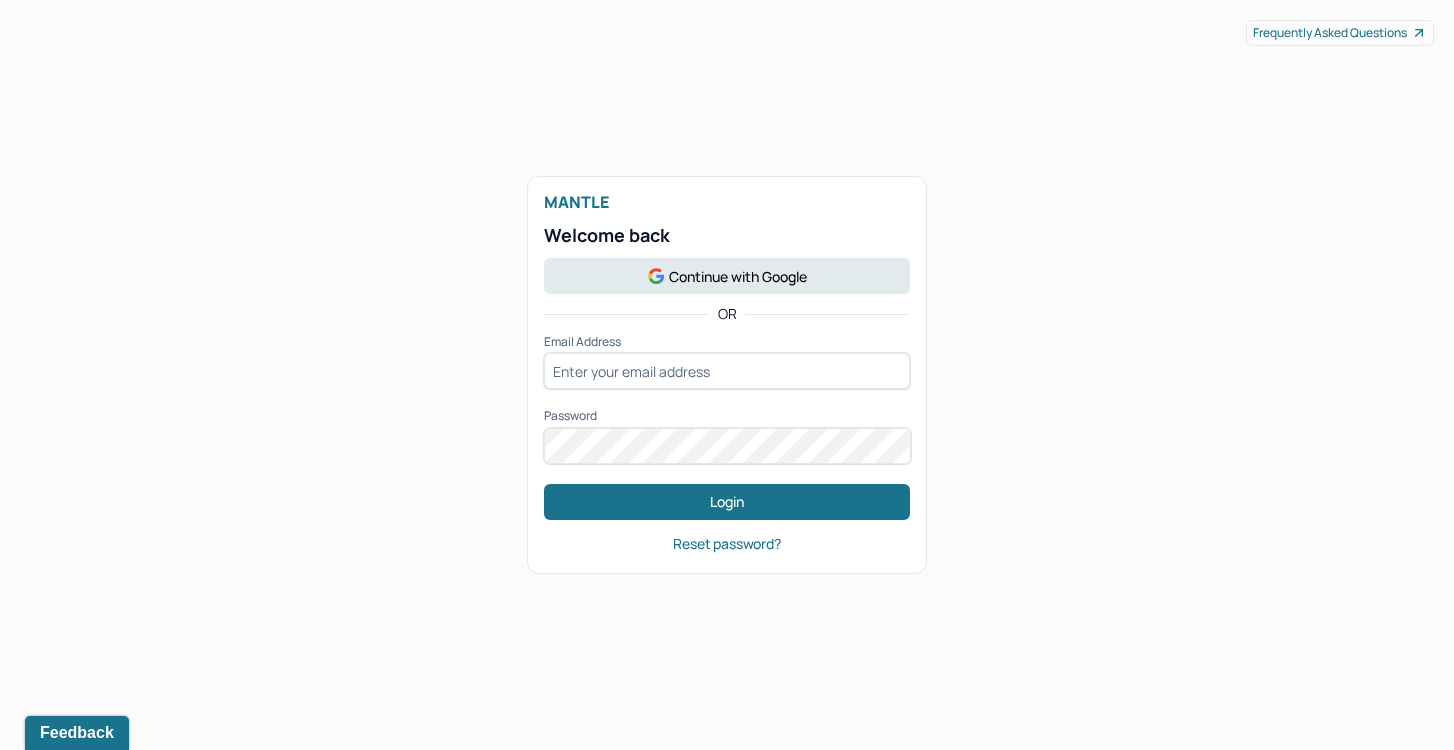 scroll, scrollTop: 0, scrollLeft: 0, axis: both 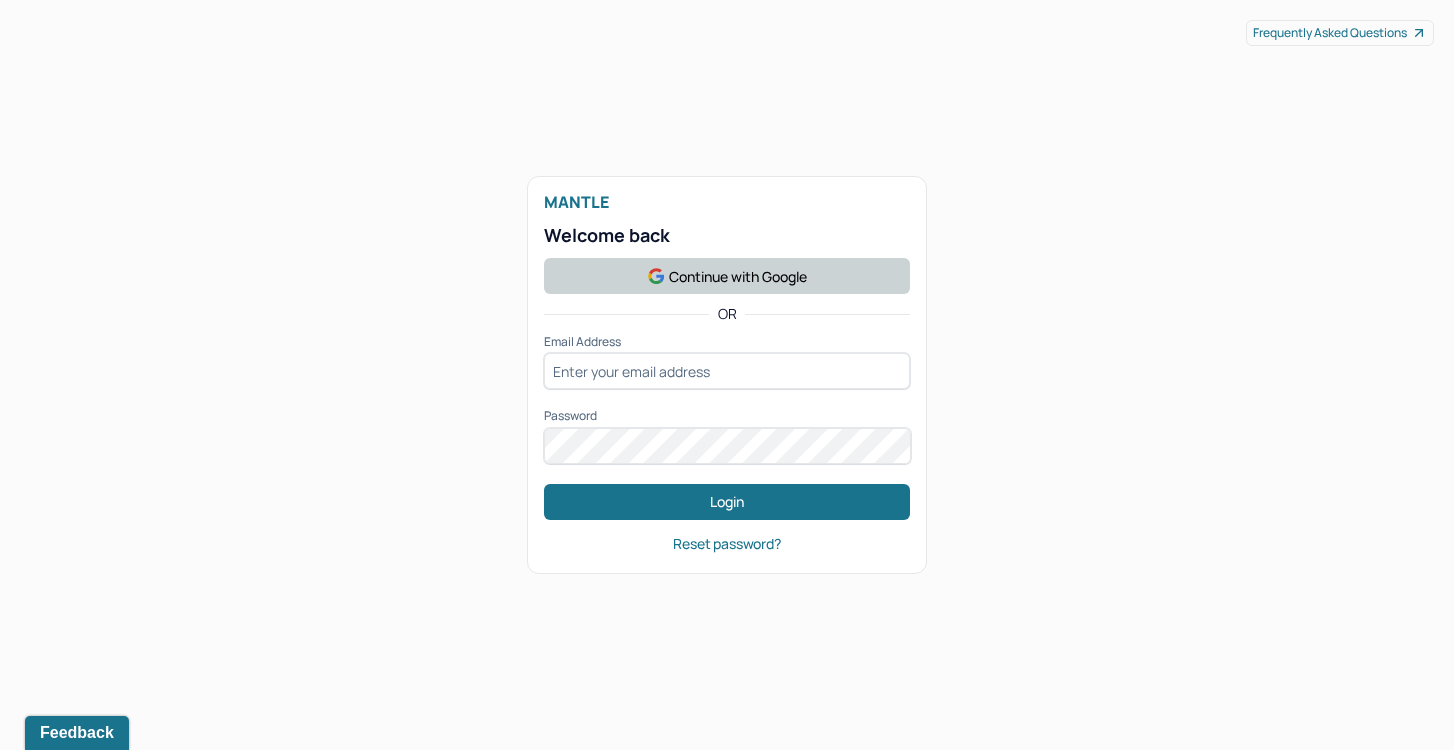click on "Continue with Google" at bounding box center (727, 276) 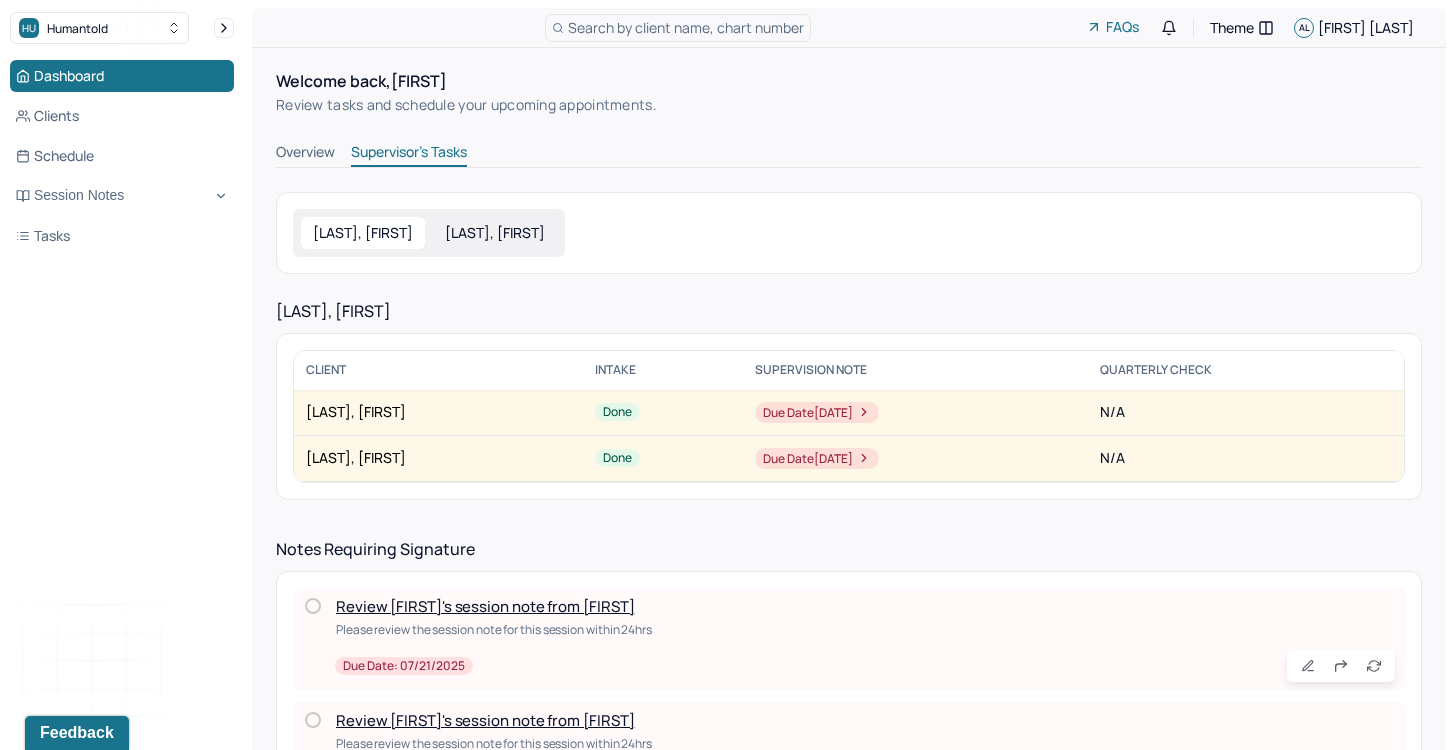 click on "Review [FIRST]'s session note from [FIRST]" at bounding box center [485, 606] 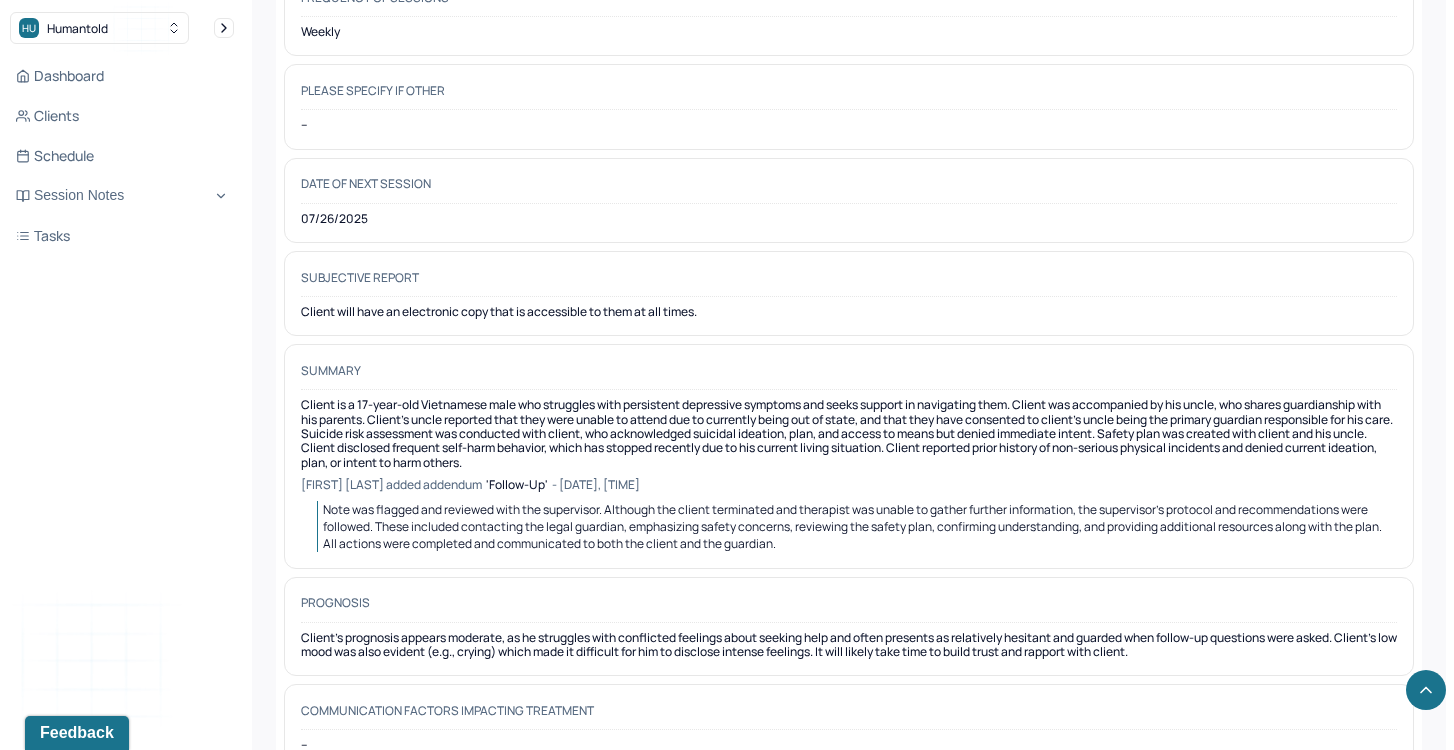 scroll, scrollTop: 11215, scrollLeft: 0, axis: vertical 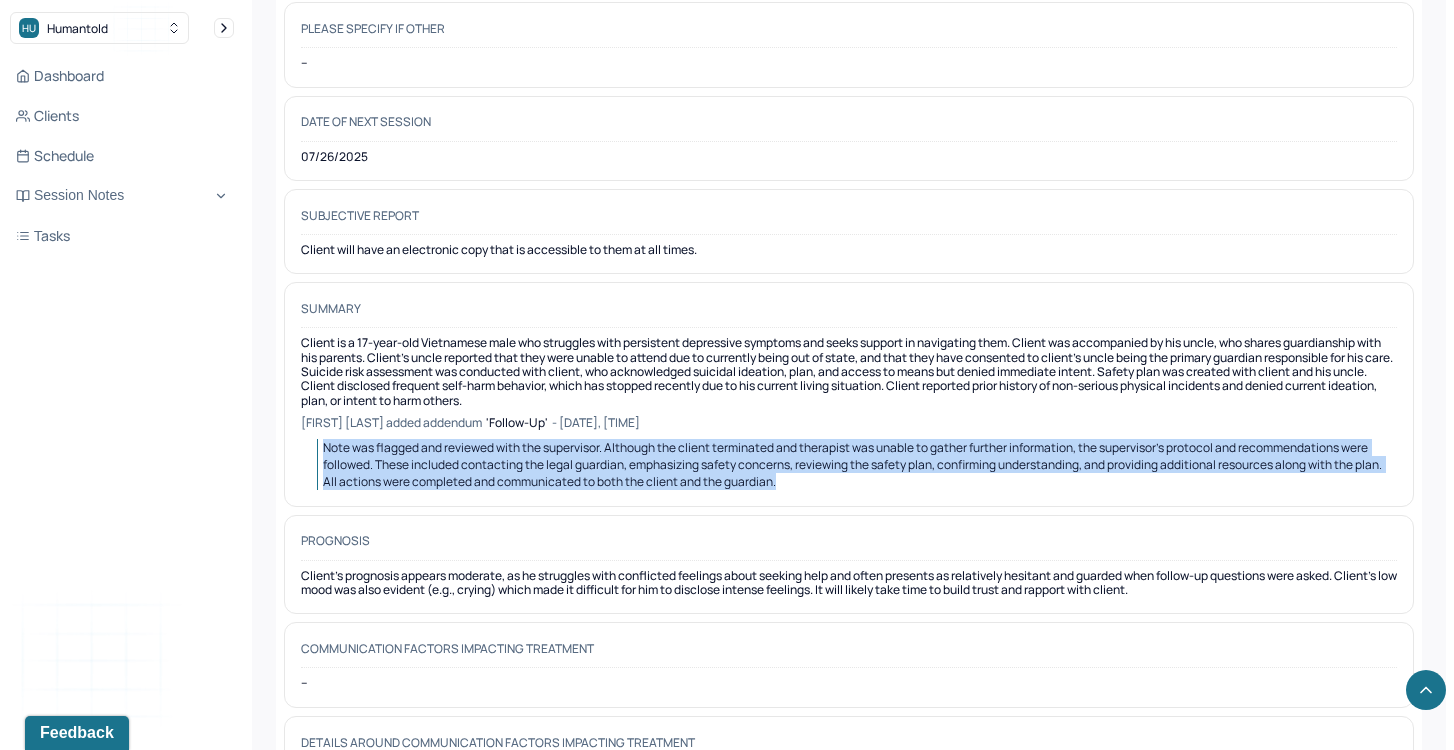 drag, startPoint x: 324, startPoint y: 363, endPoint x: 515, endPoint y: 418, distance: 198.76117 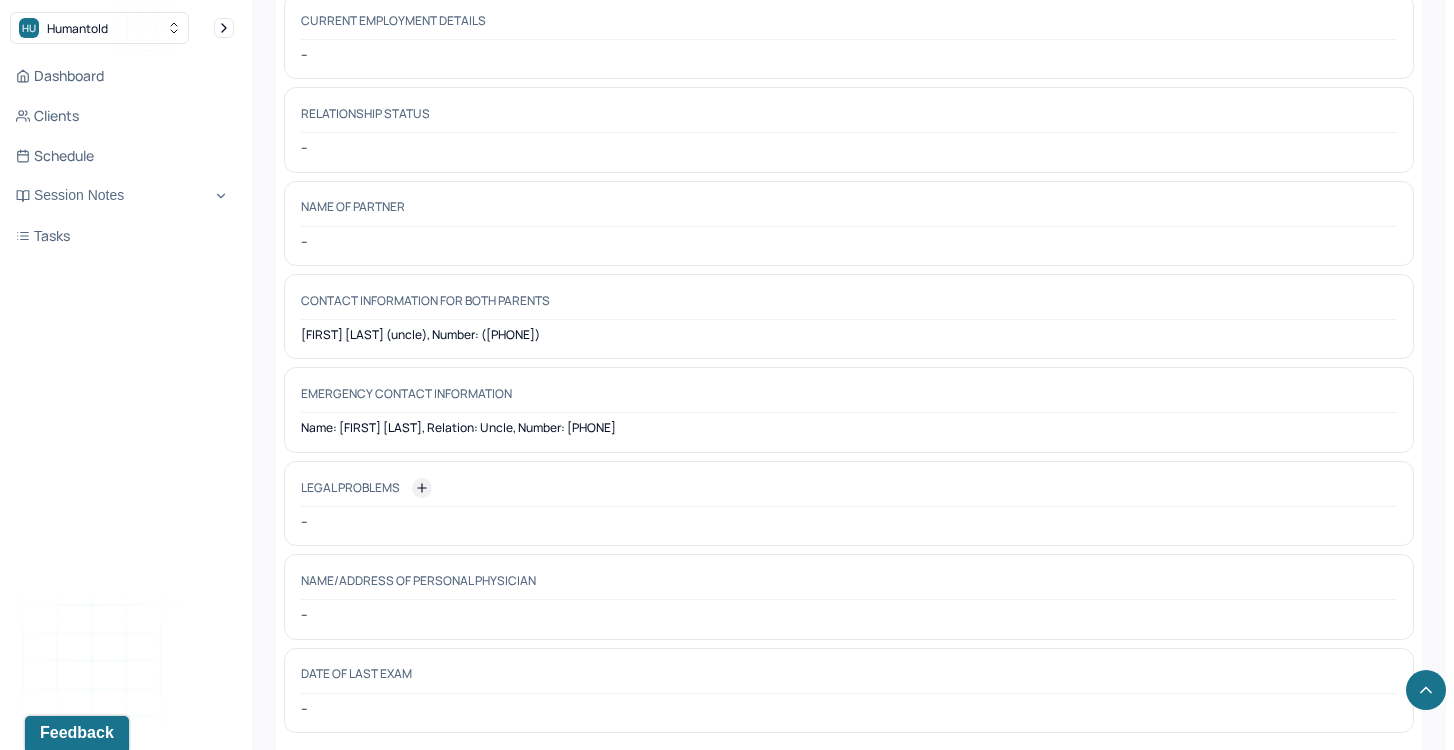scroll, scrollTop: 0, scrollLeft: 0, axis: both 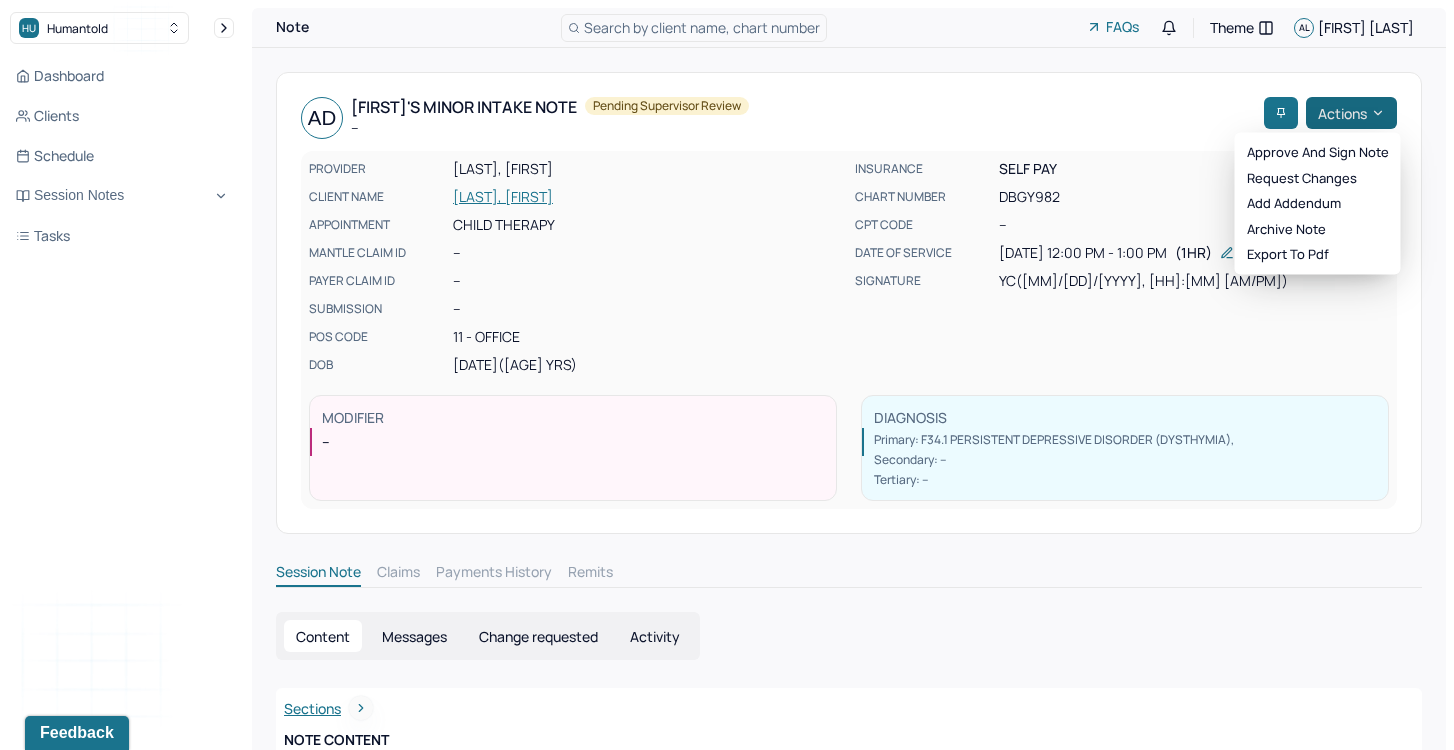 click on "Actions" at bounding box center (1351, 113) 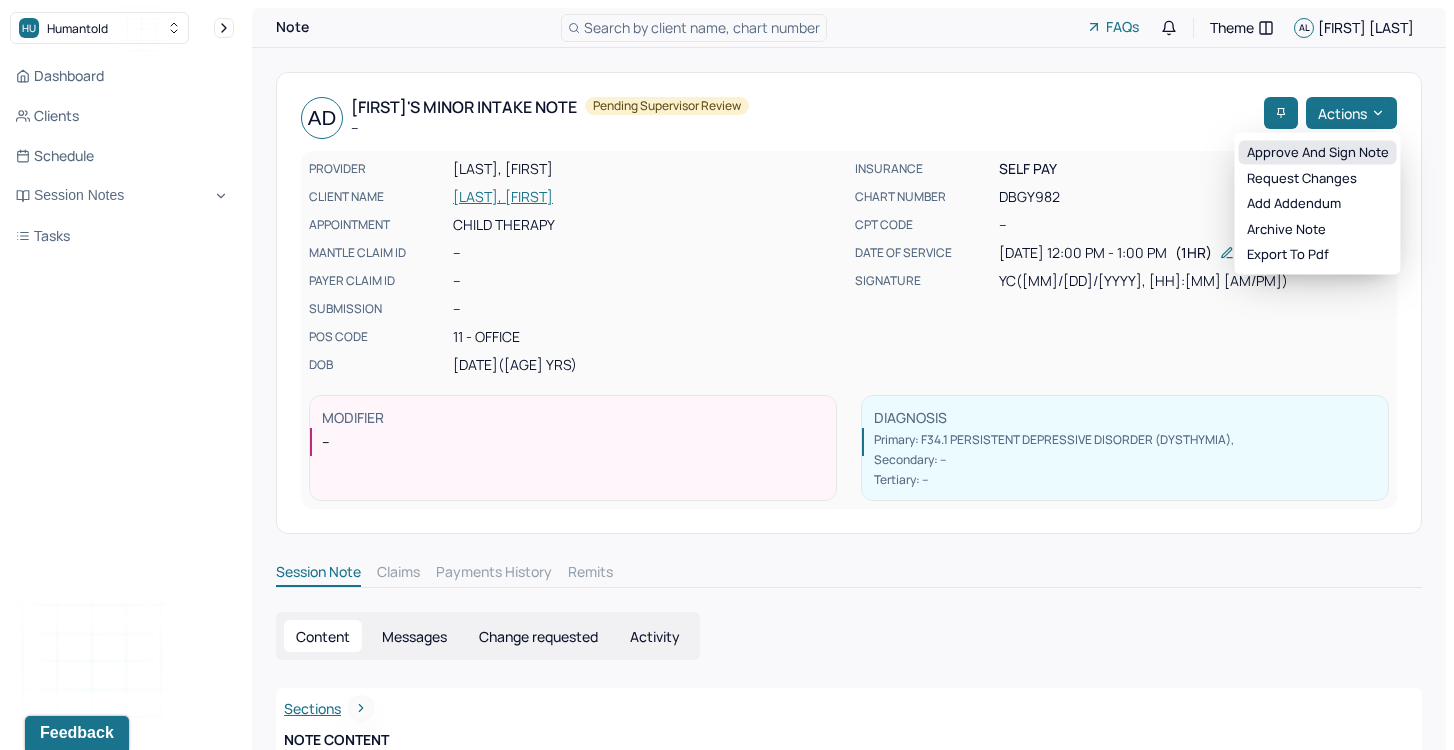click on "Approve and sign note" at bounding box center [1318, 153] 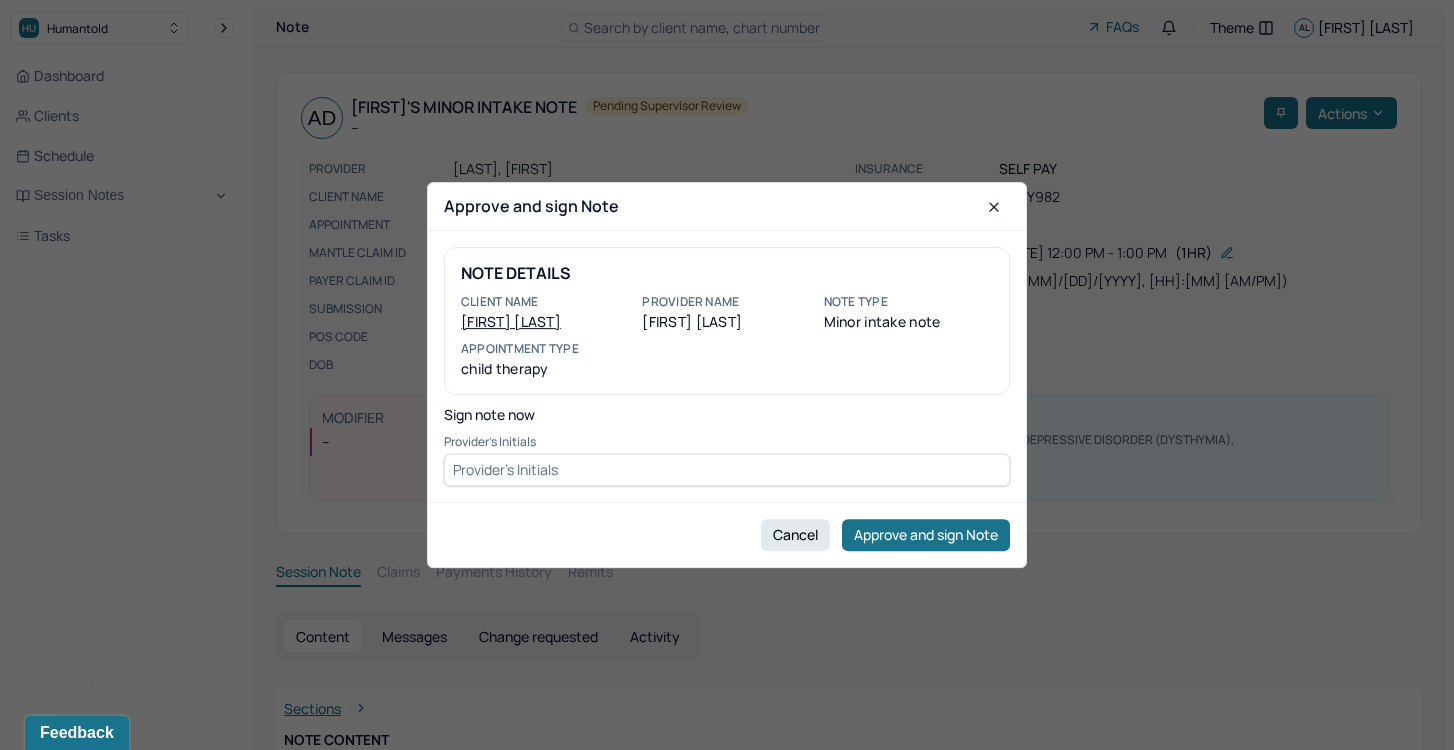 click on "Provider's Initials" at bounding box center [727, 442] 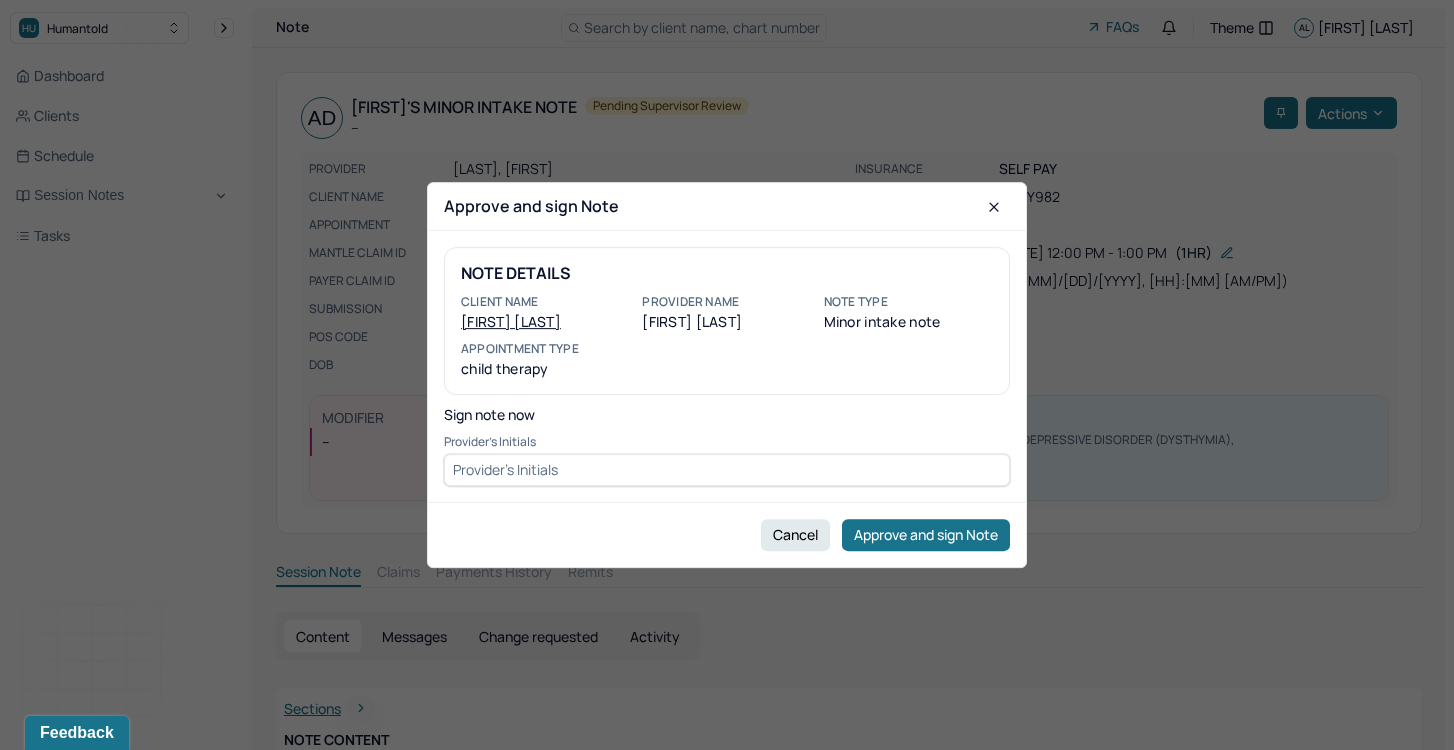 click at bounding box center (727, 470) 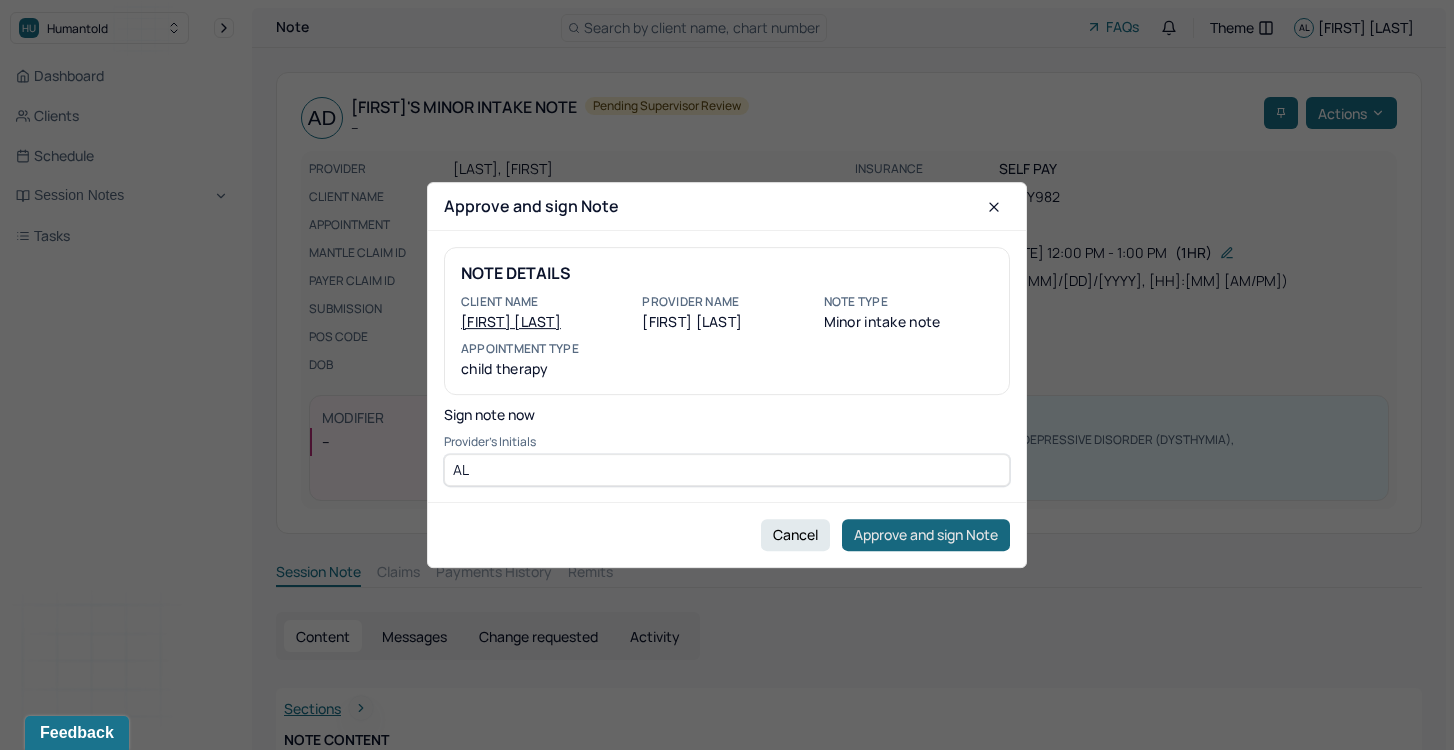 type on "AL" 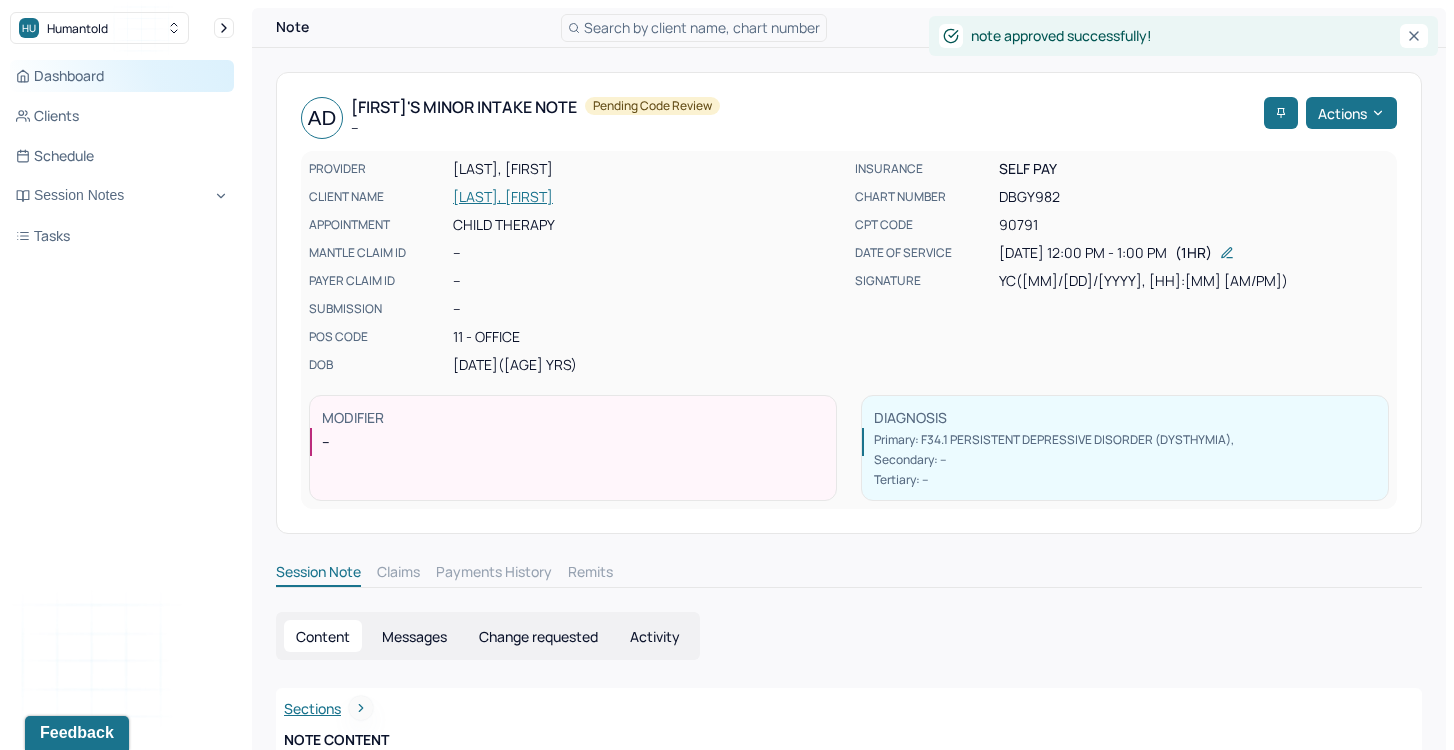 click on "Dashboard" at bounding box center (122, 76) 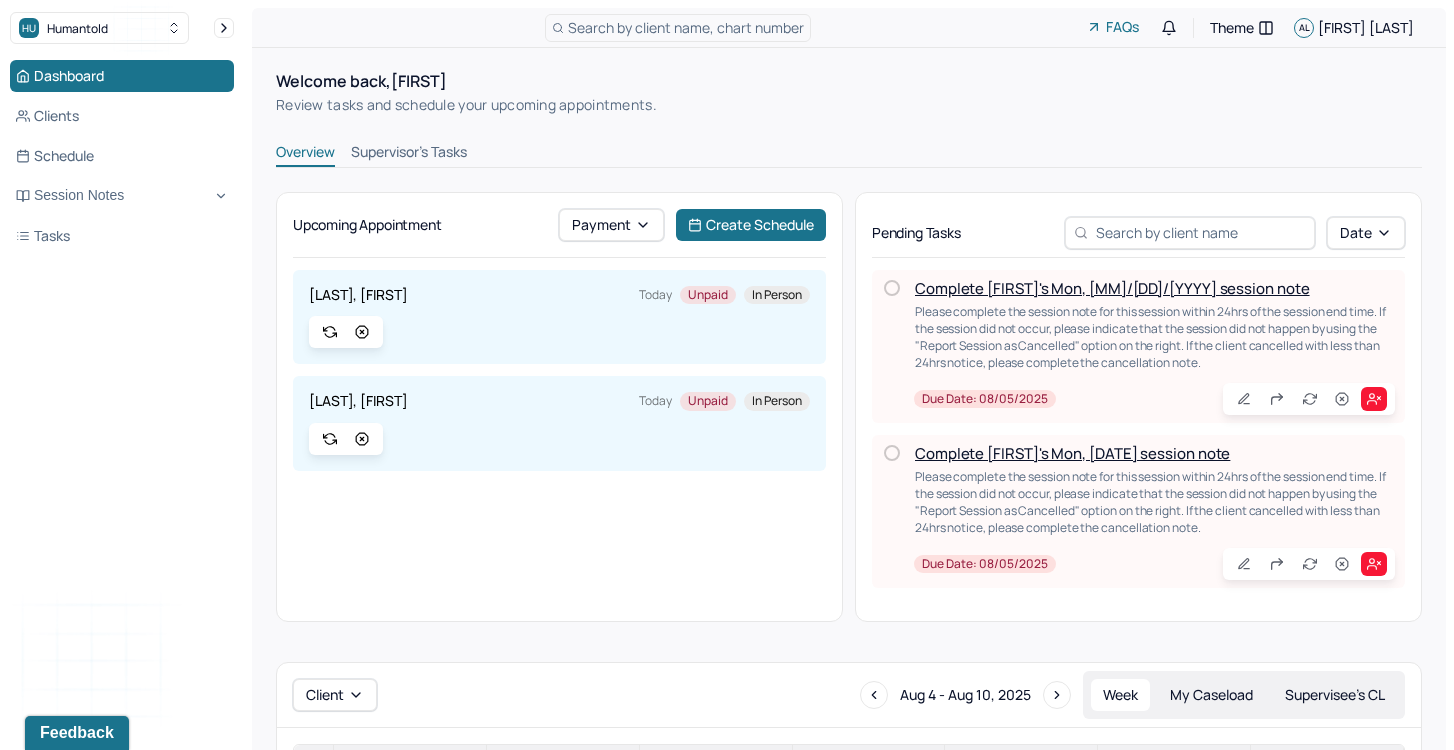 click on "Overview Supervisor's Tasks" at bounding box center (849, 155) 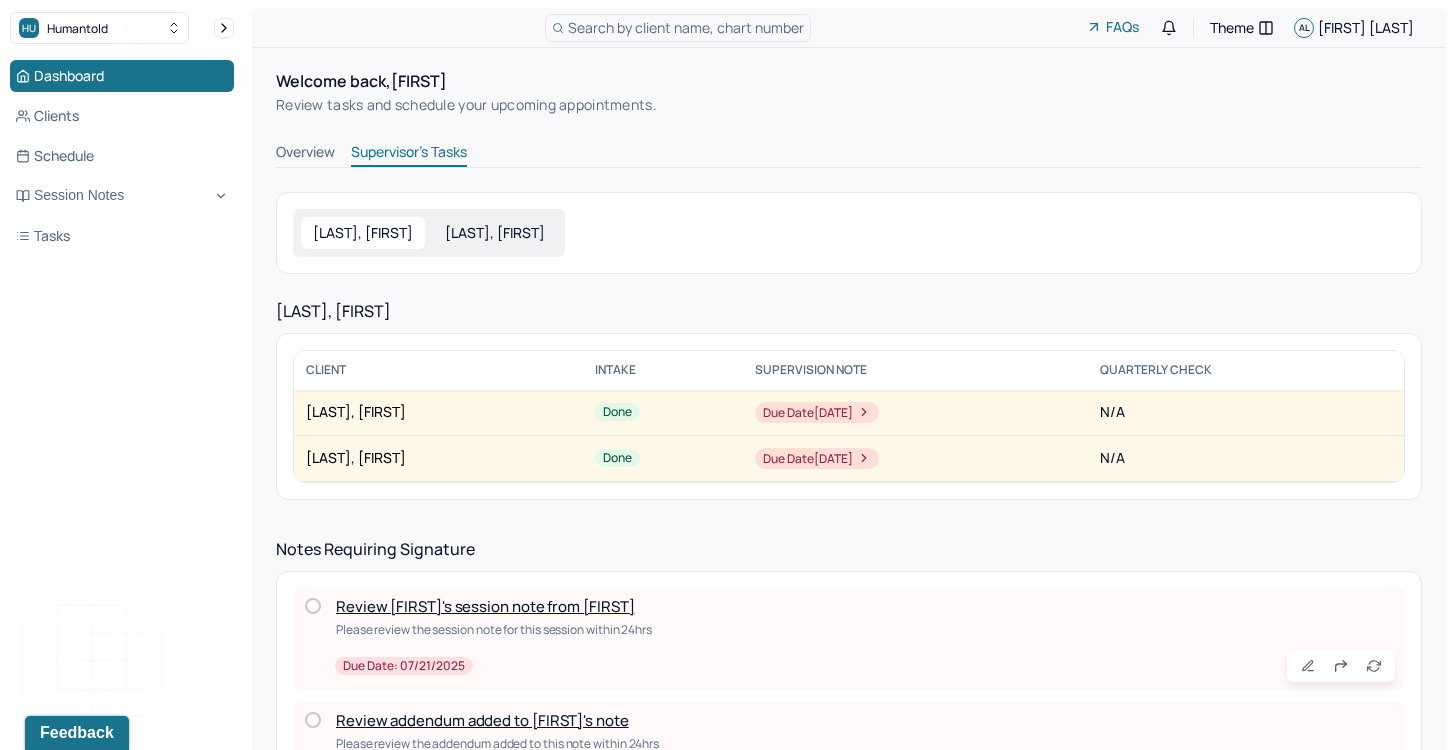 click on "Review [FIRST]'s session note from [FIRST]" at bounding box center [485, 606] 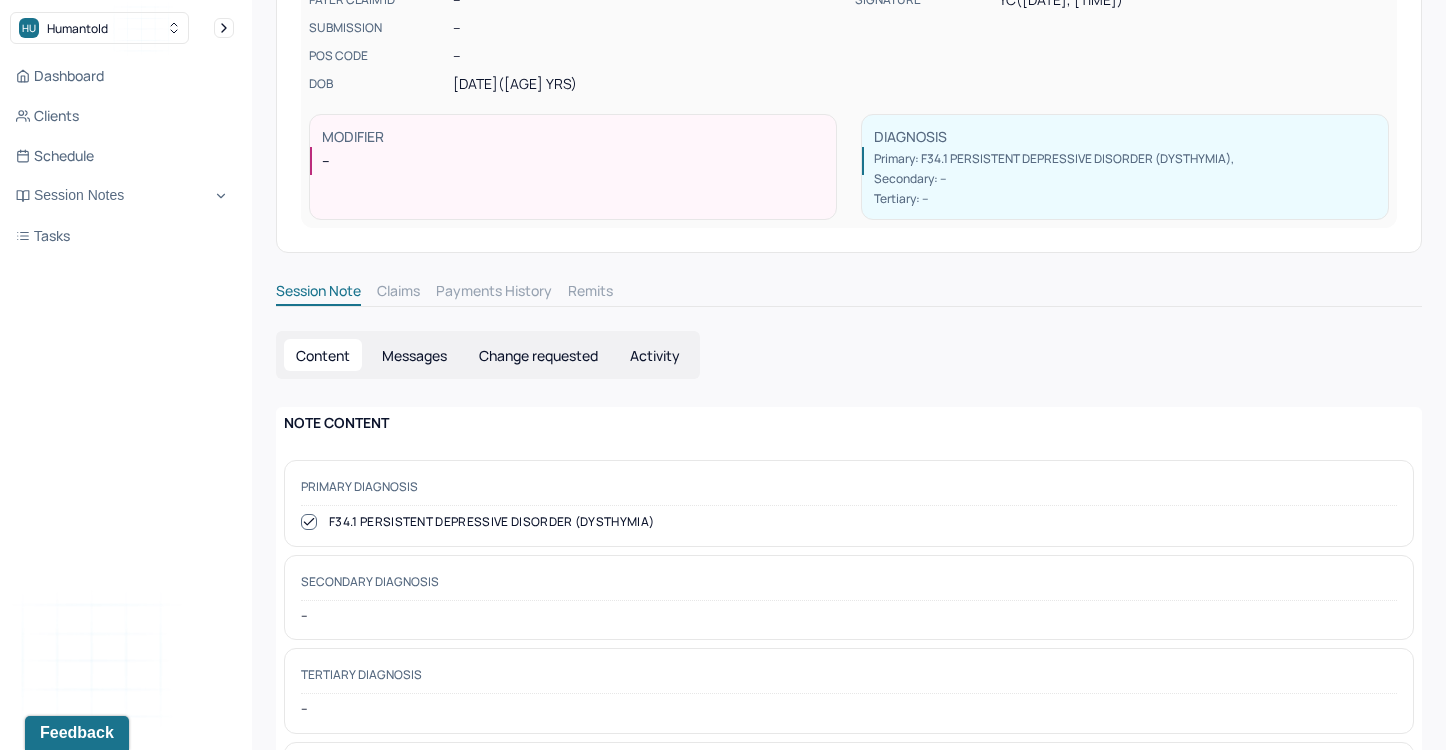 scroll, scrollTop: 0, scrollLeft: 0, axis: both 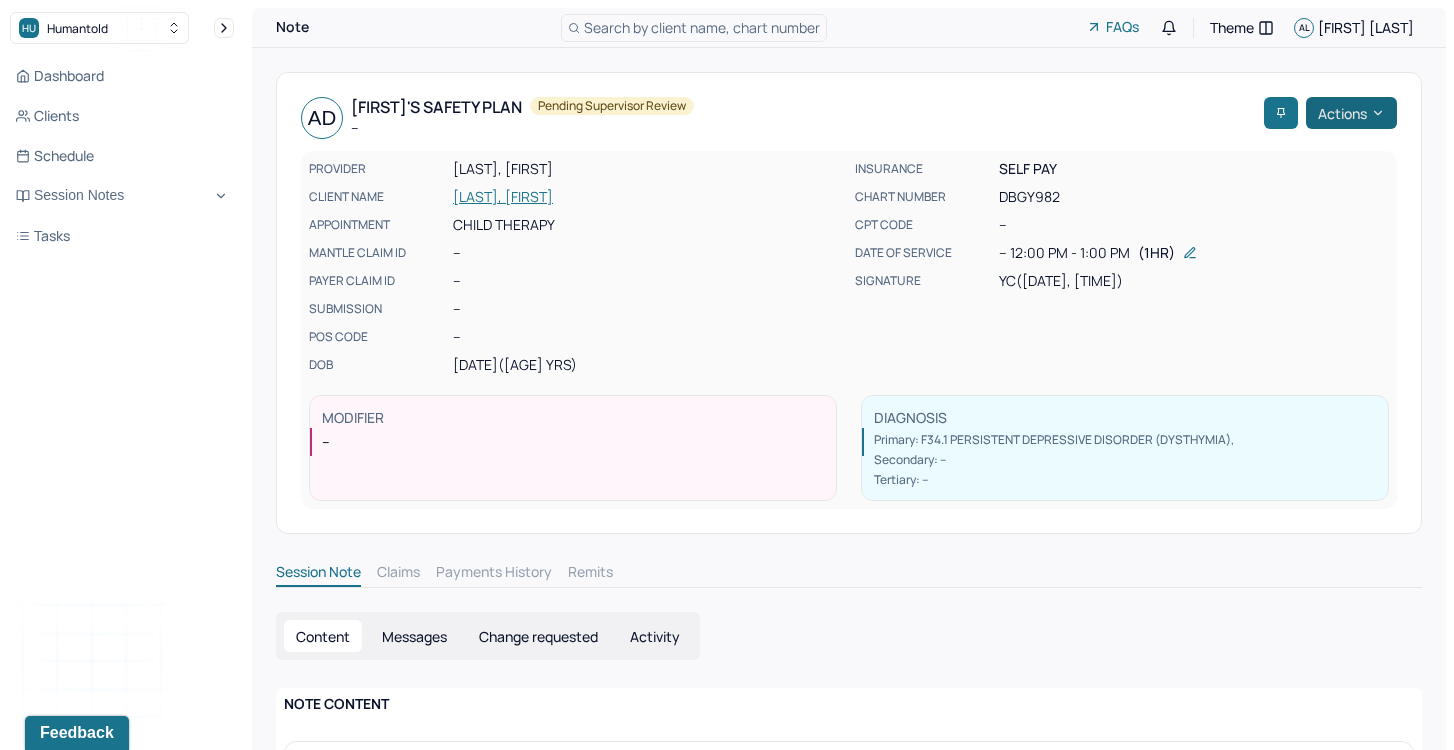 click on "Actions" at bounding box center (1351, 113) 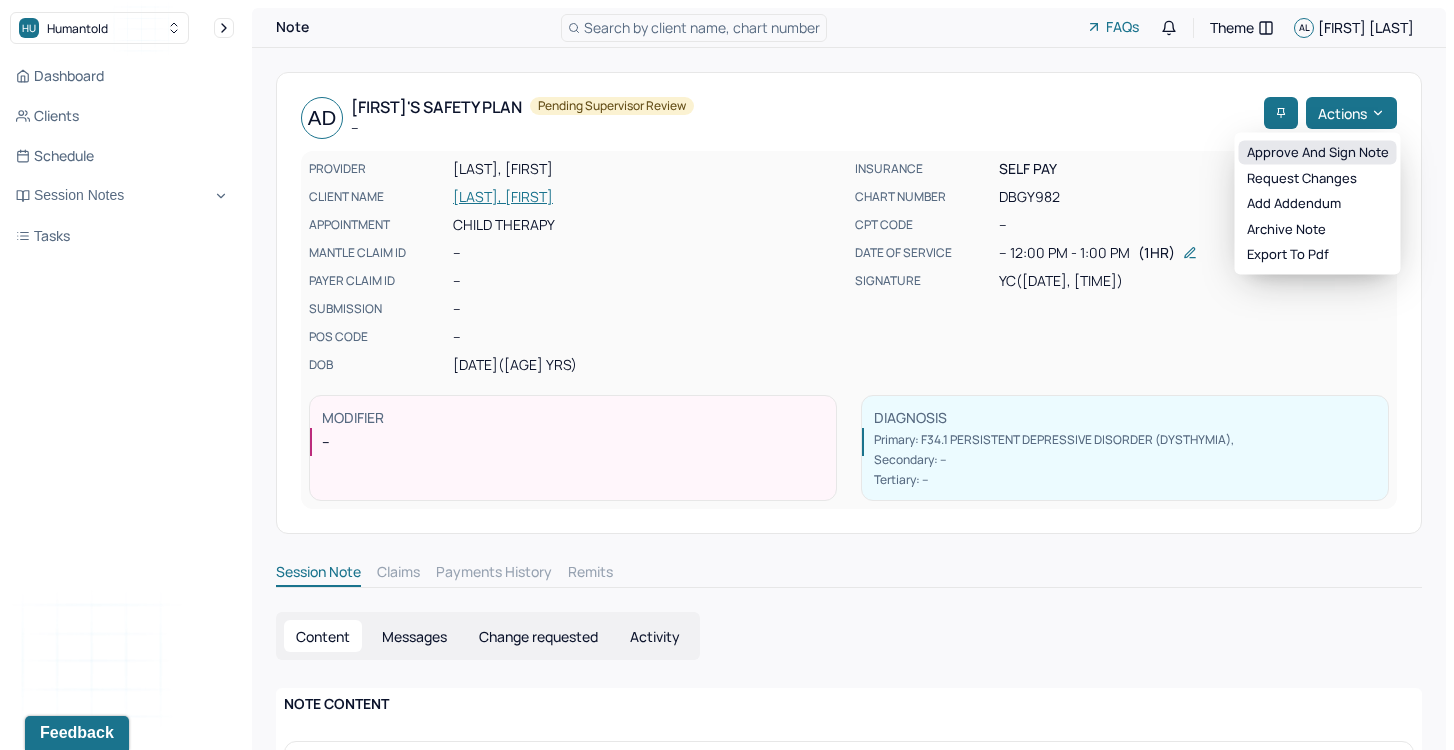 click on "Approve and sign note" at bounding box center [1318, 153] 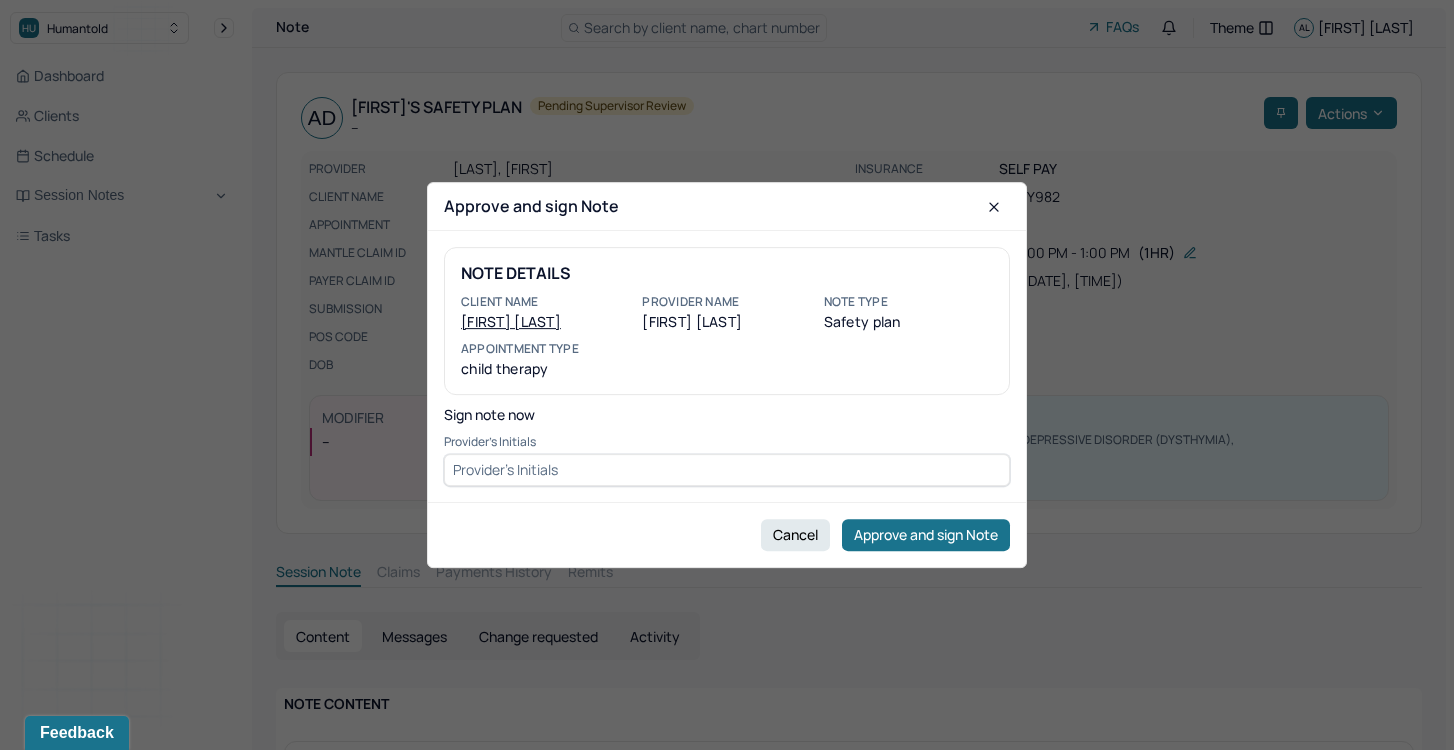 click at bounding box center (727, 470) 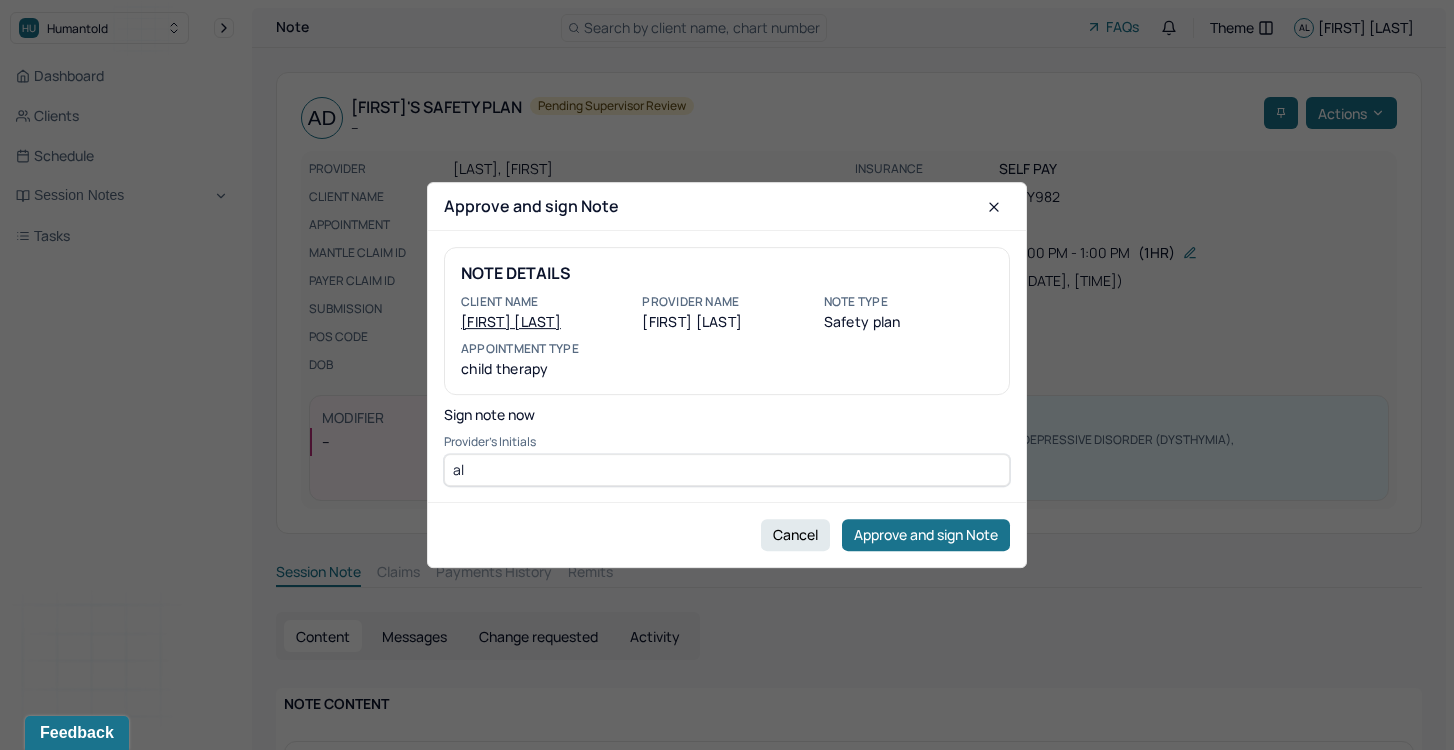 type on "a" 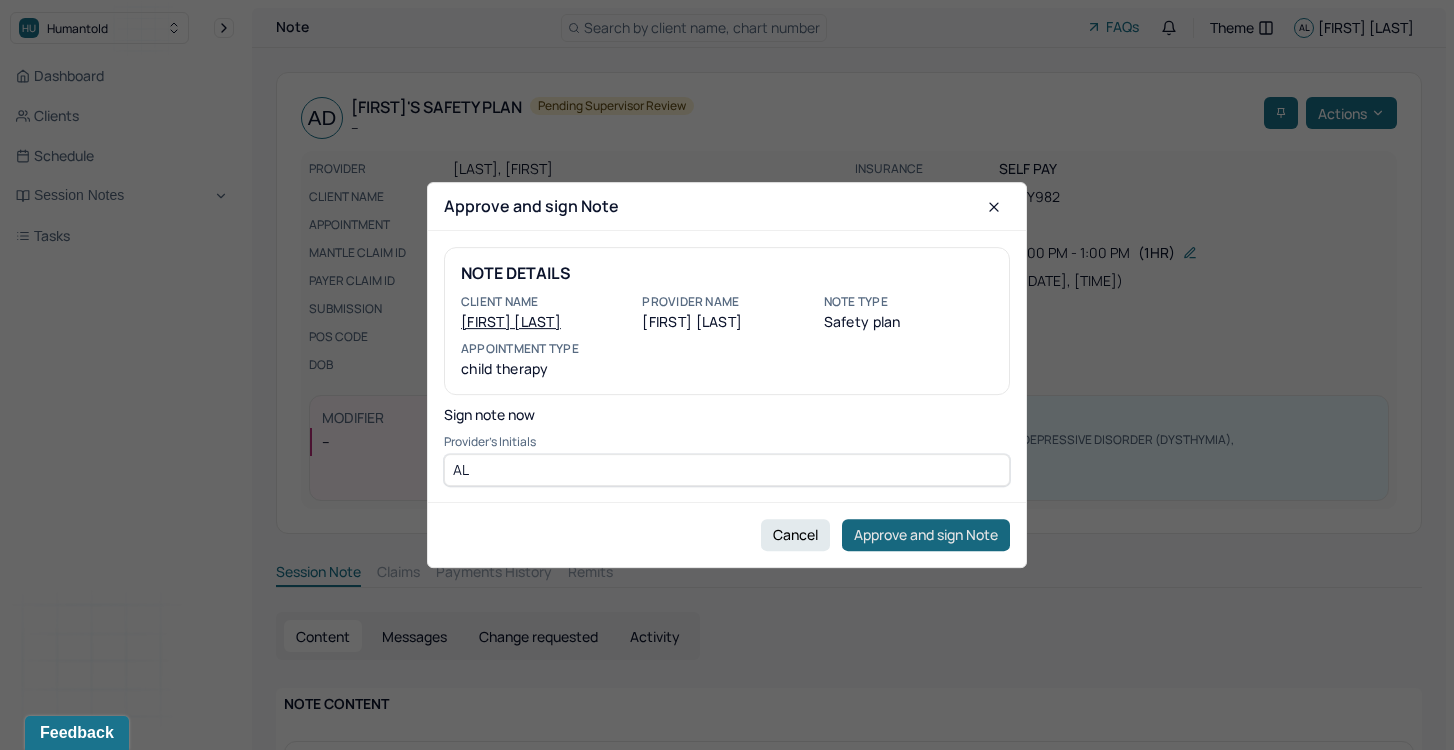 type on "AL" 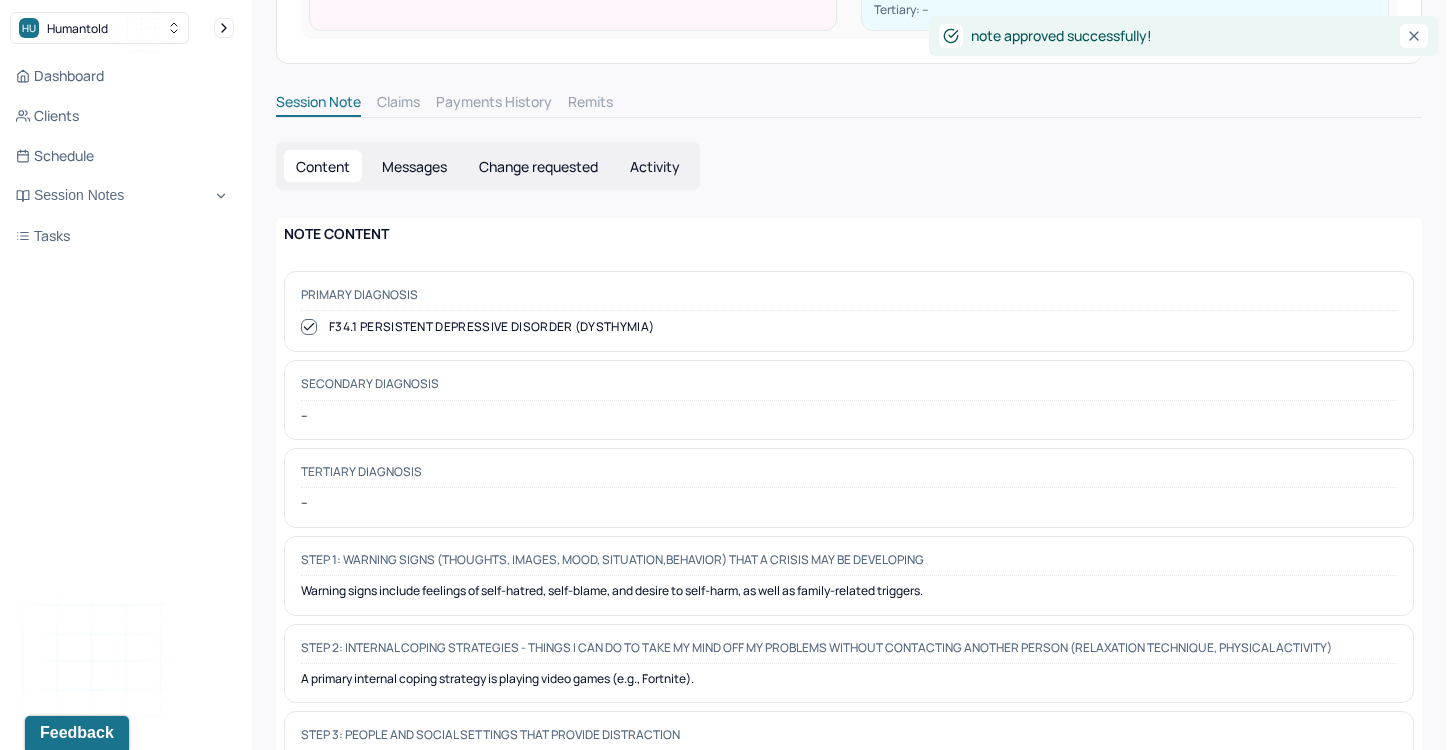 scroll, scrollTop: 491, scrollLeft: 0, axis: vertical 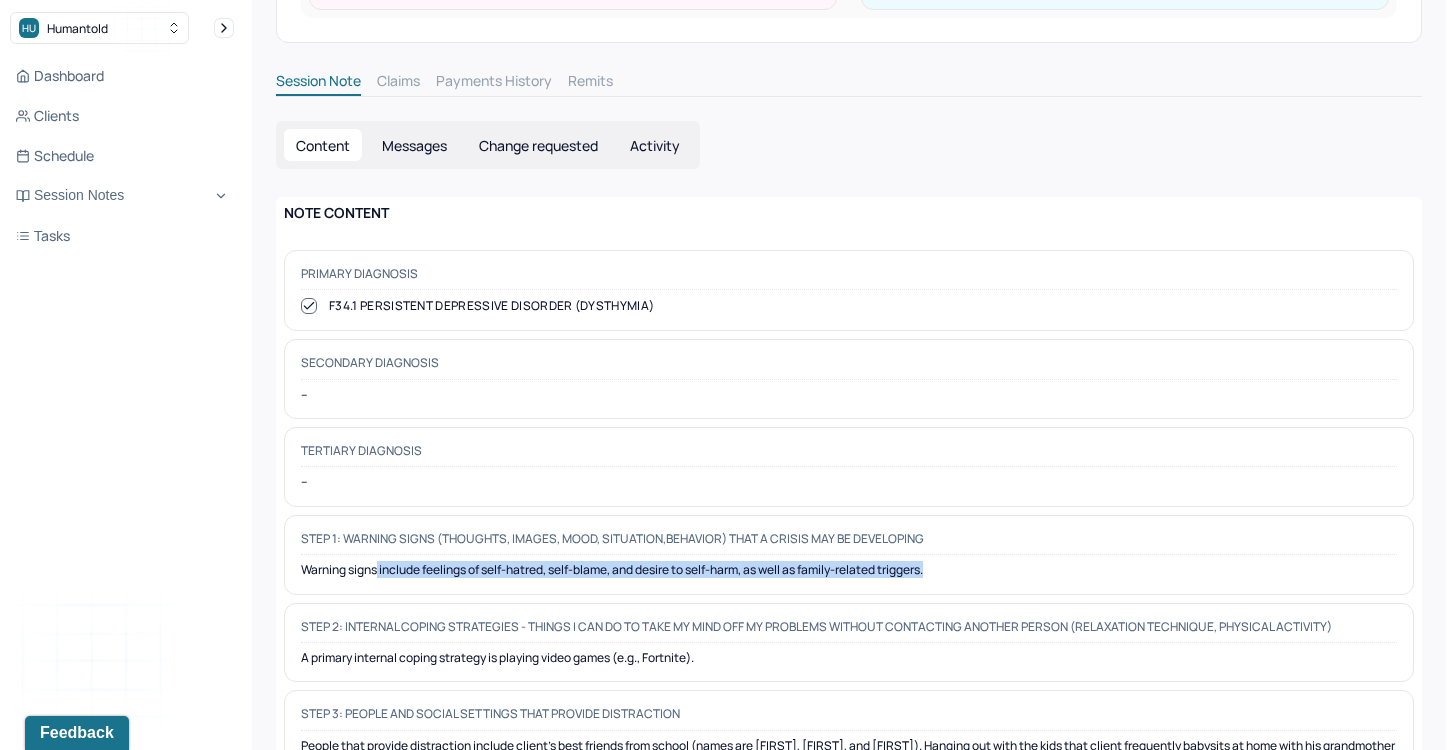 drag, startPoint x: 379, startPoint y: 570, endPoint x: 503, endPoint y: 581, distance: 124.486946 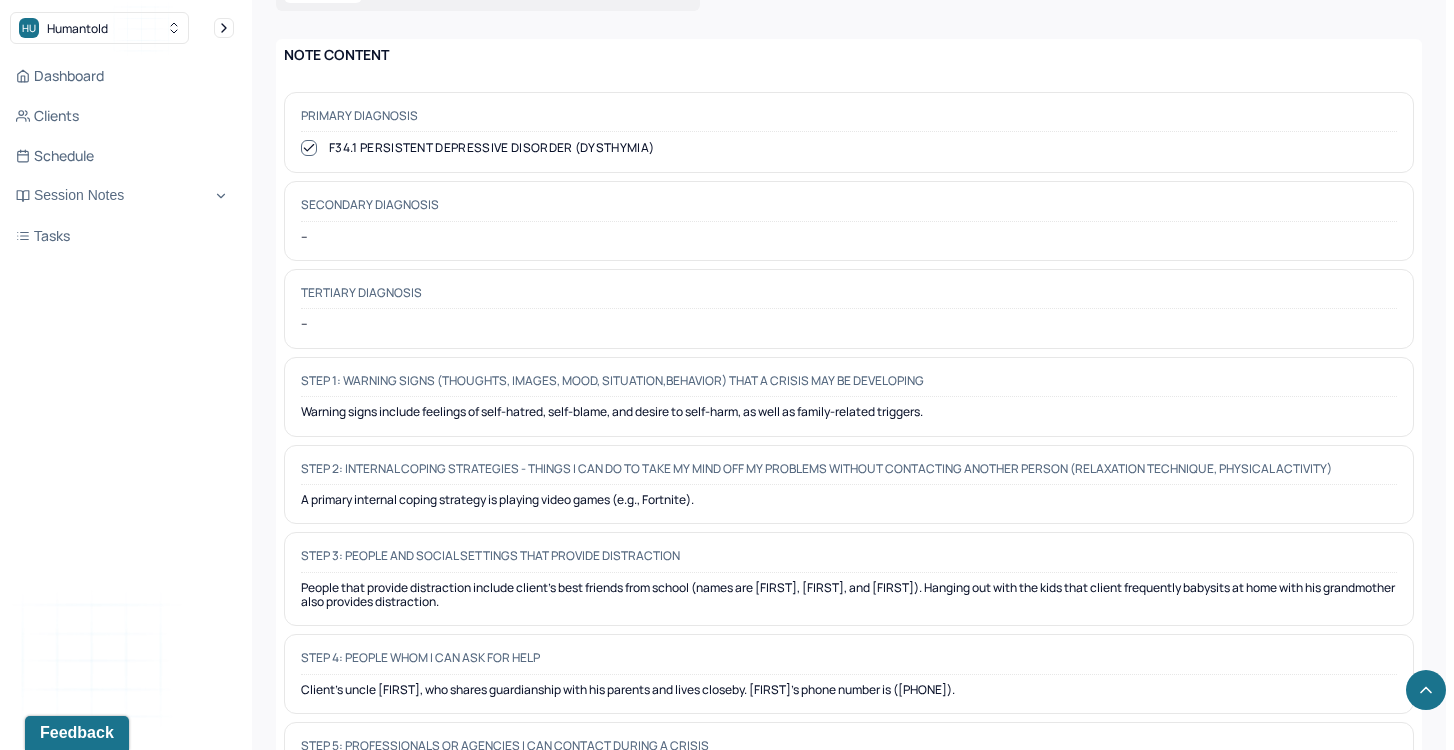 scroll, scrollTop: 655, scrollLeft: 0, axis: vertical 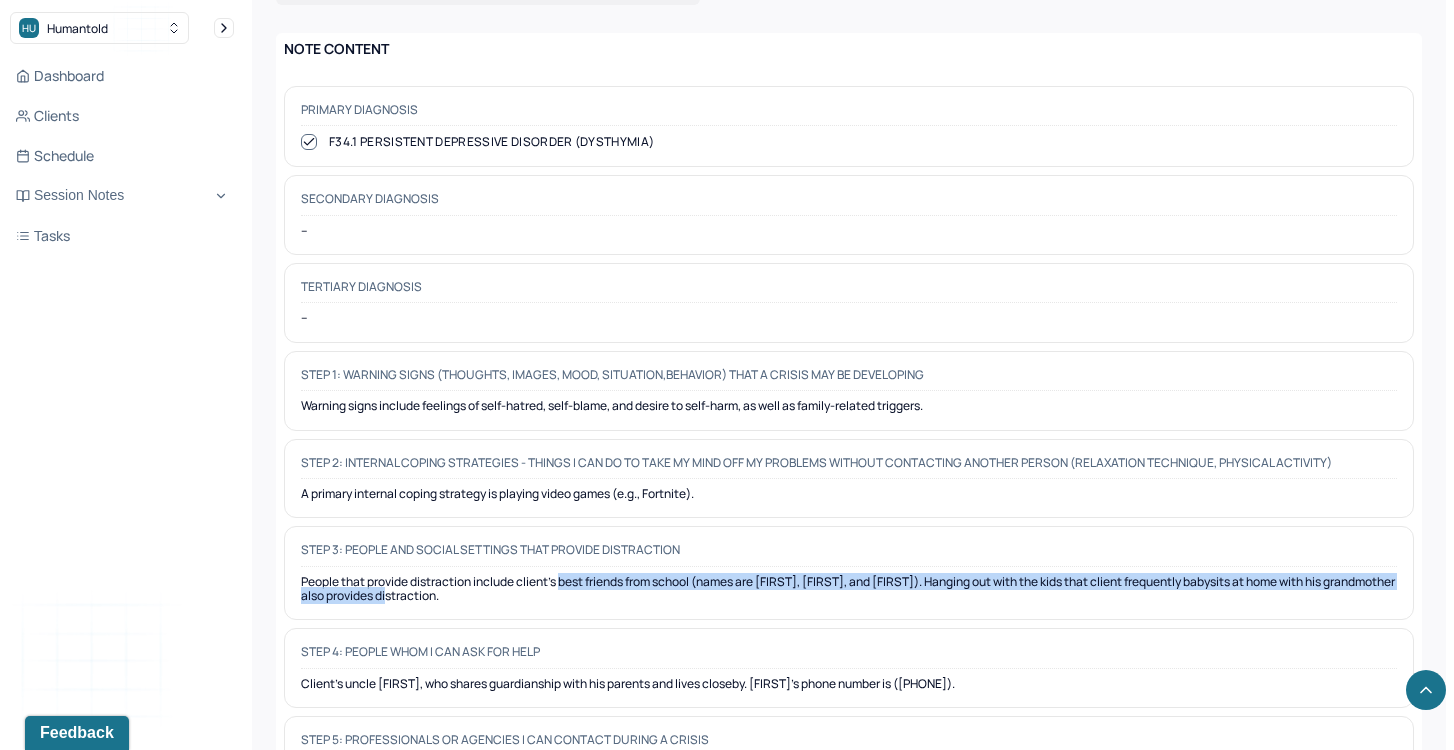 drag, startPoint x: 565, startPoint y: 568, endPoint x: 588, endPoint y: 591, distance: 32.526913 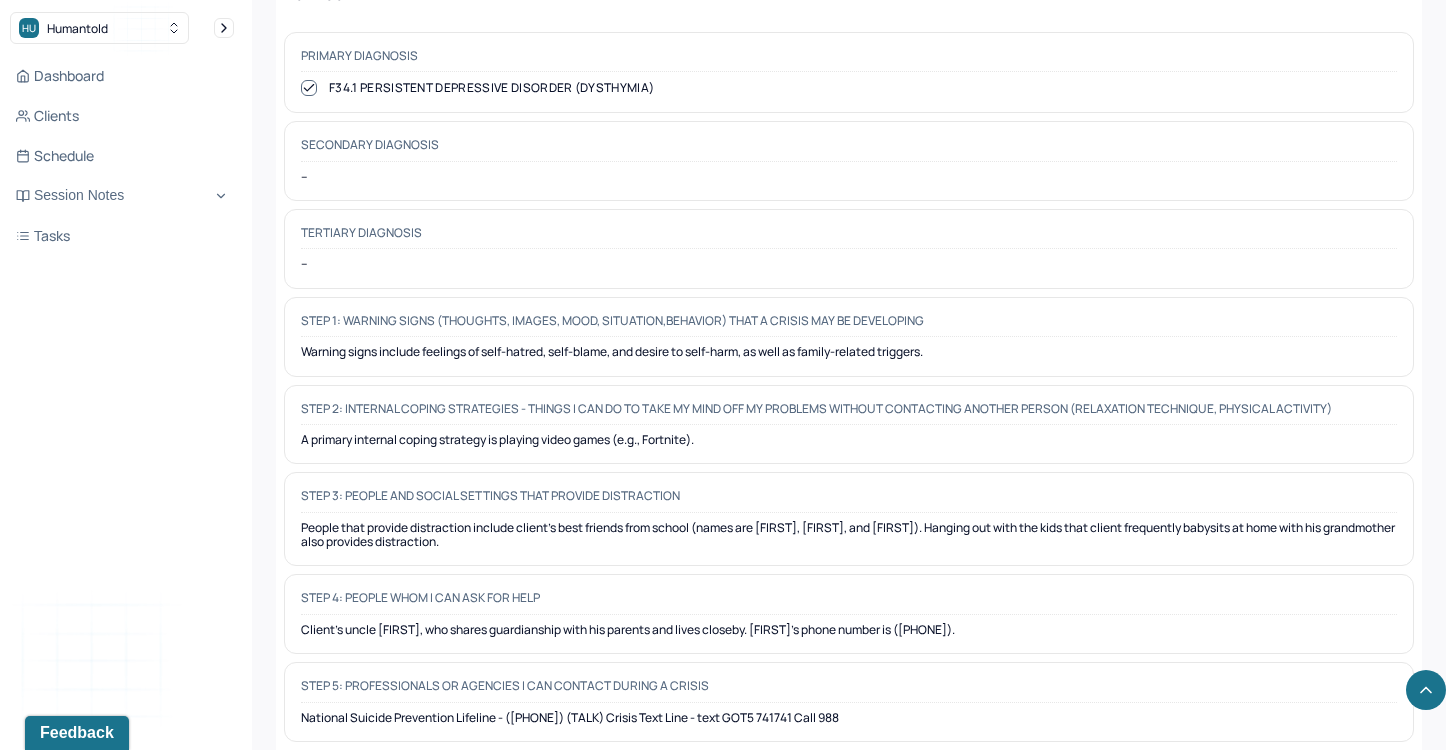 scroll, scrollTop: 713, scrollLeft: 0, axis: vertical 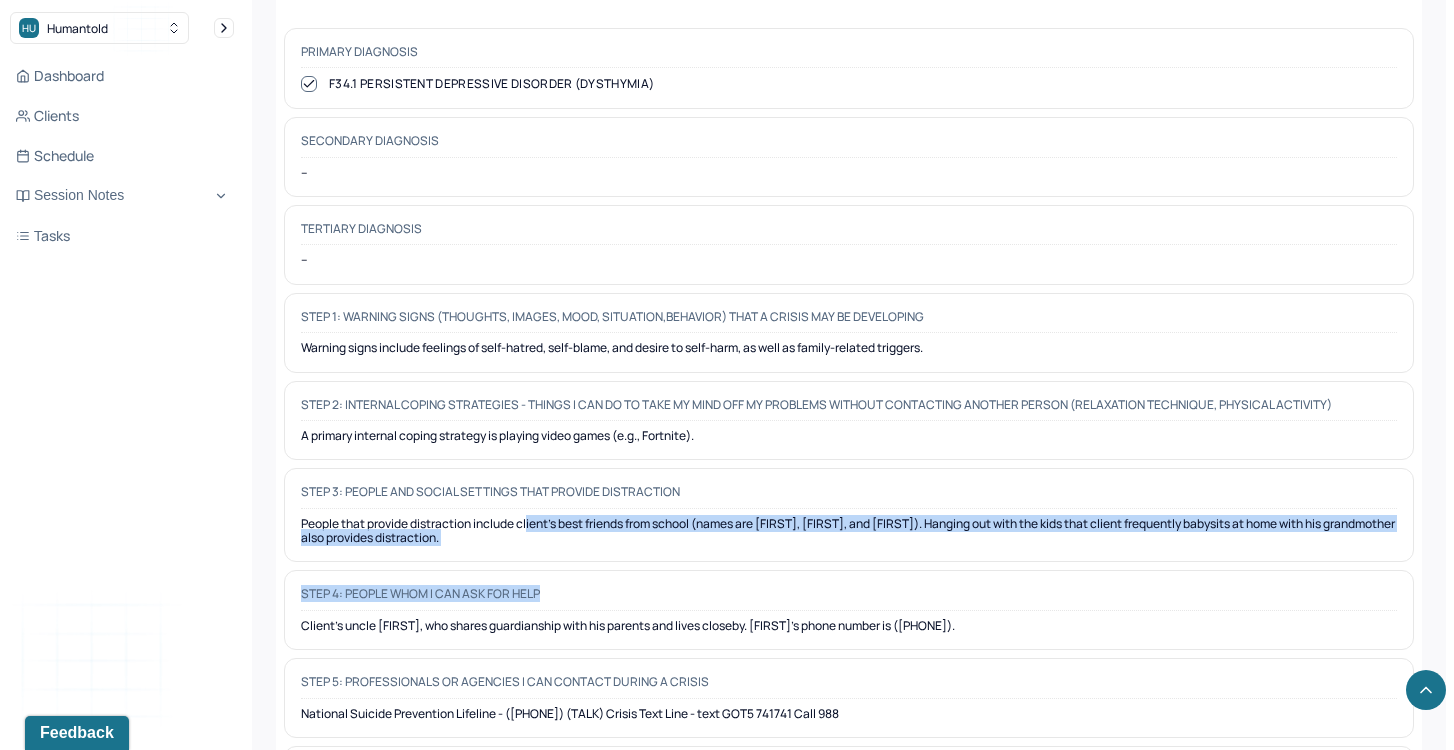 drag, startPoint x: 529, startPoint y: 523, endPoint x: 578, endPoint y: 580, distance: 75.16648 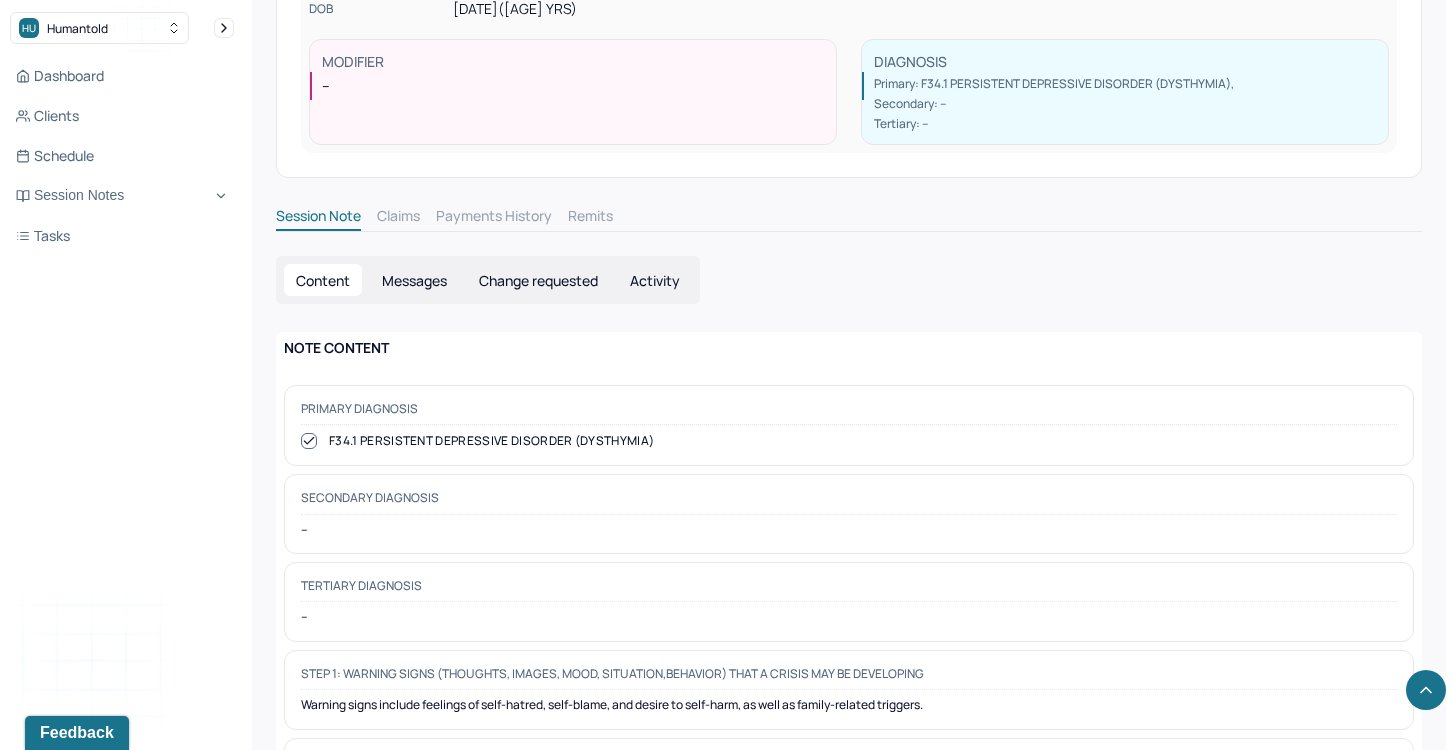 scroll, scrollTop: 0, scrollLeft: 0, axis: both 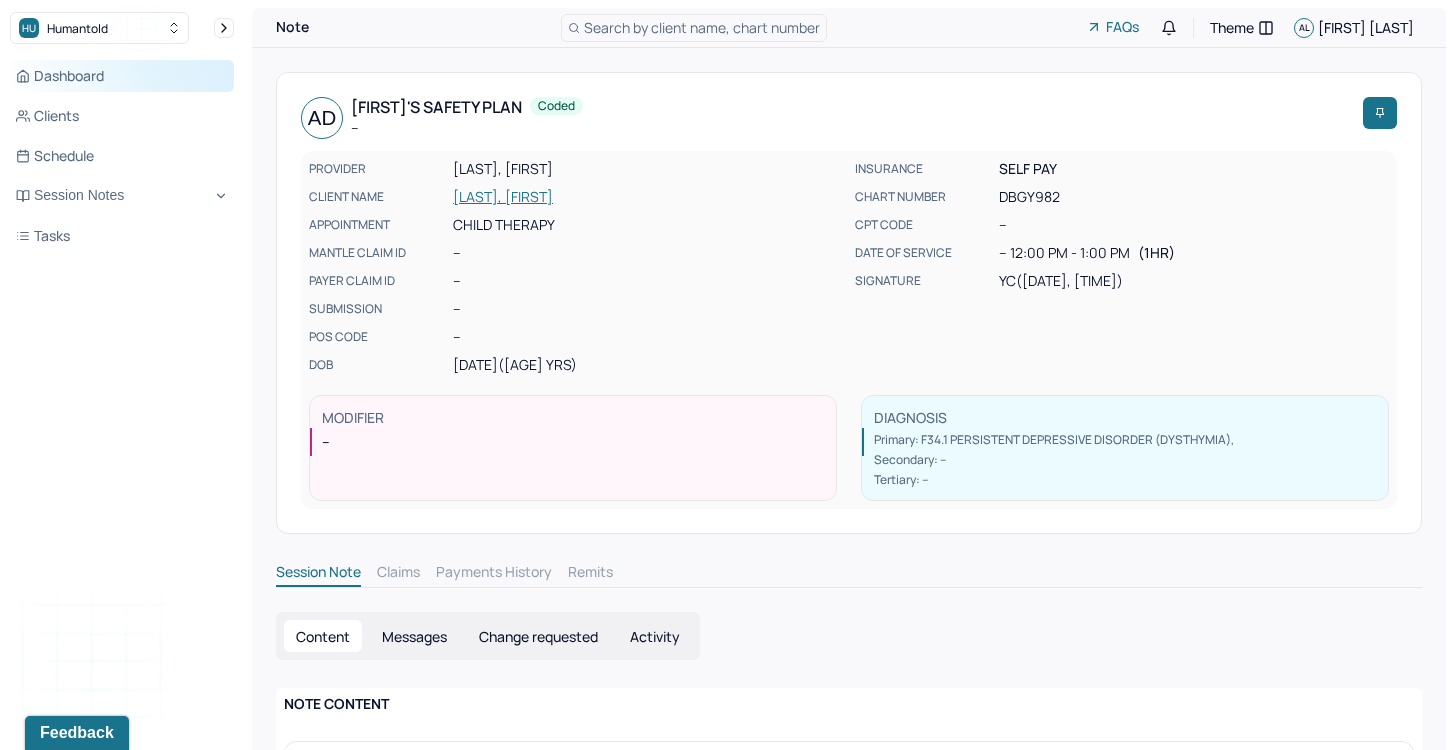 click on "Dashboard" at bounding box center [122, 76] 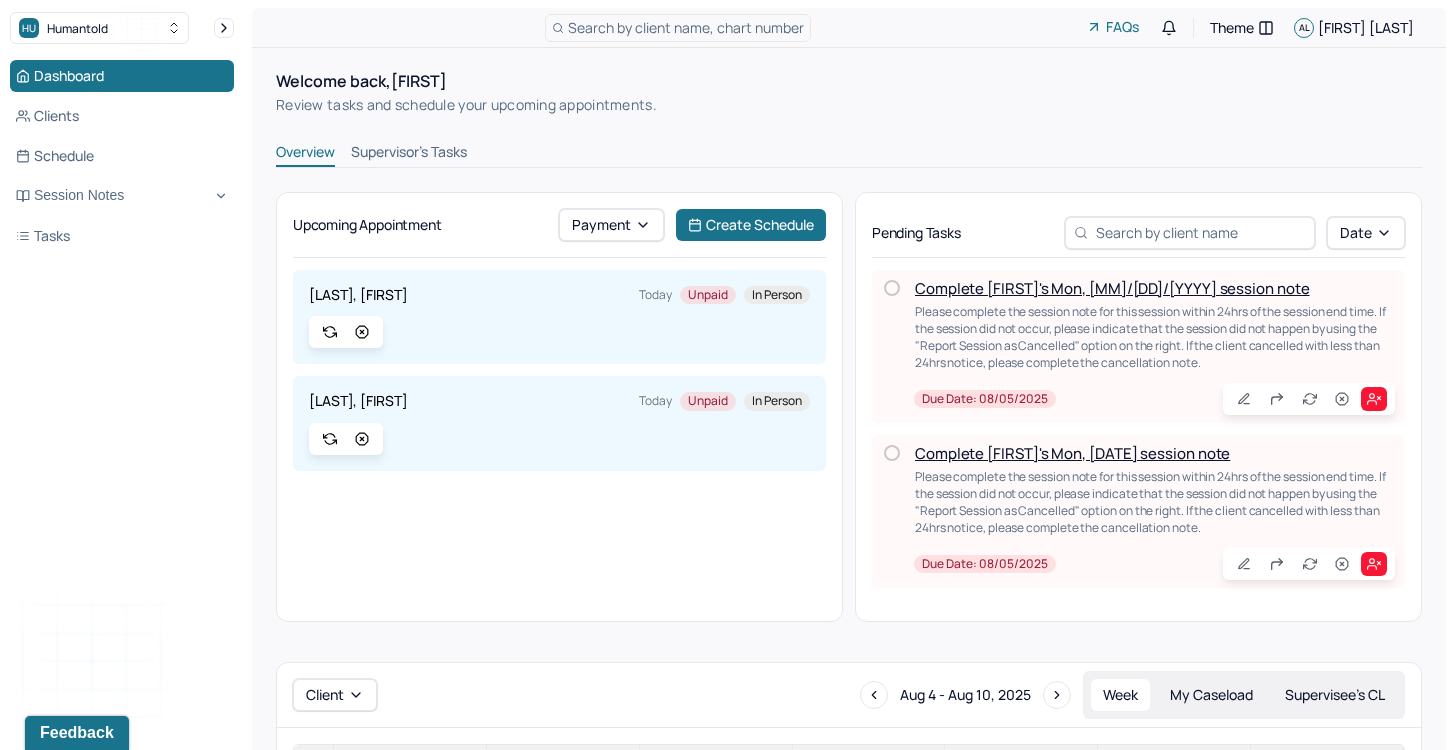 click on "Supervisor's Tasks" at bounding box center [409, 154] 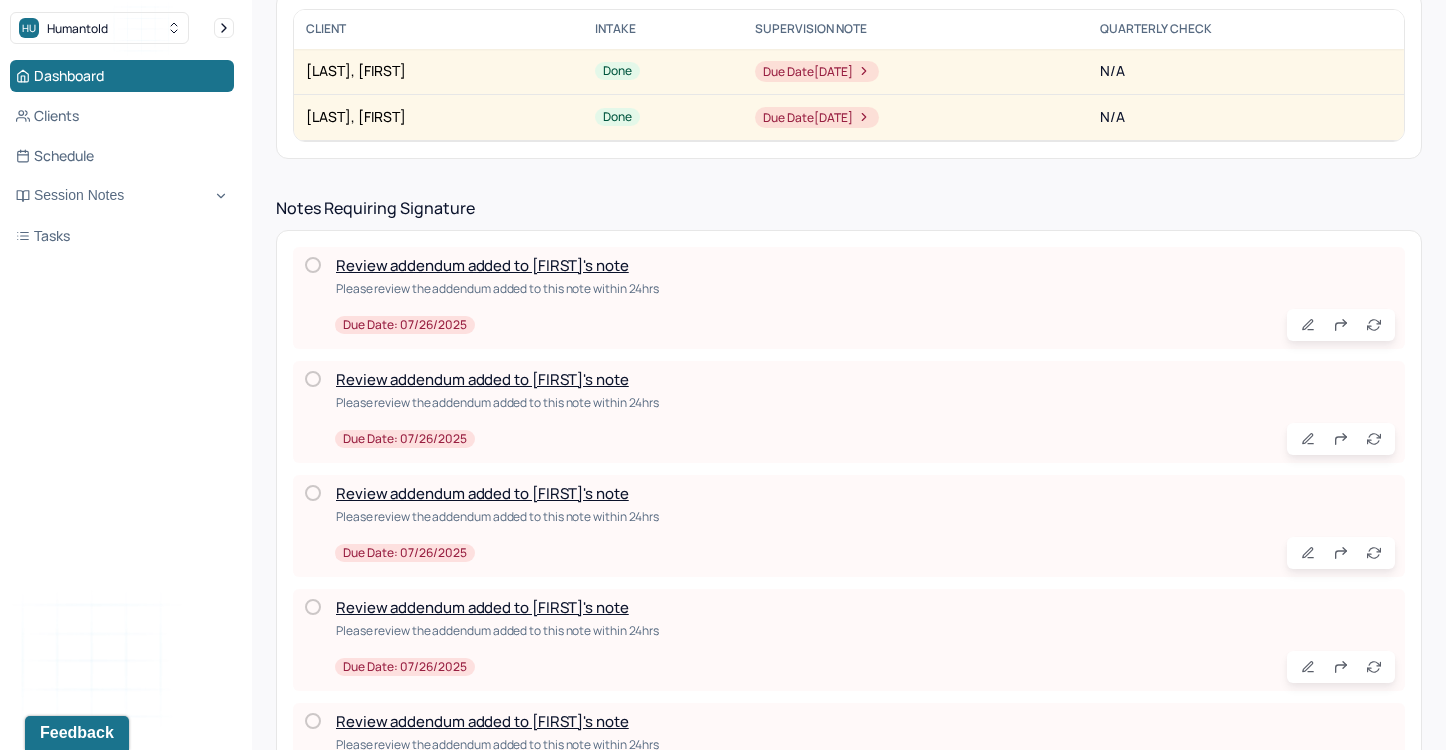 scroll, scrollTop: 0, scrollLeft: 0, axis: both 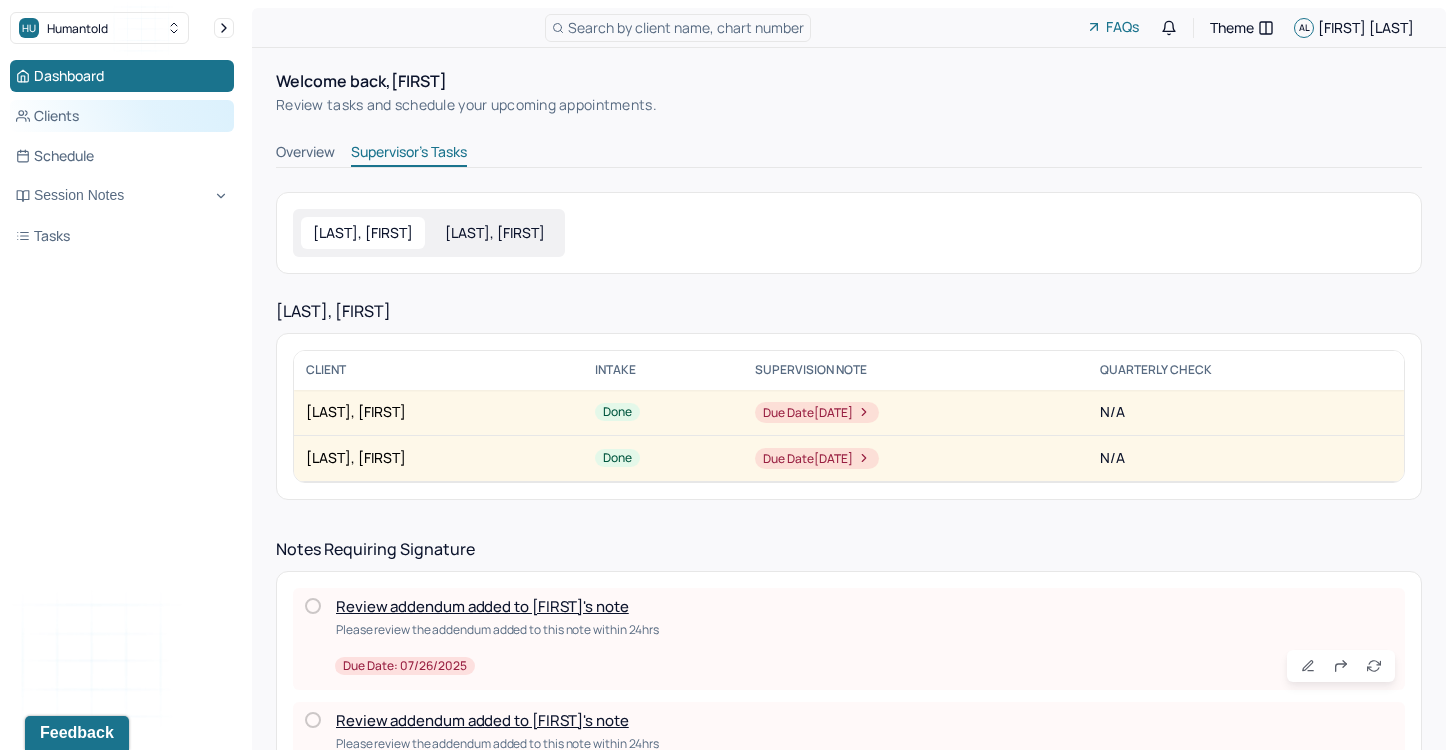 click on "Clients" at bounding box center (122, 116) 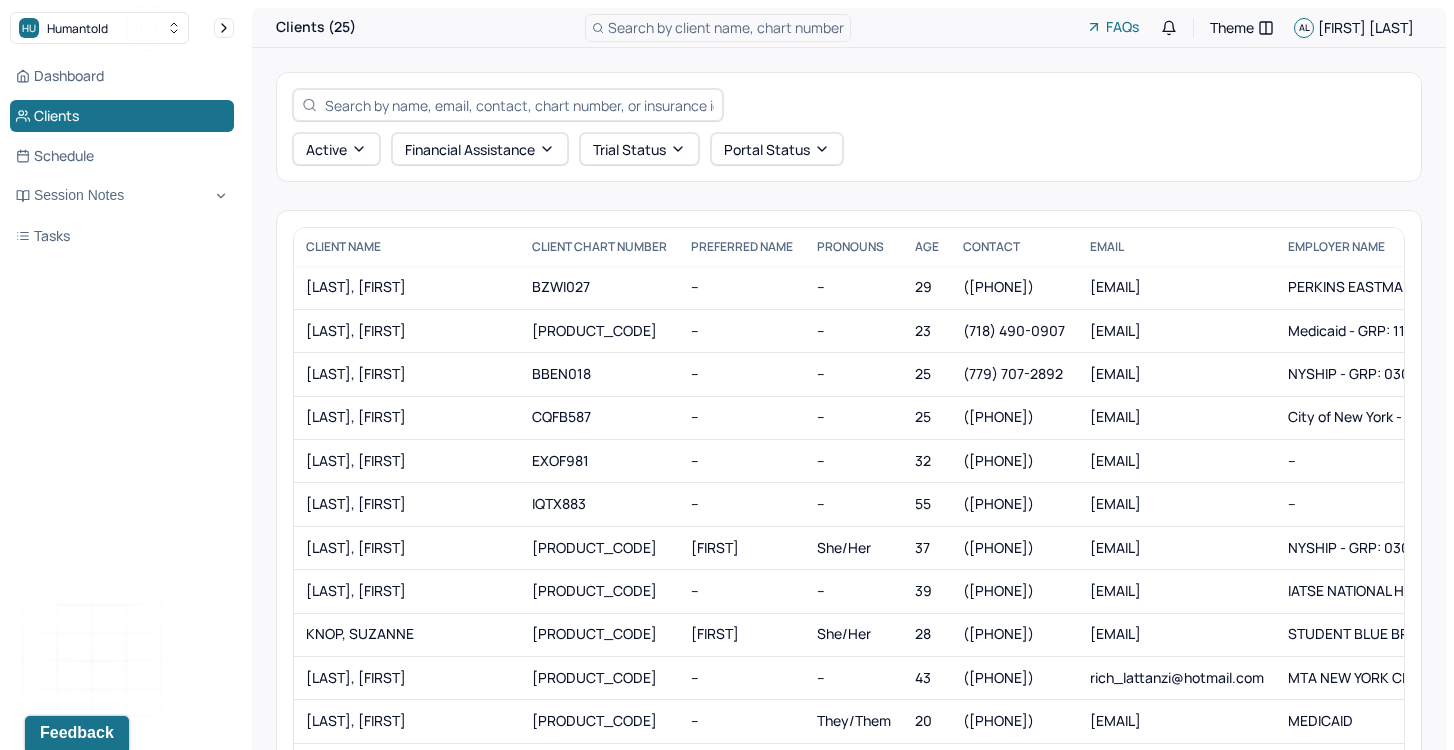 click at bounding box center (519, 105) 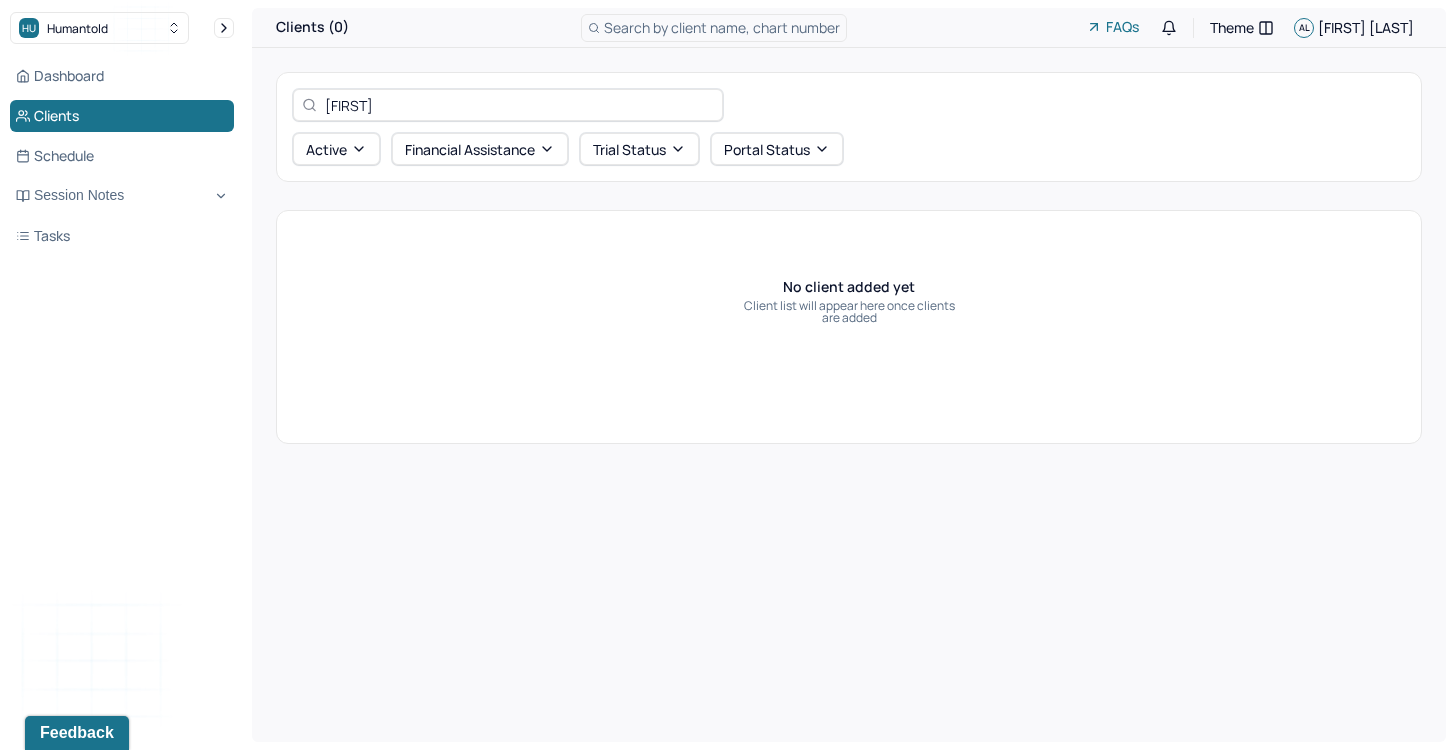 type on "[FIRST]" 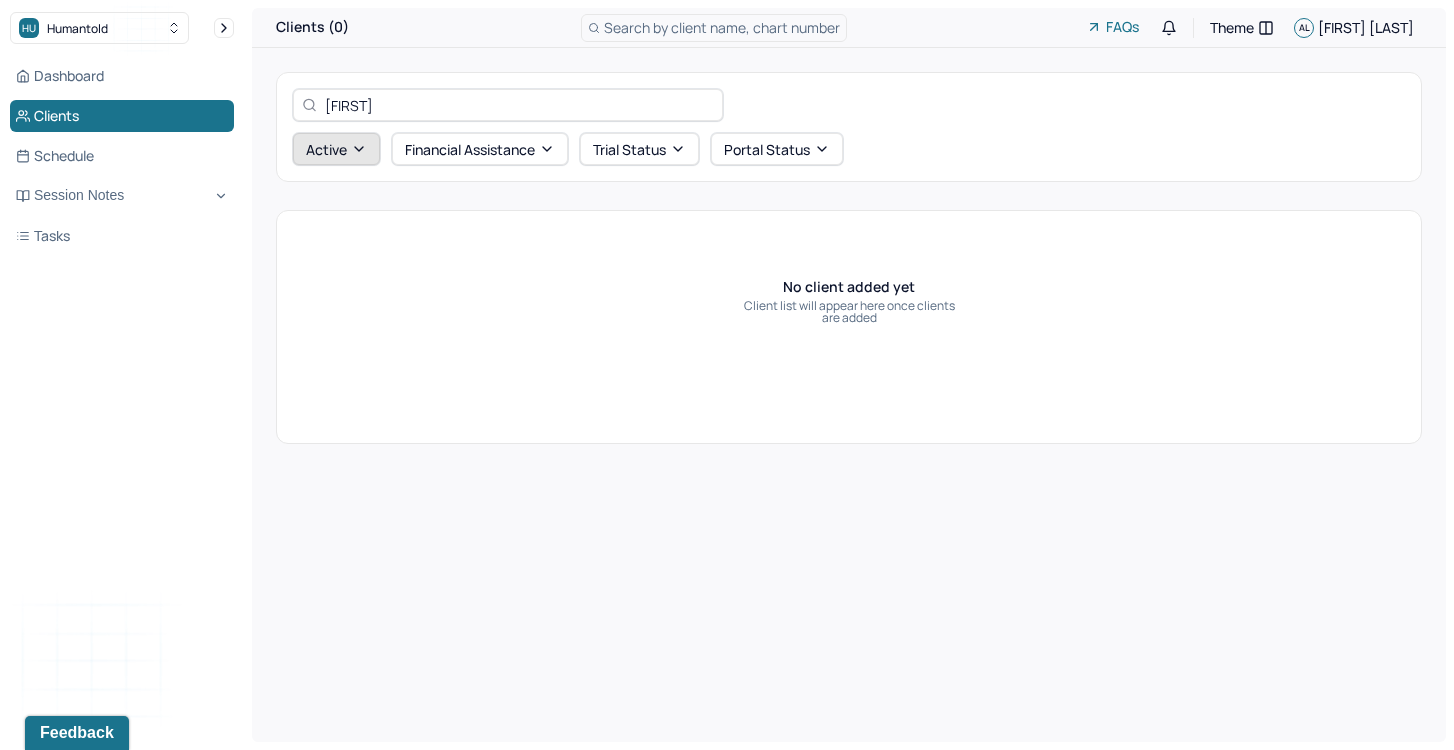 click on "Active" at bounding box center (336, 149) 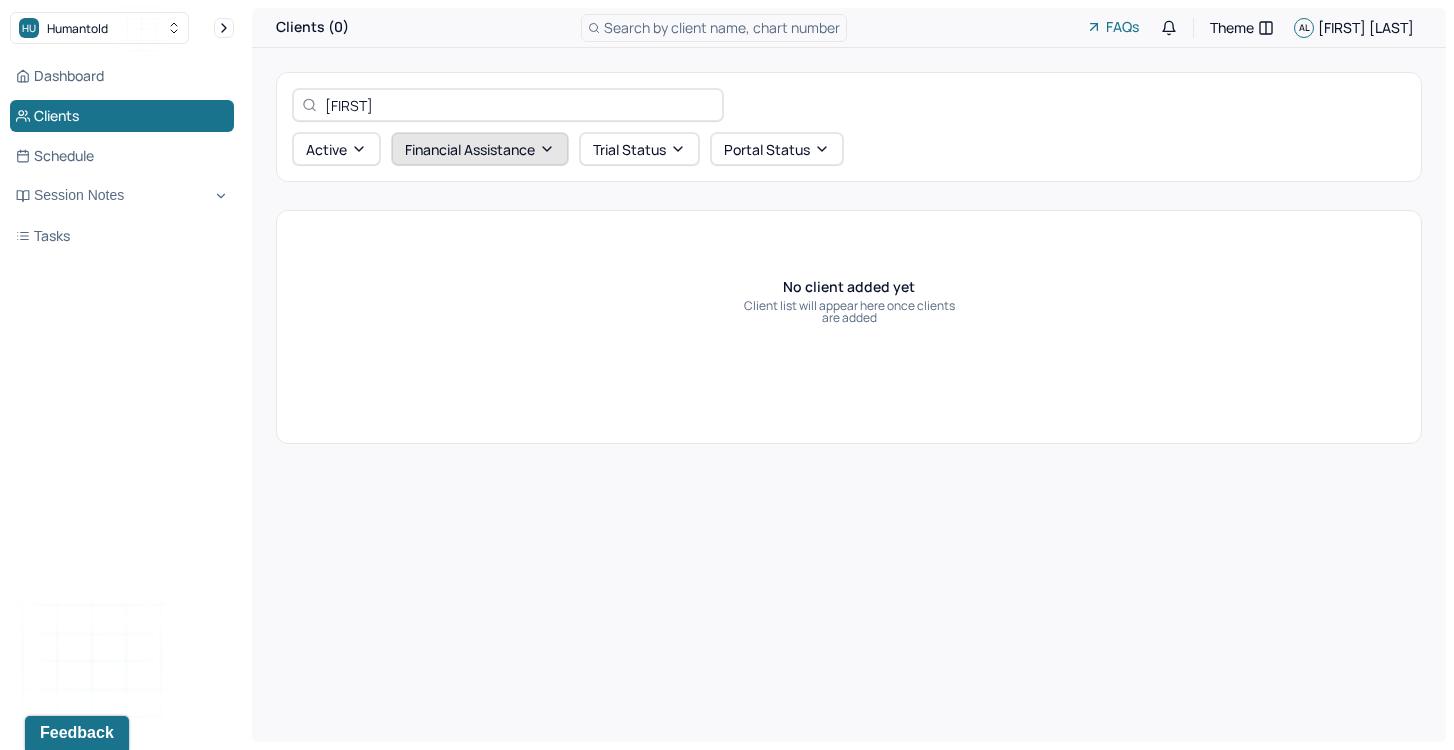click on "Financial assistance" at bounding box center (480, 149) 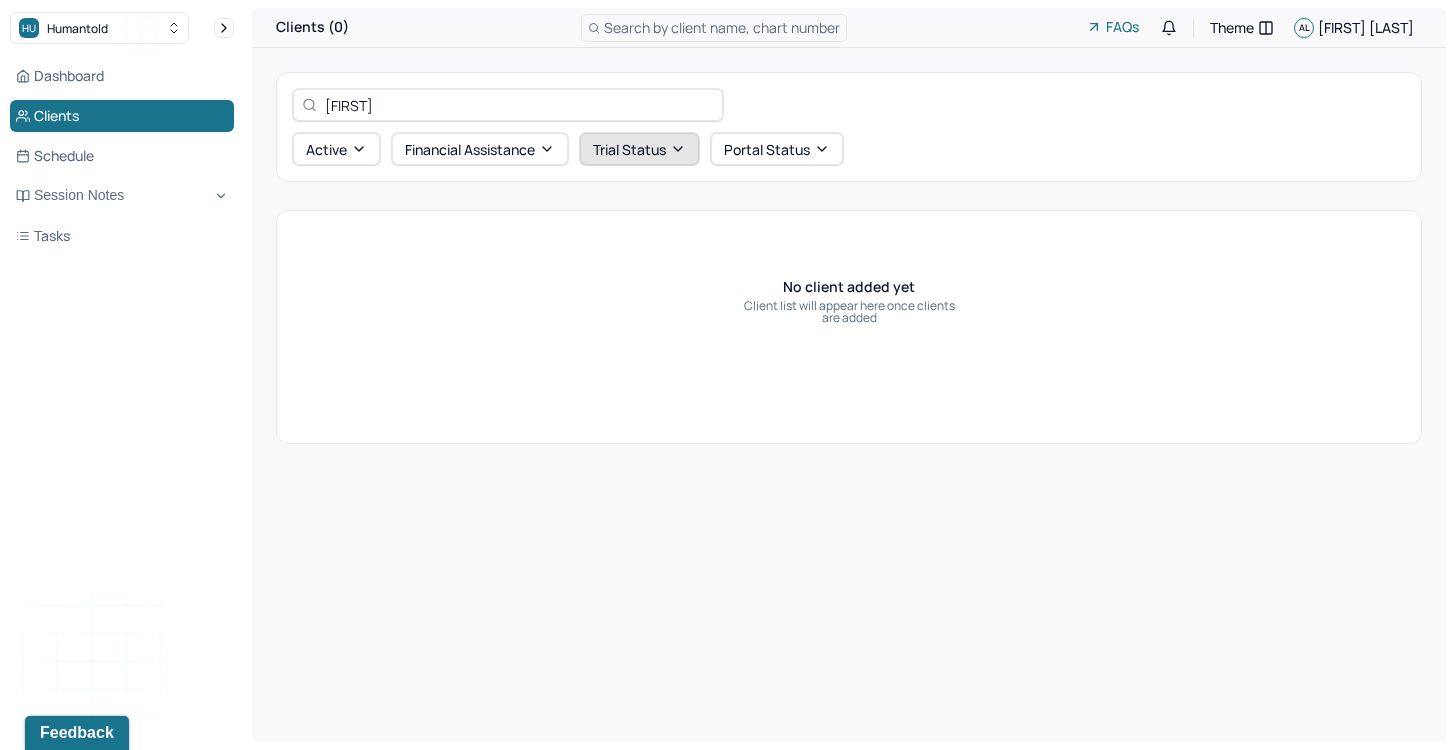 click on "Trial Status" at bounding box center [639, 149] 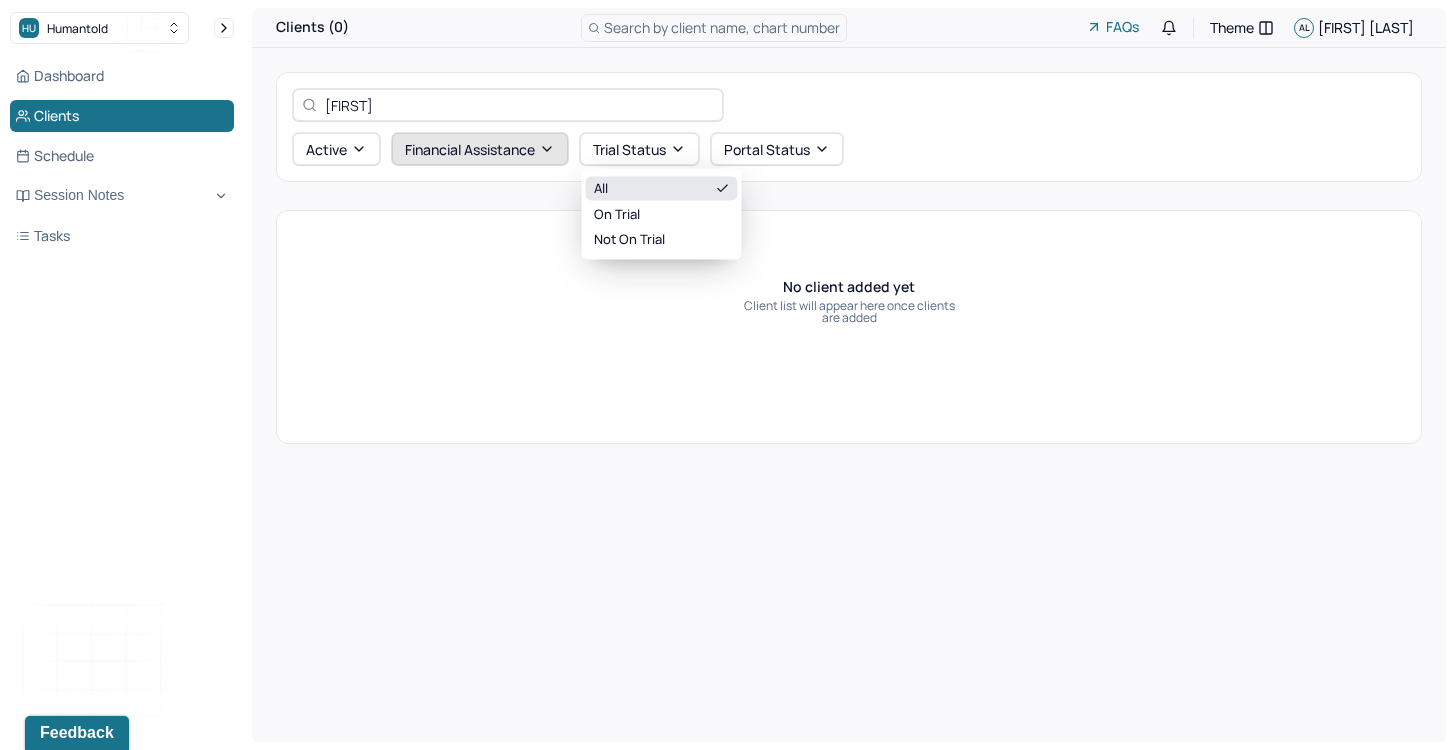 click on "All On Trial Not On Trial" at bounding box center (727, 375) 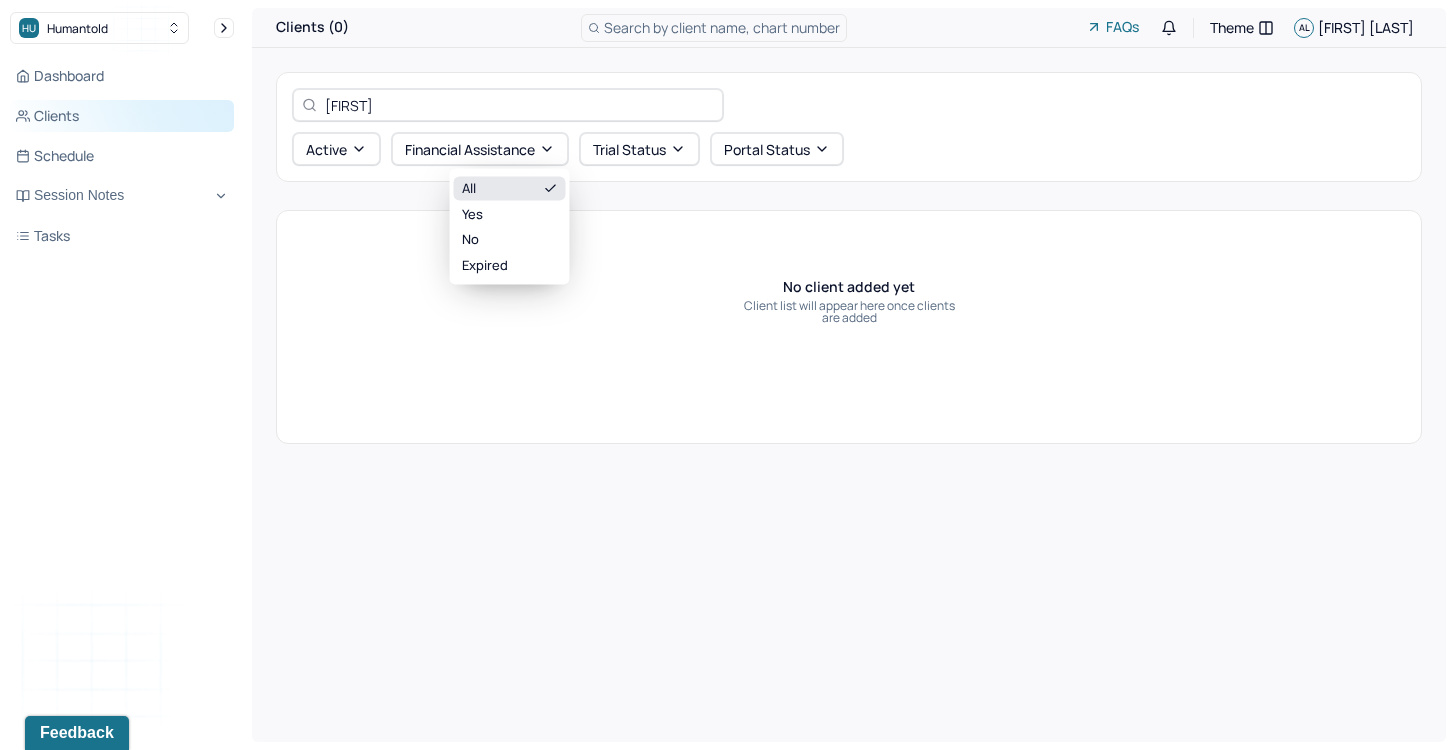 click on "Clients" at bounding box center [122, 116] 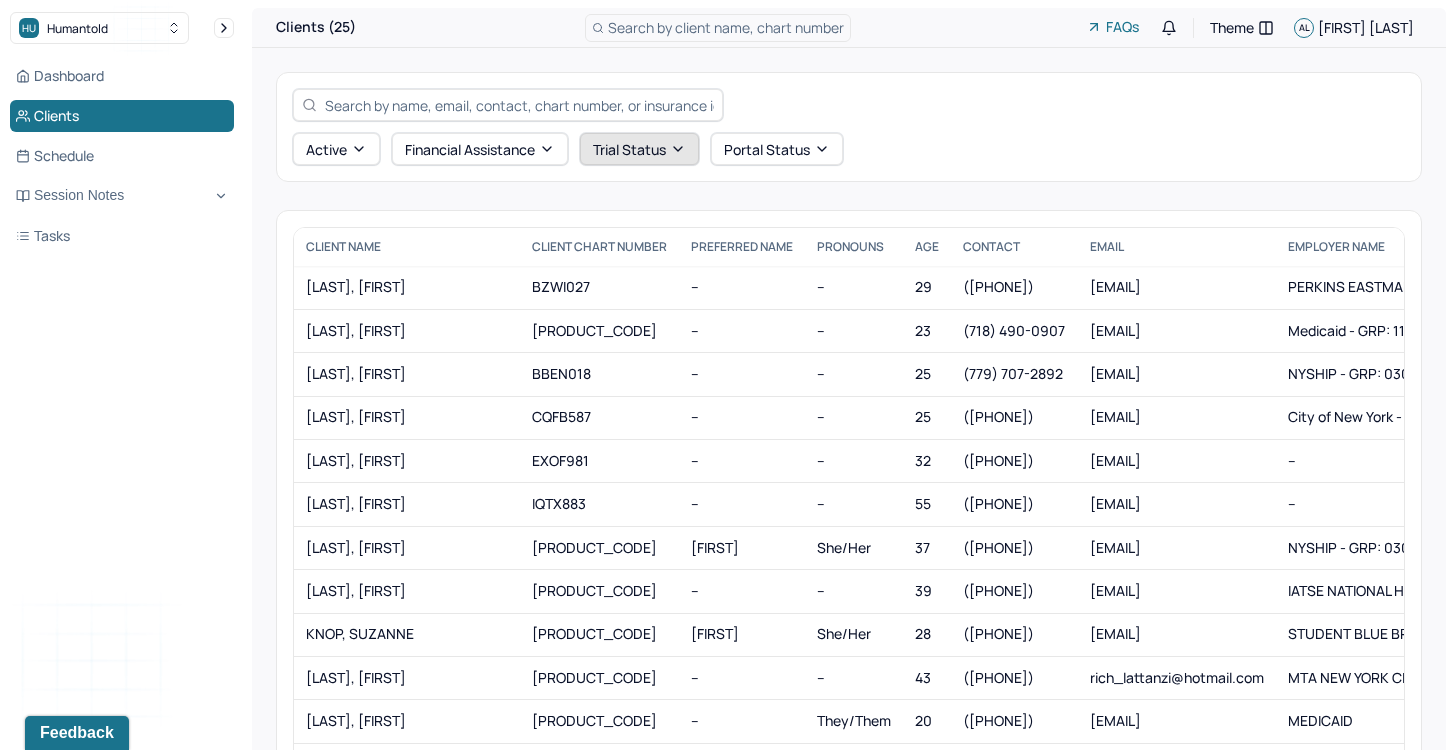 click on "Trial Status" at bounding box center [639, 149] 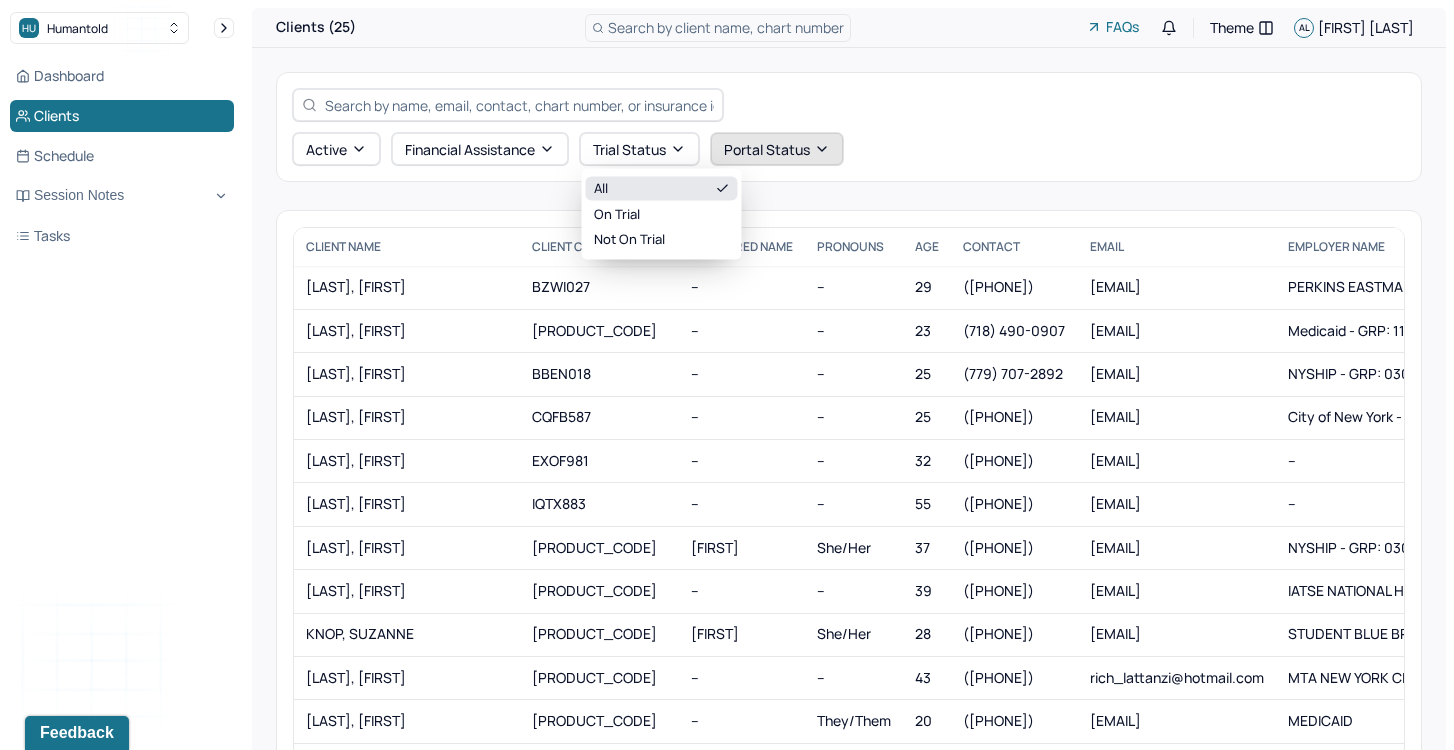 click on "Portal Status" at bounding box center [777, 149] 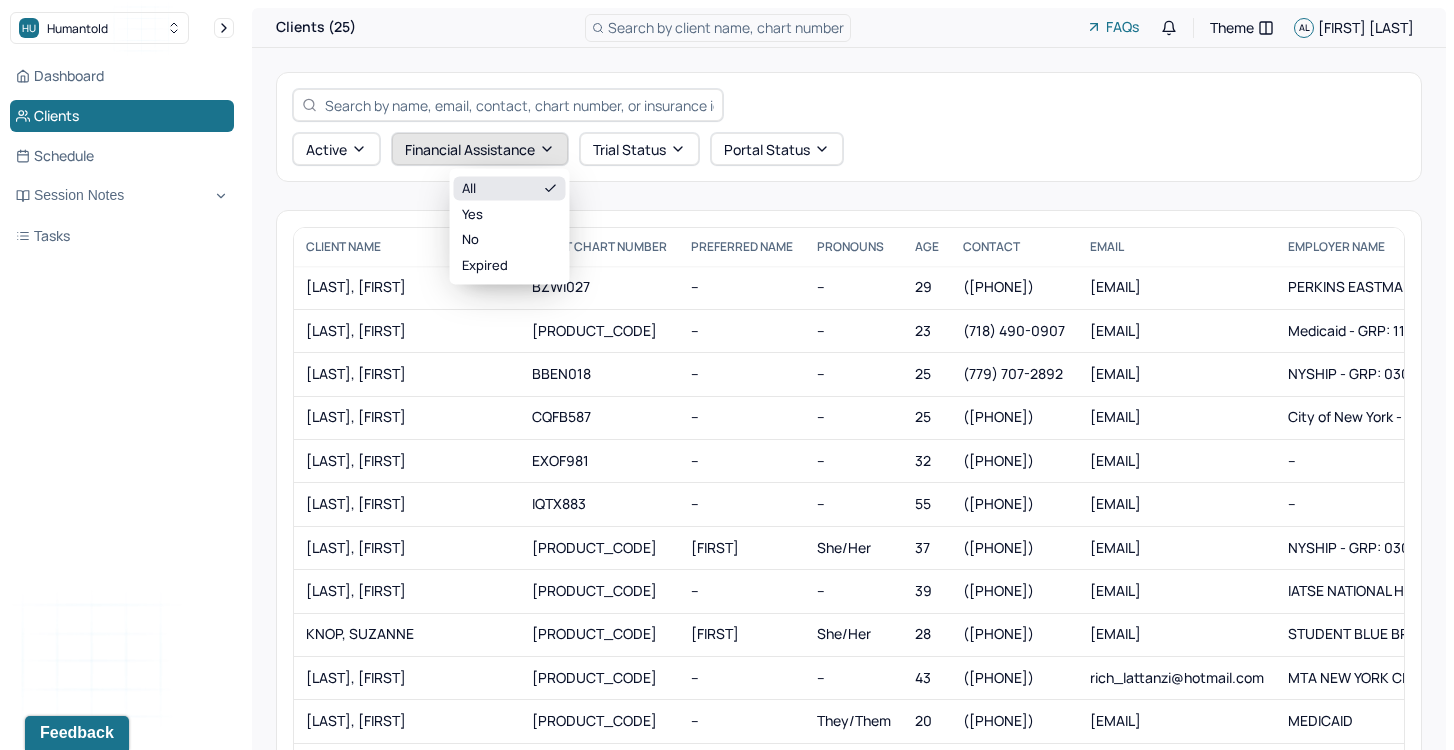 click on "Financial assistance" at bounding box center (480, 149) 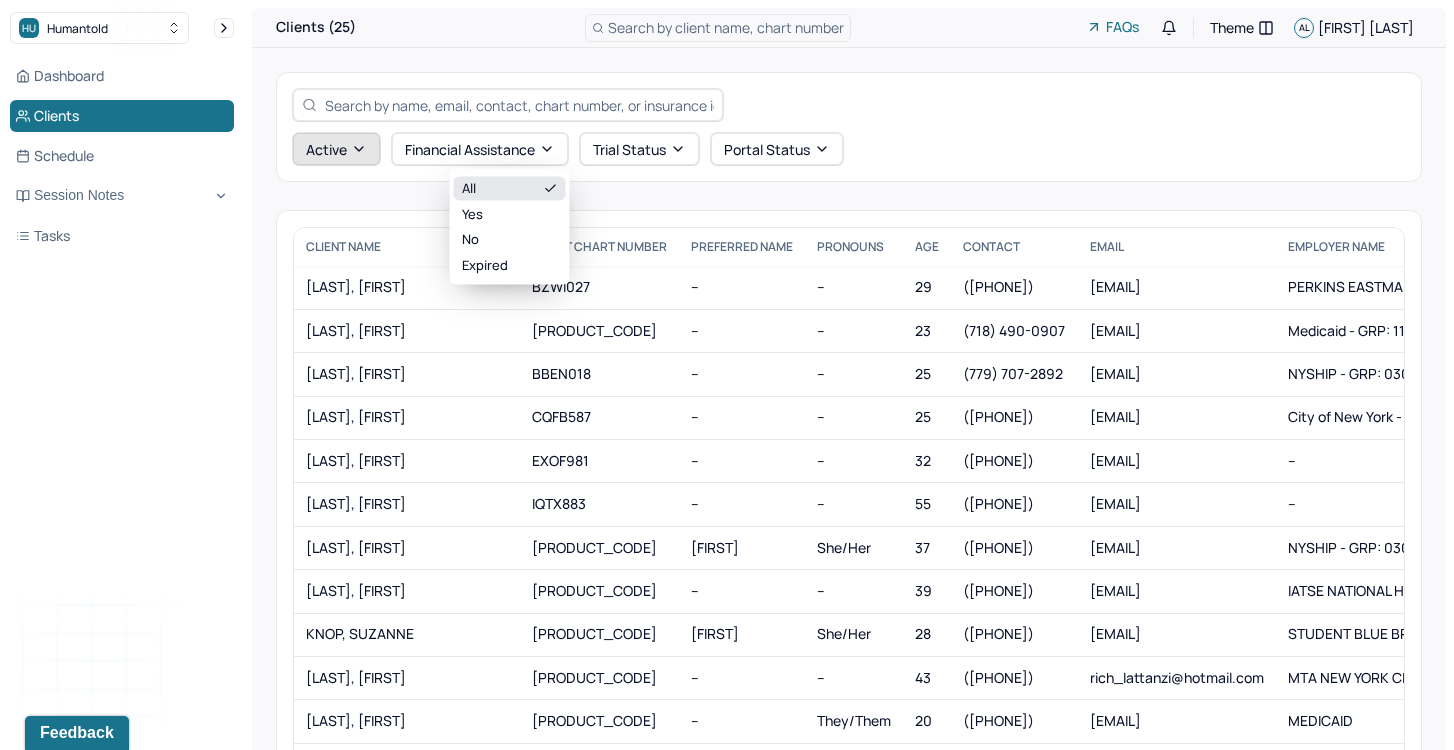 click 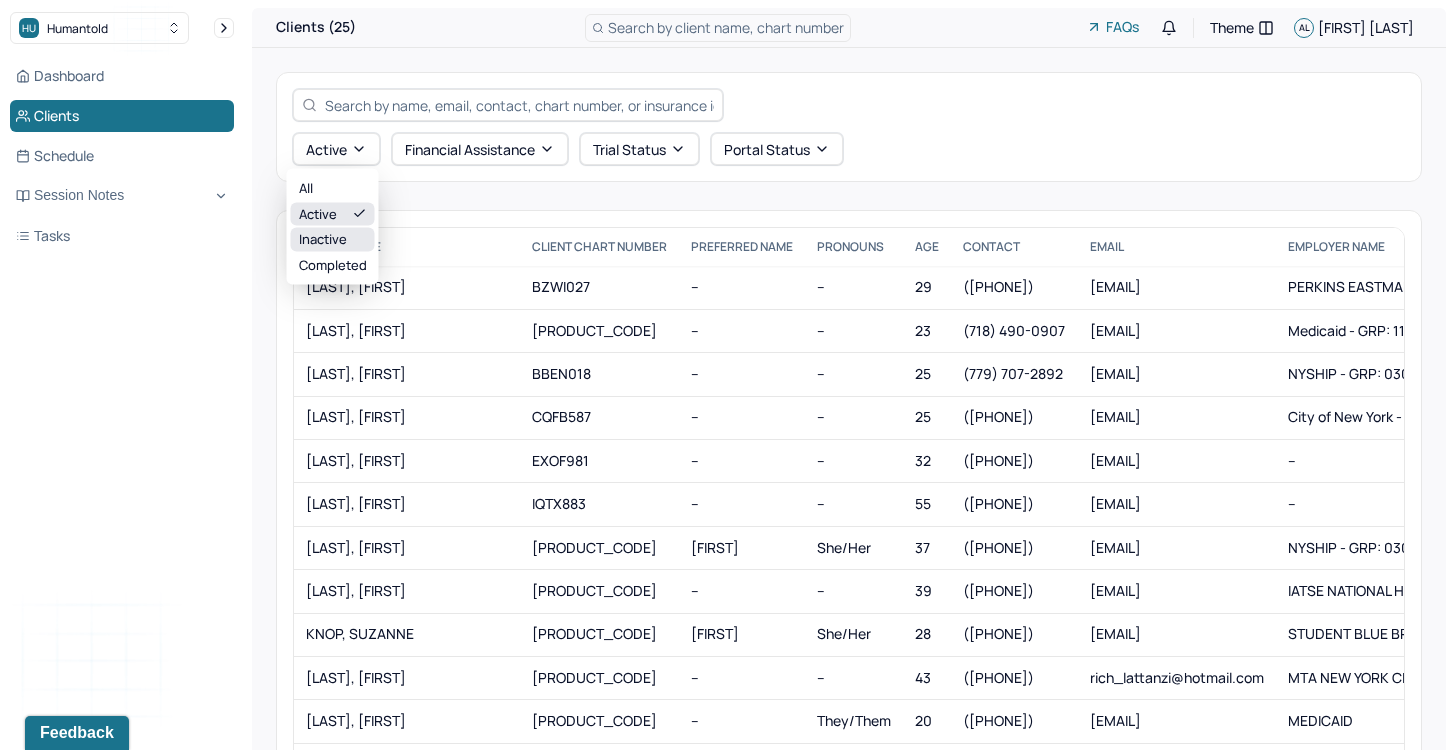 click on "inactive" at bounding box center [333, 240] 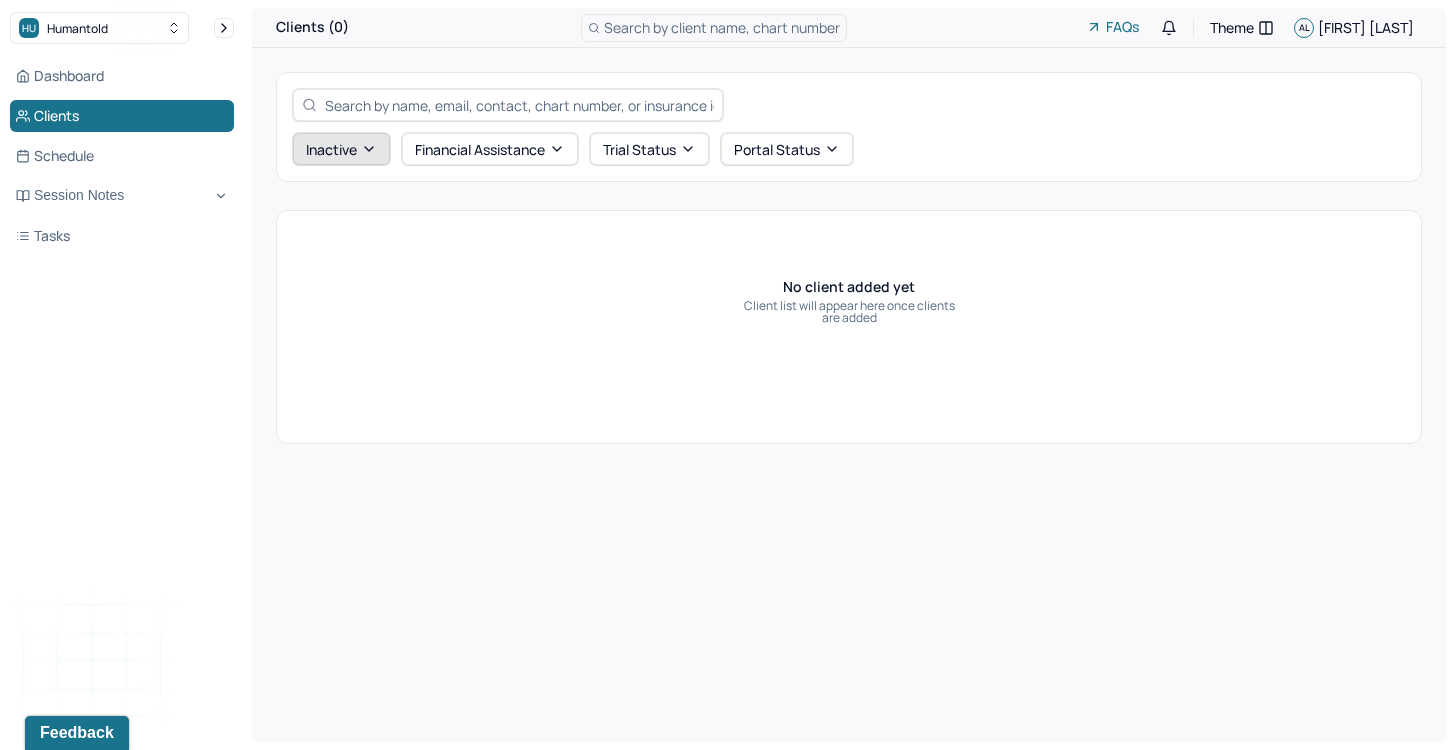 click on "Inactive" at bounding box center (341, 149) 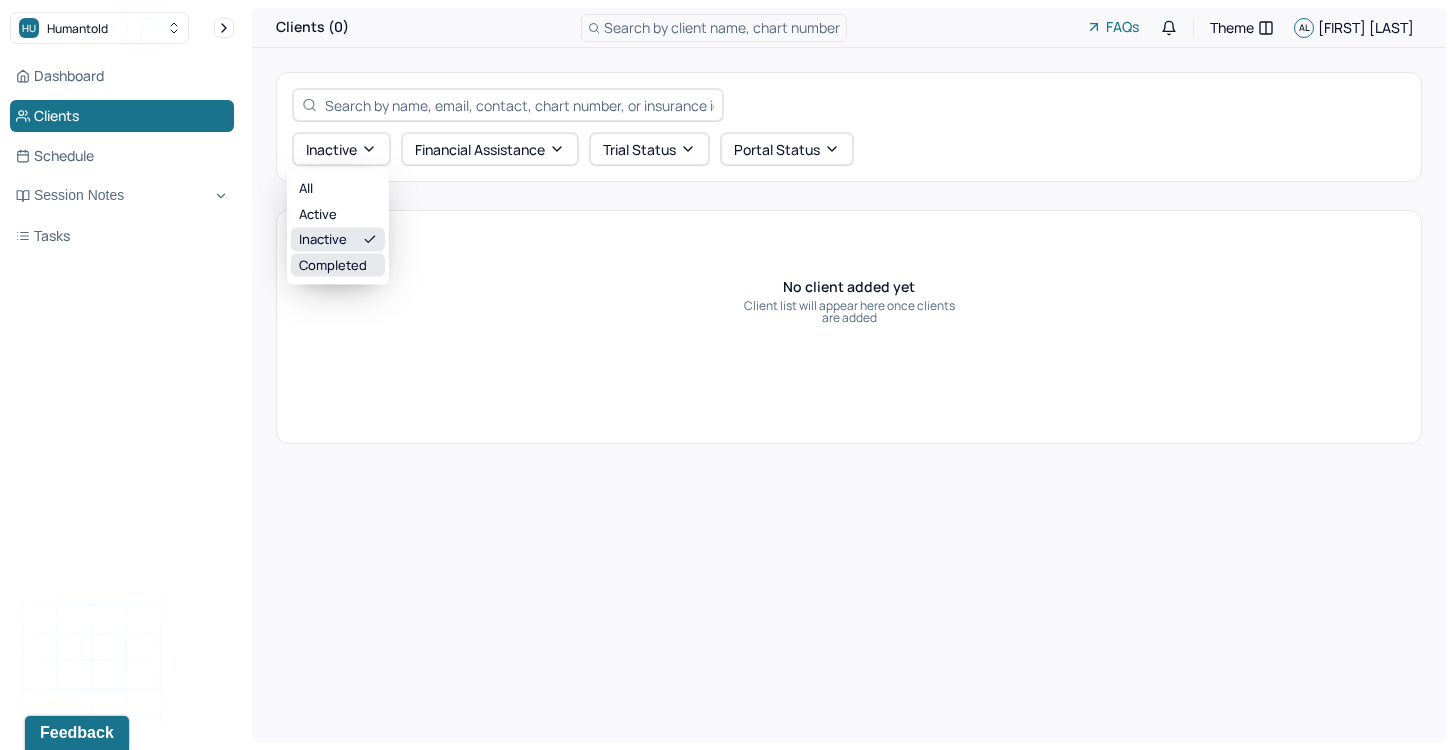 click on "completed" at bounding box center [338, 265] 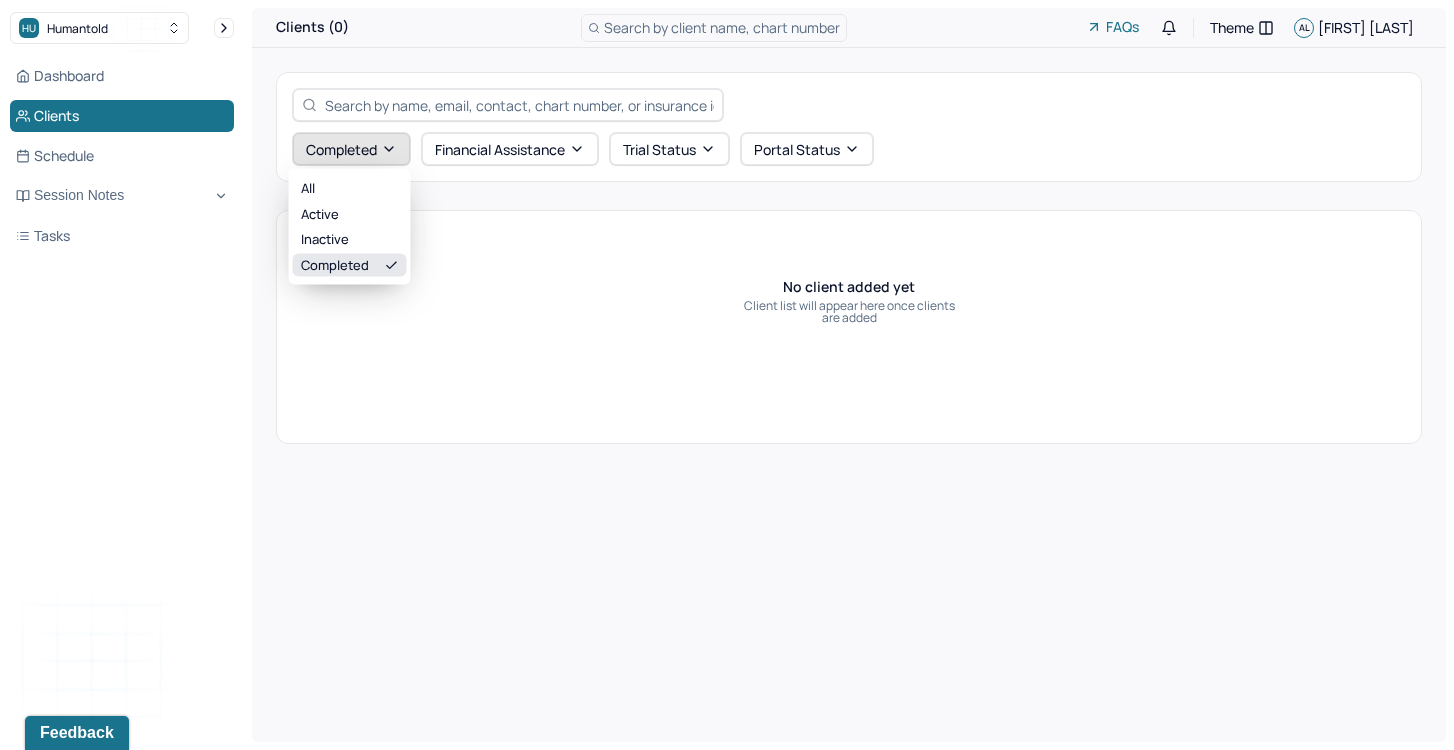 click on "Completed" at bounding box center (351, 149) 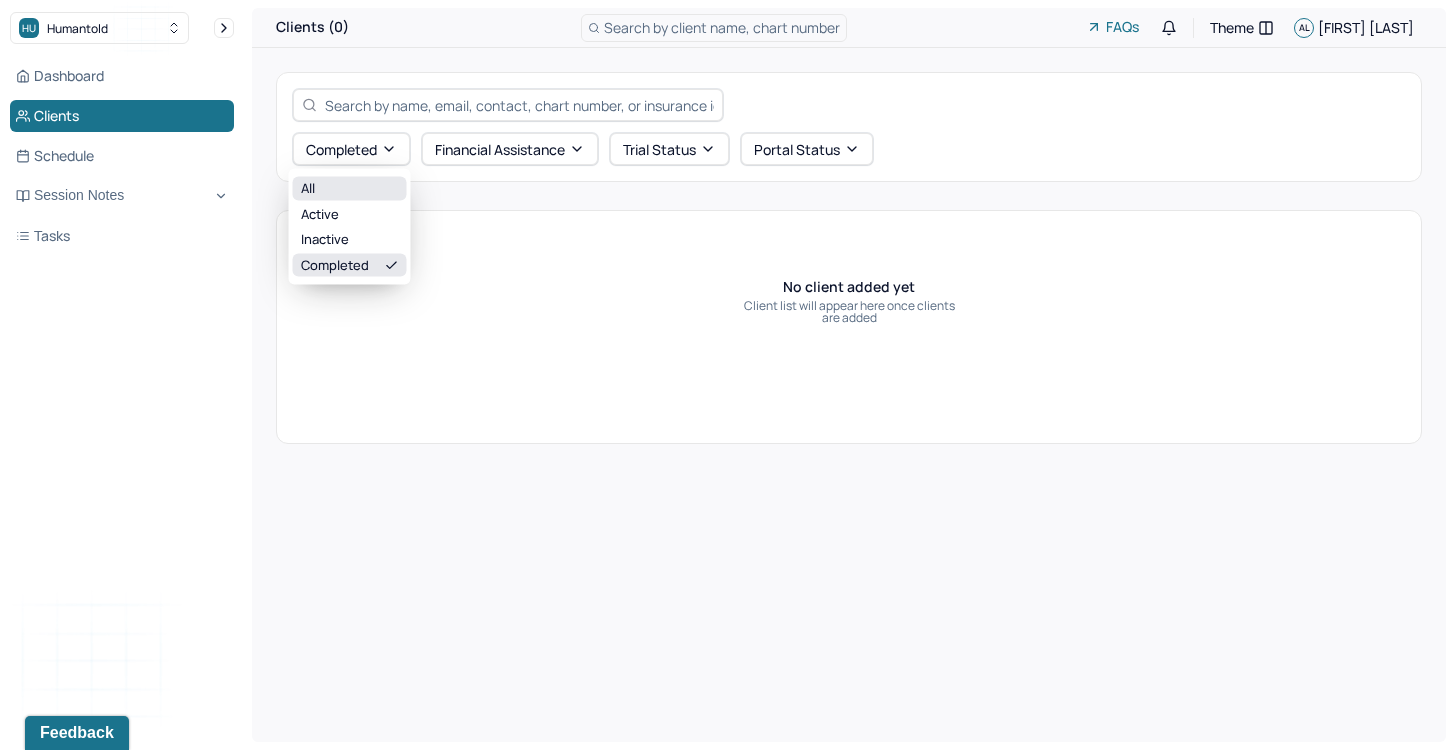 click on "All" at bounding box center (350, 189) 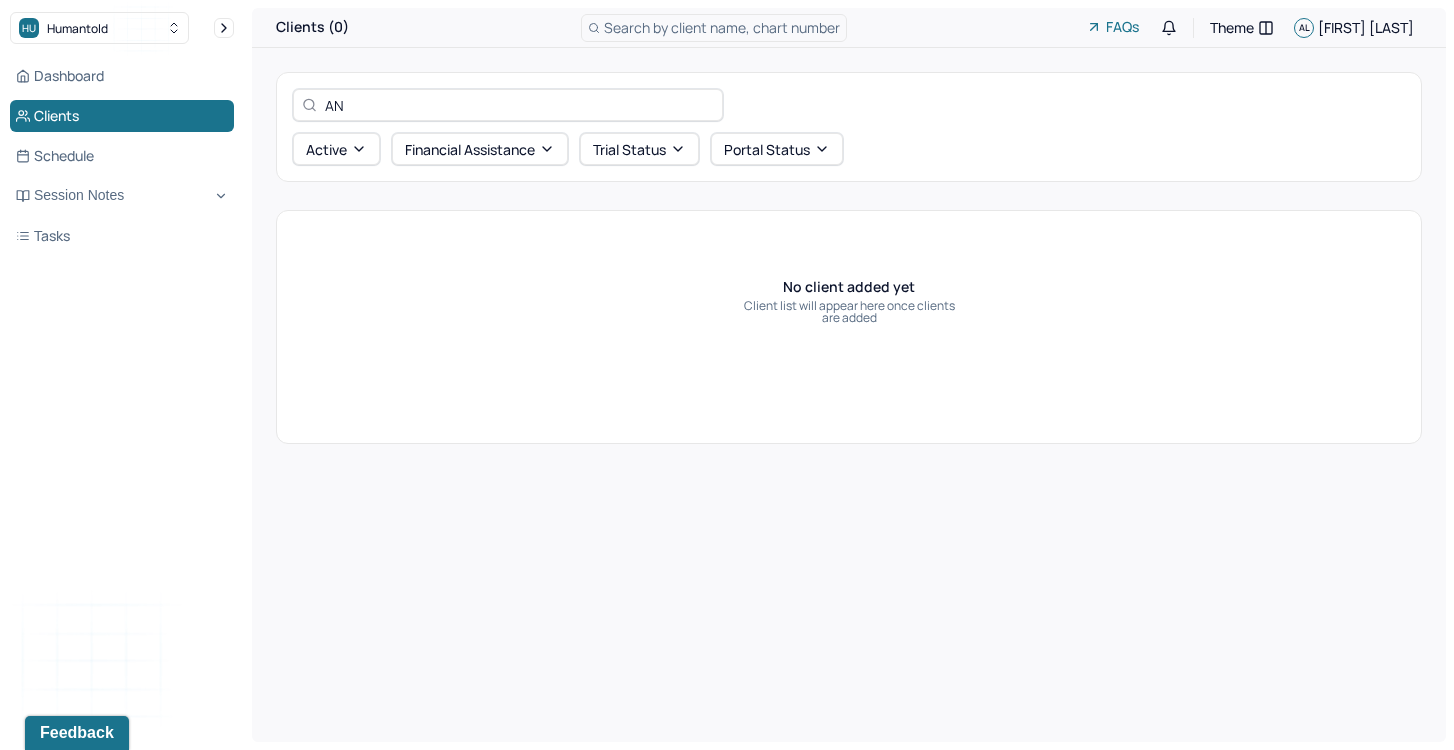type on "A" 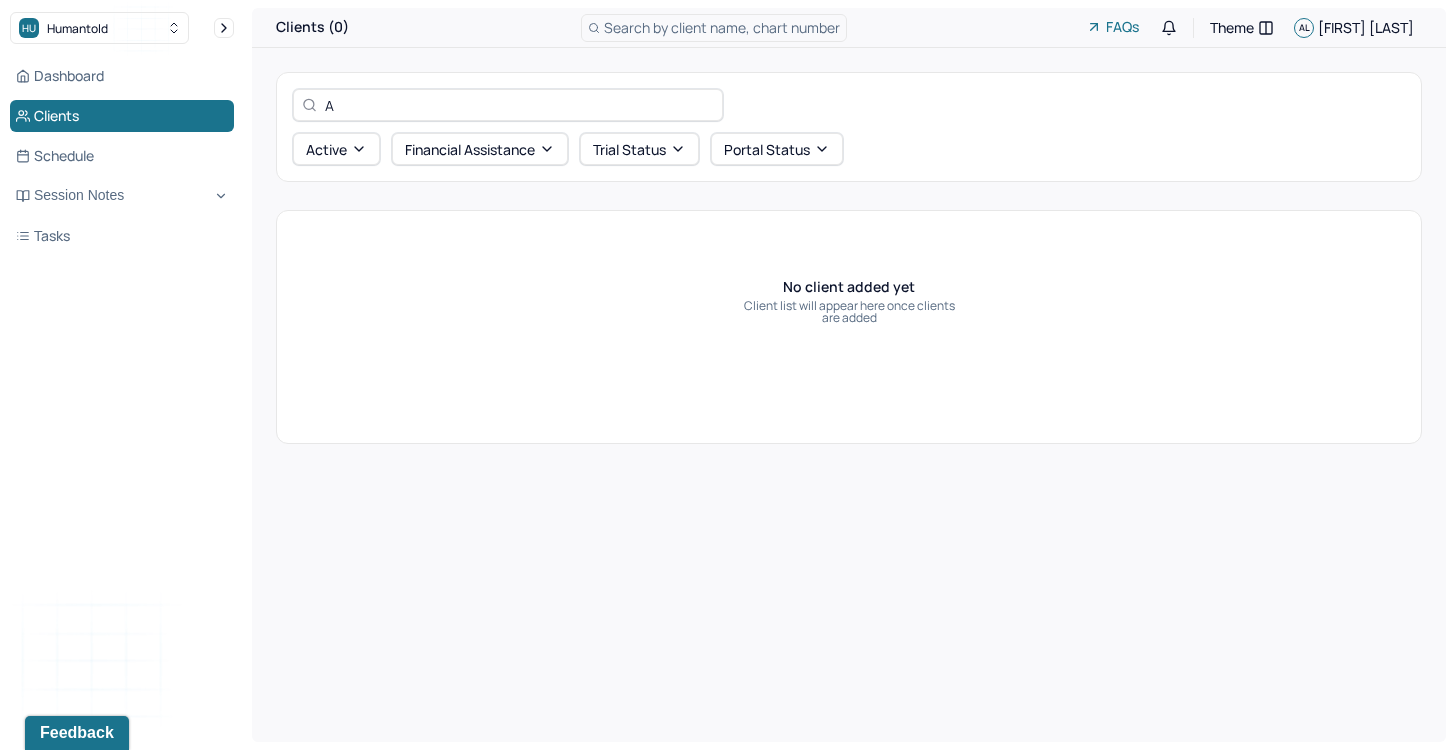 type 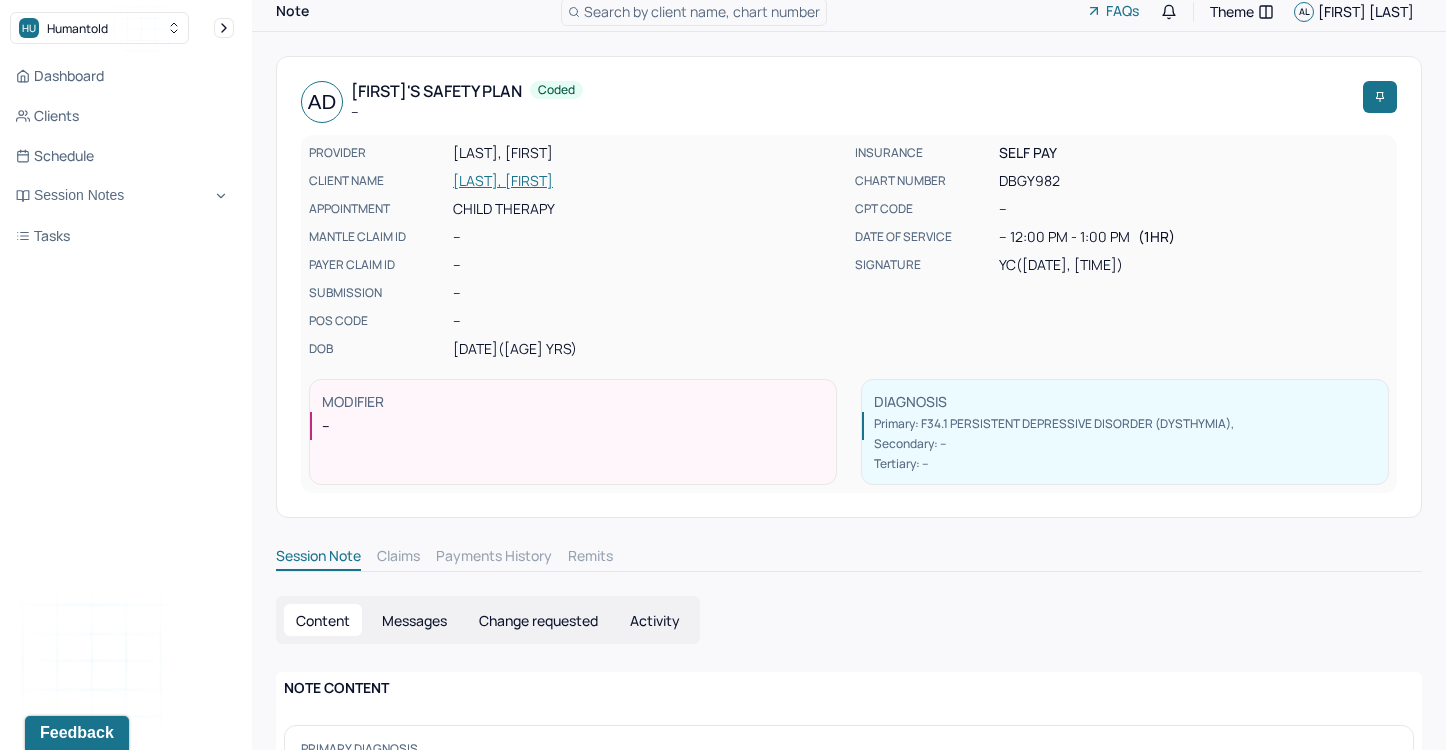 scroll, scrollTop: 5, scrollLeft: 0, axis: vertical 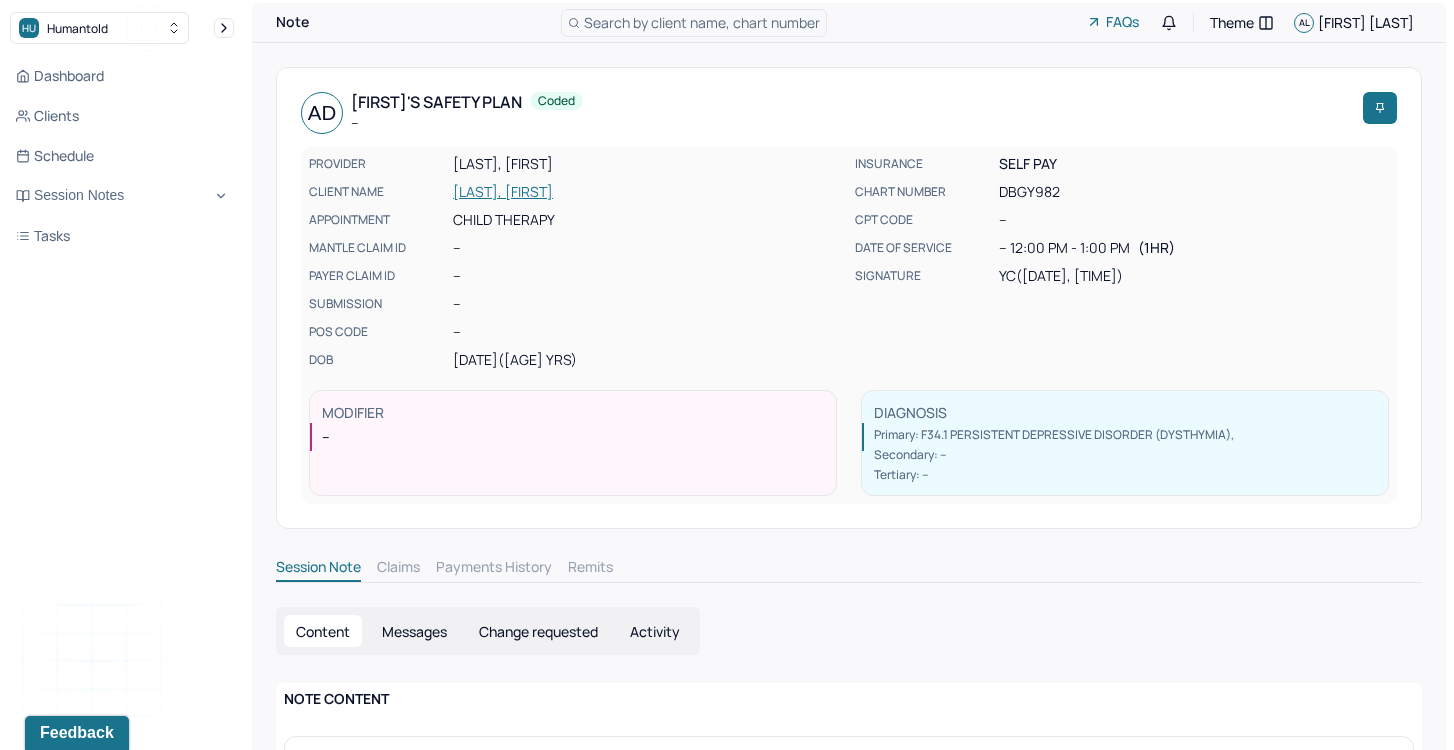 click on "Safety plan" at bounding box center [472, 102] 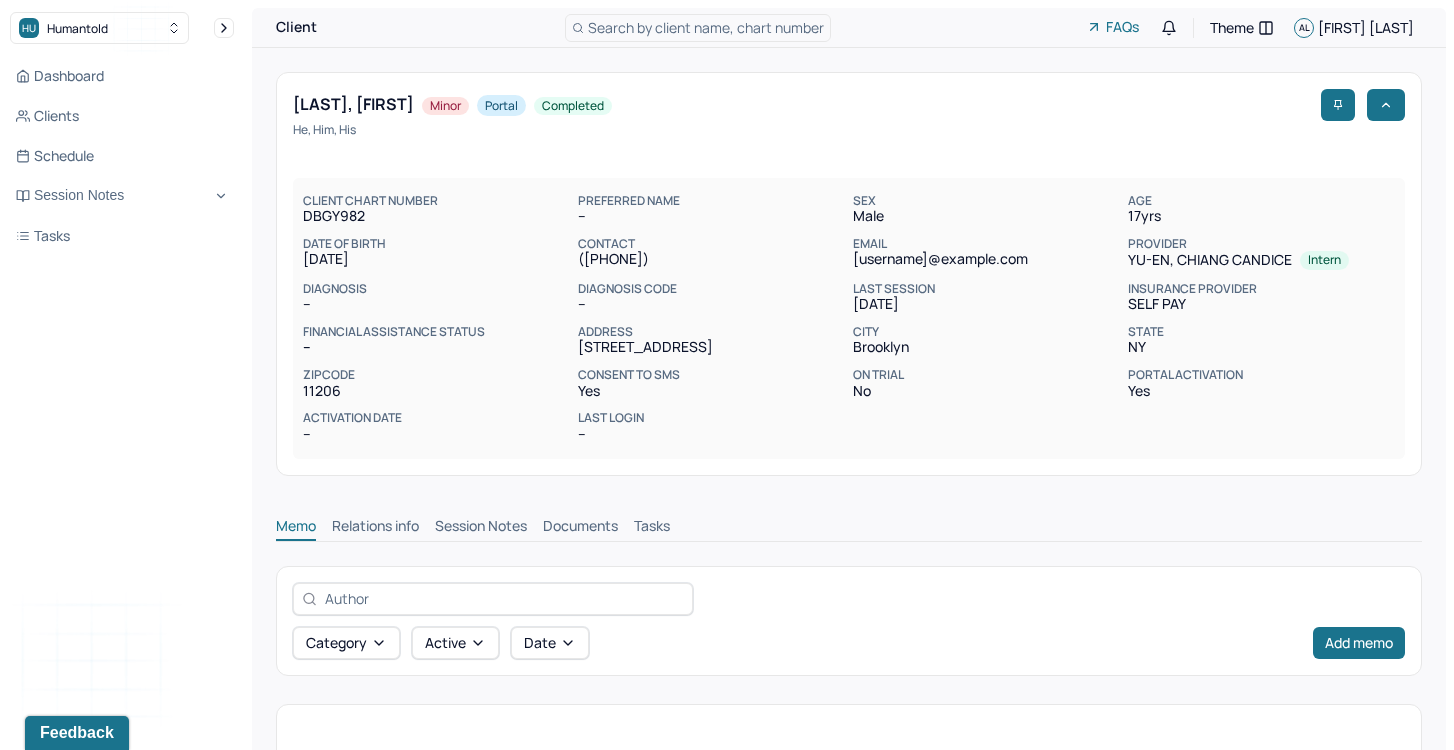 click on "Session Notes" at bounding box center [481, 528] 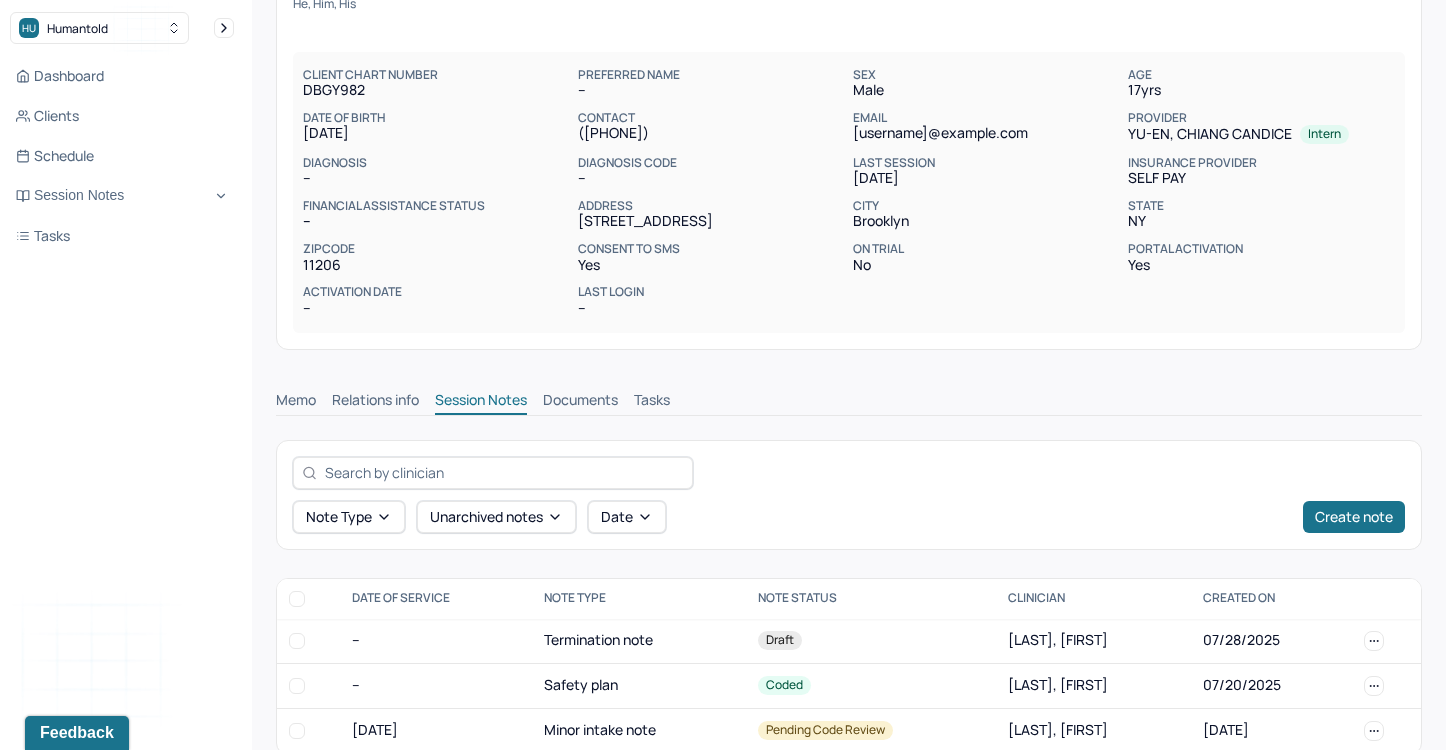 scroll, scrollTop: 159, scrollLeft: 0, axis: vertical 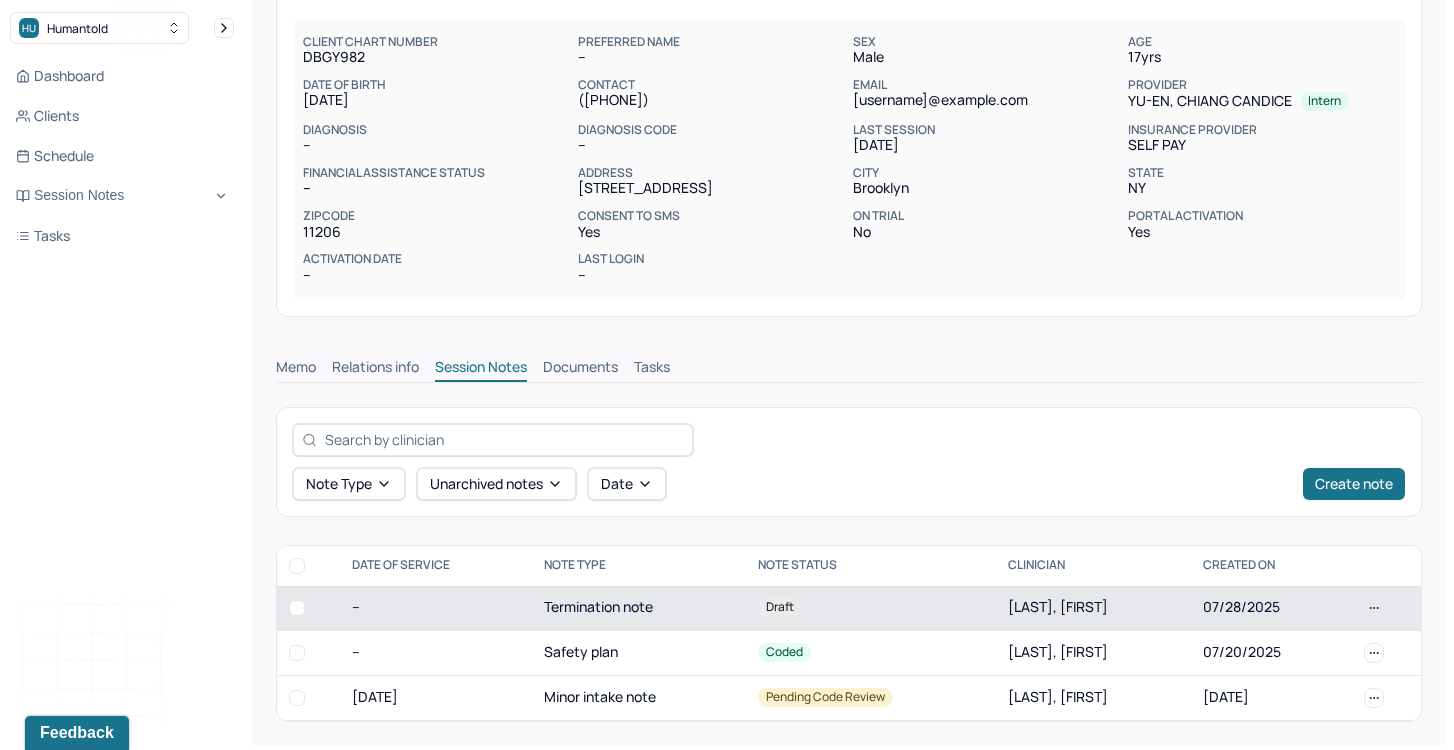 click on "Termination note" at bounding box center [639, 608] 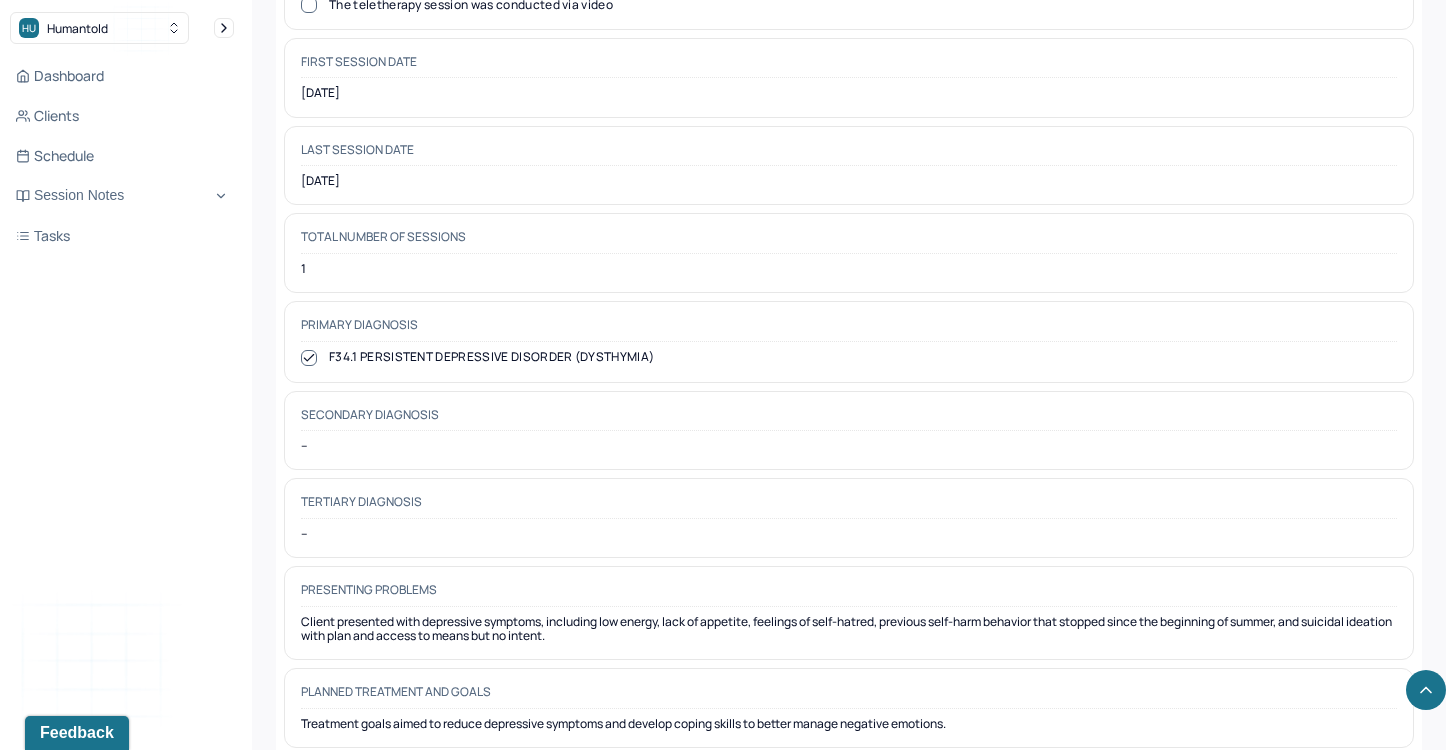 scroll, scrollTop: 942, scrollLeft: 0, axis: vertical 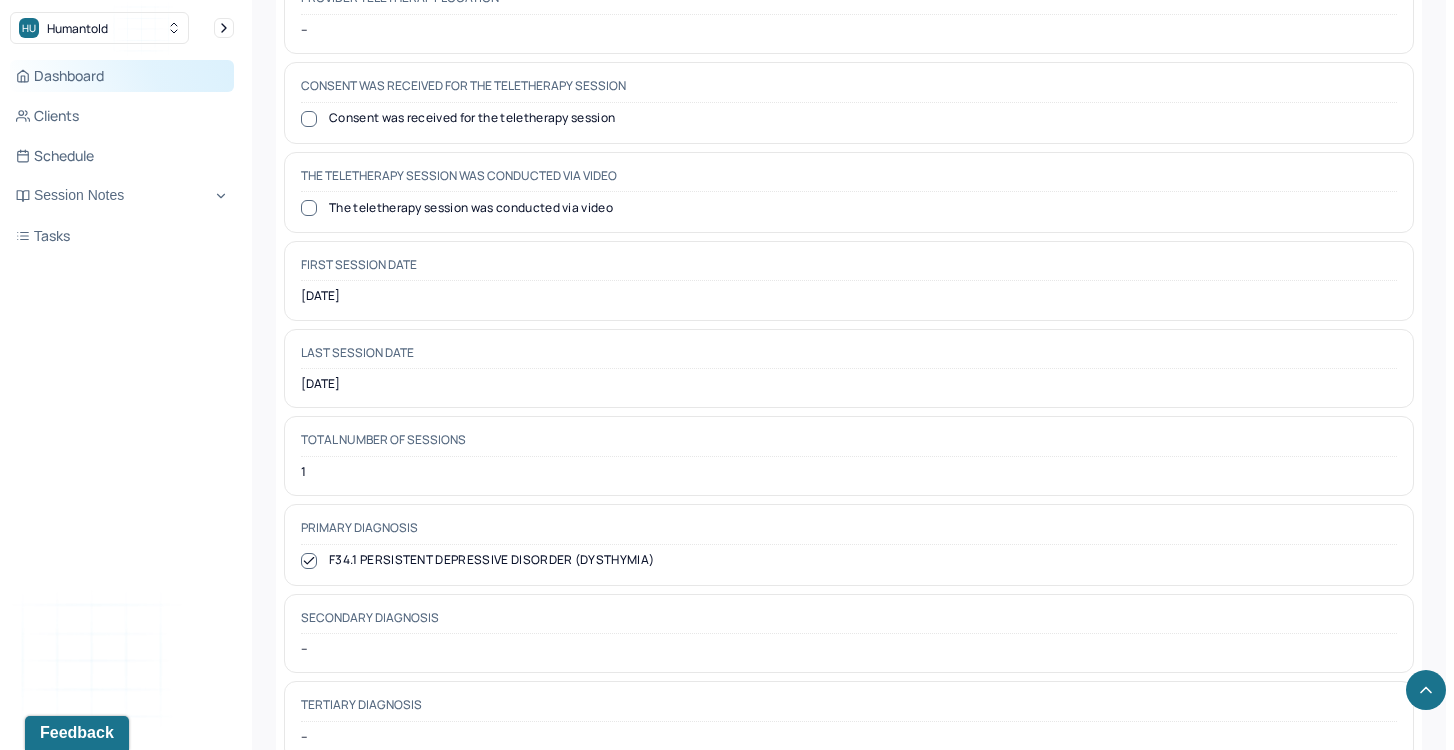 click on "Dashboard" at bounding box center (122, 76) 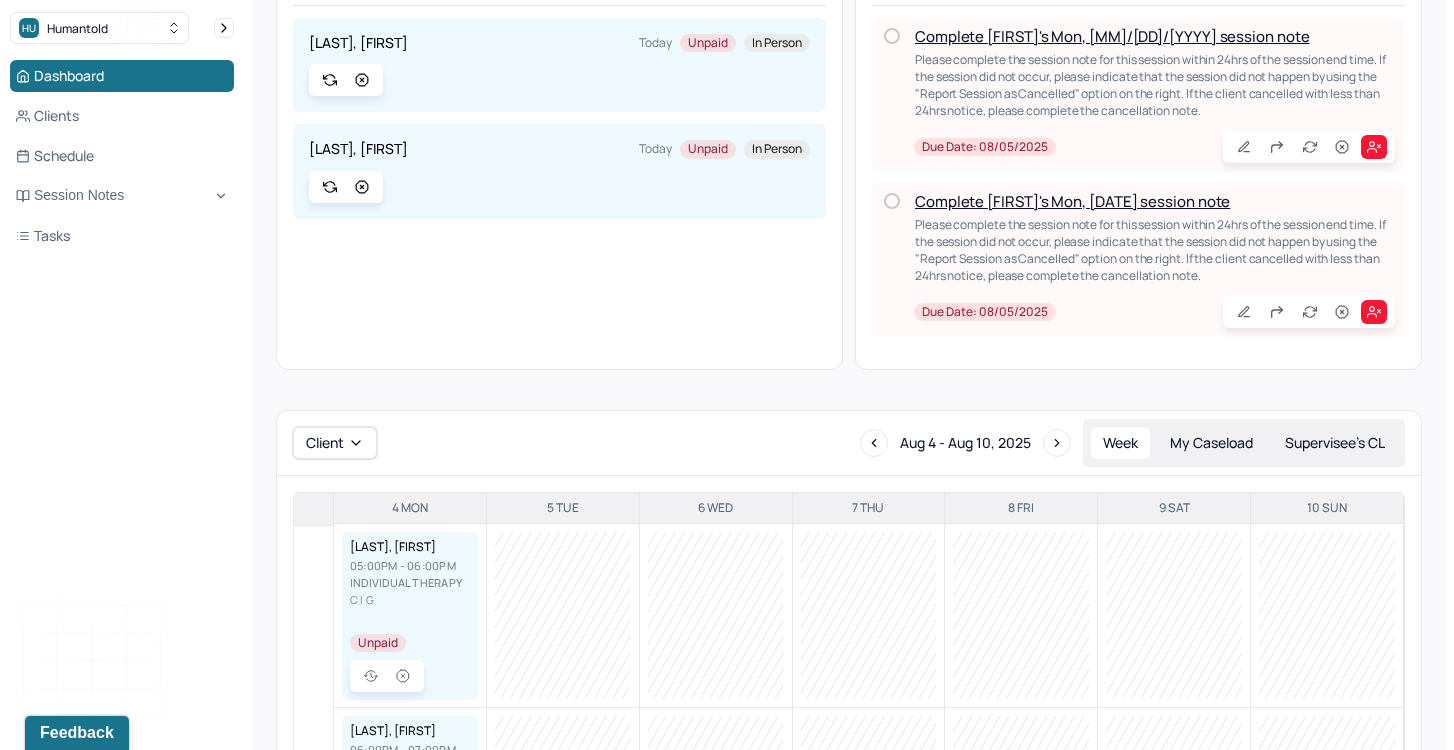 scroll, scrollTop: 0, scrollLeft: 0, axis: both 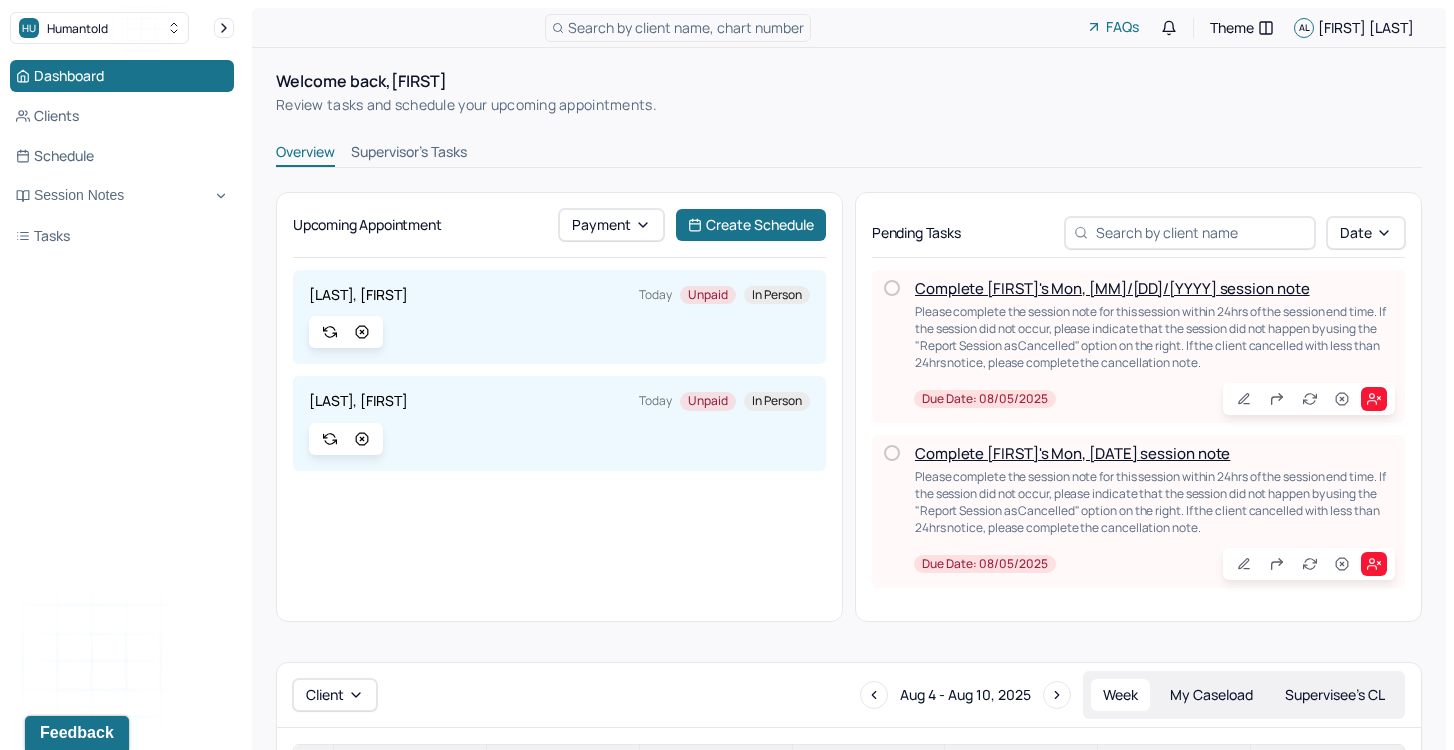 click on "Welcome back, [FIRST] Review tasks and schedule your upcoming appointments. Overview Supervisor's Tasks Upcoming Appointment Payment Create Schedule [LAST], [FIRST] Today Unpaid In person [LAST], [FIRST] Today Unpaid In person Pending Tasks Date Complete [FIRST]'s Mon, [MM]/[DD]/[YYYY] session note Please complete the session note for this session within 24hrs of the session end time. If the session did not occur, please indicate that the session did not happen by using the "Report Session as Cancelled" option on the right. If the client cancelled with less than 24hrs notice, please complete the cancellation note. Due date: [MM]/[DD]/[YYYY] Complete [FIRST]'s Mon, [MM]/[DD]/[YYYY] session note Please complete the session note for this session within 24hrs of the session end time. If the session did not occur, please indicate that the session did not happen by using the "Report Session as Cancelled" option on the right. If the client cancelled with less than 24hrs notice, please complete the cancellation note. Due date: [MM]/[DD]/[YYYY] Client" at bounding box center (849, 616) 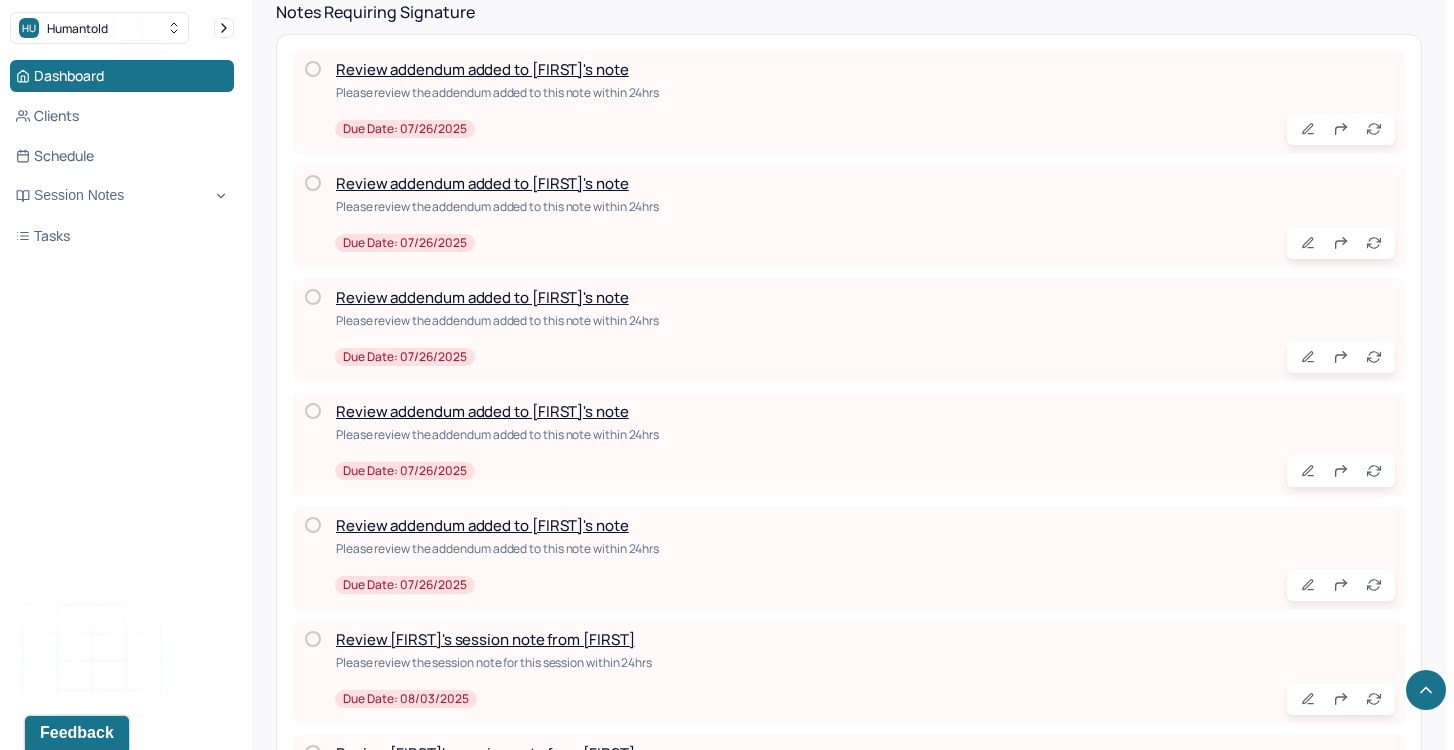 scroll, scrollTop: 661, scrollLeft: 0, axis: vertical 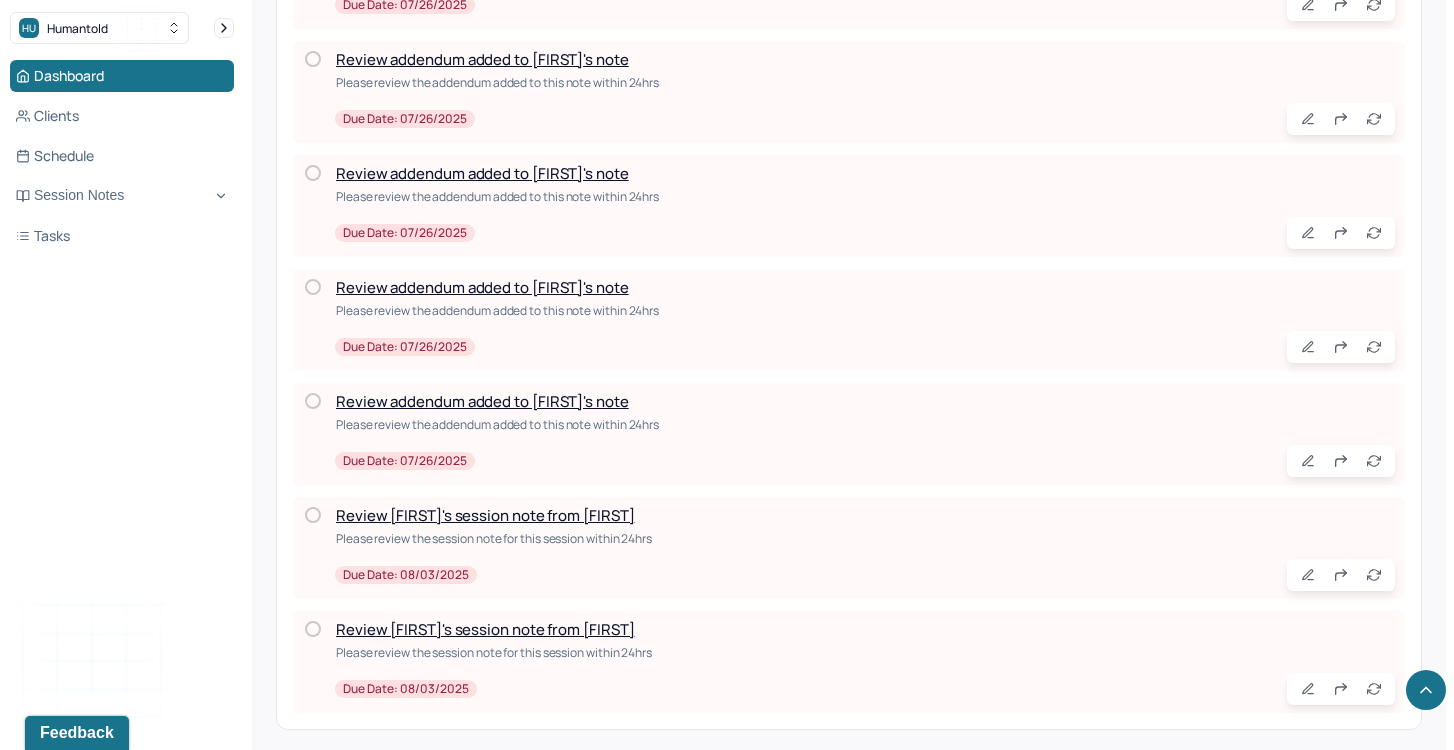 click on "Review [FIRST]'s session note from [FIRST]" at bounding box center [485, 515] 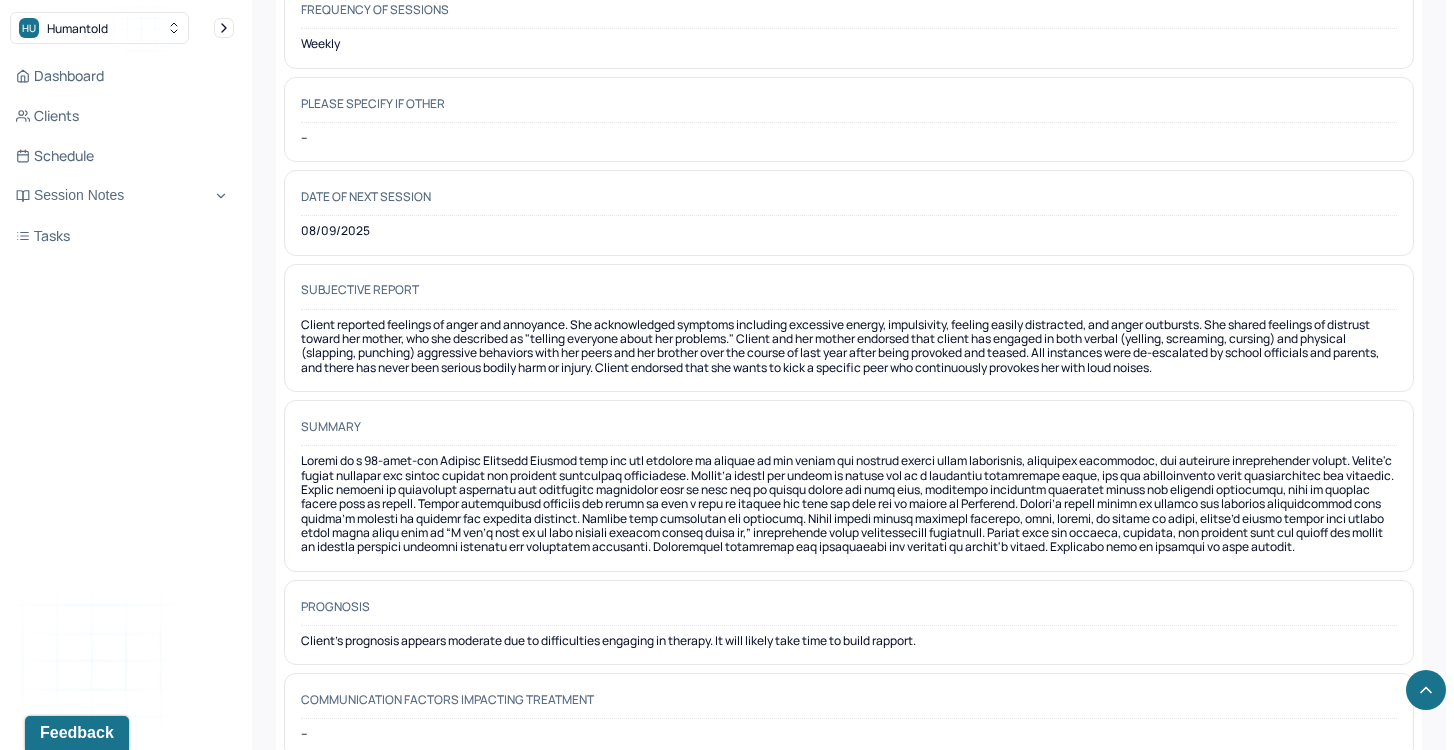 scroll, scrollTop: 10754, scrollLeft: 0, axis: vertical 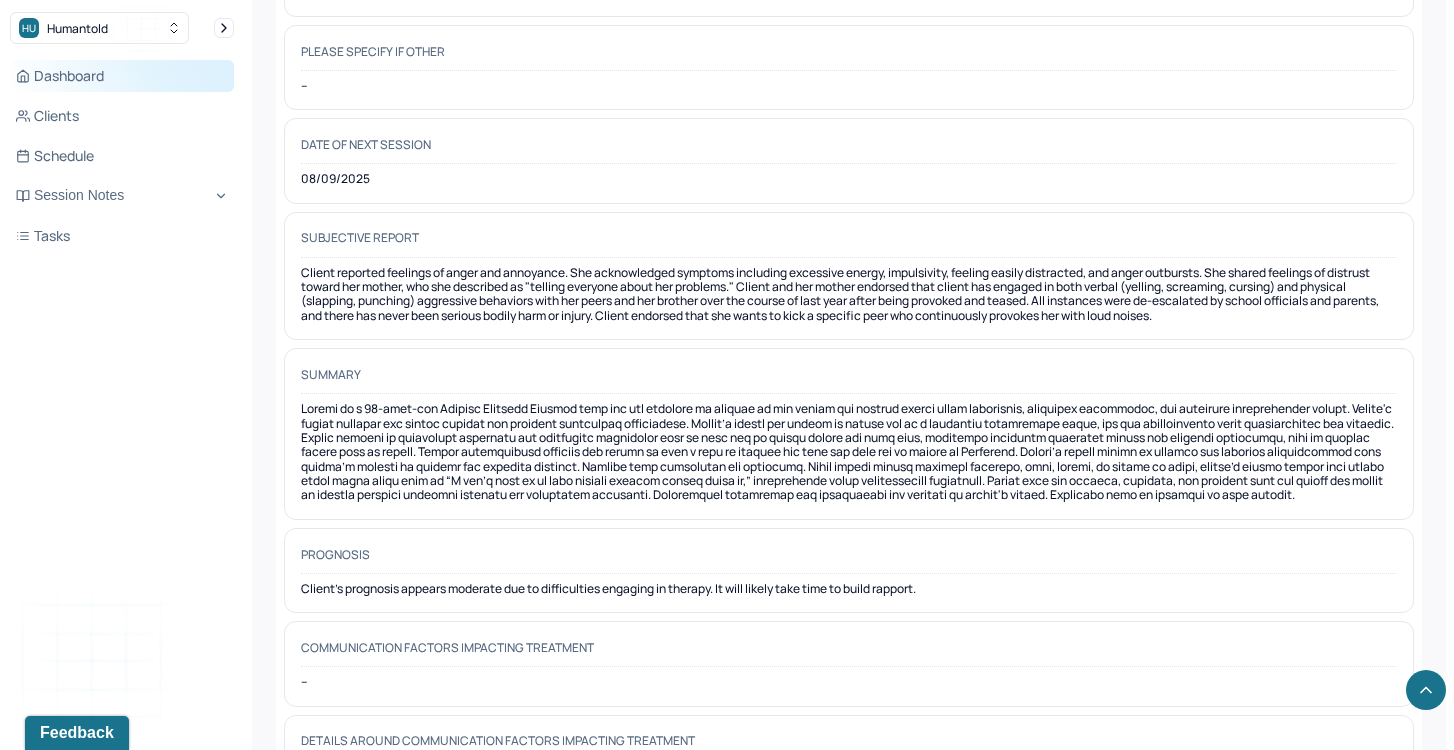 click on "Dashboard" at bounding box center (122, 76) 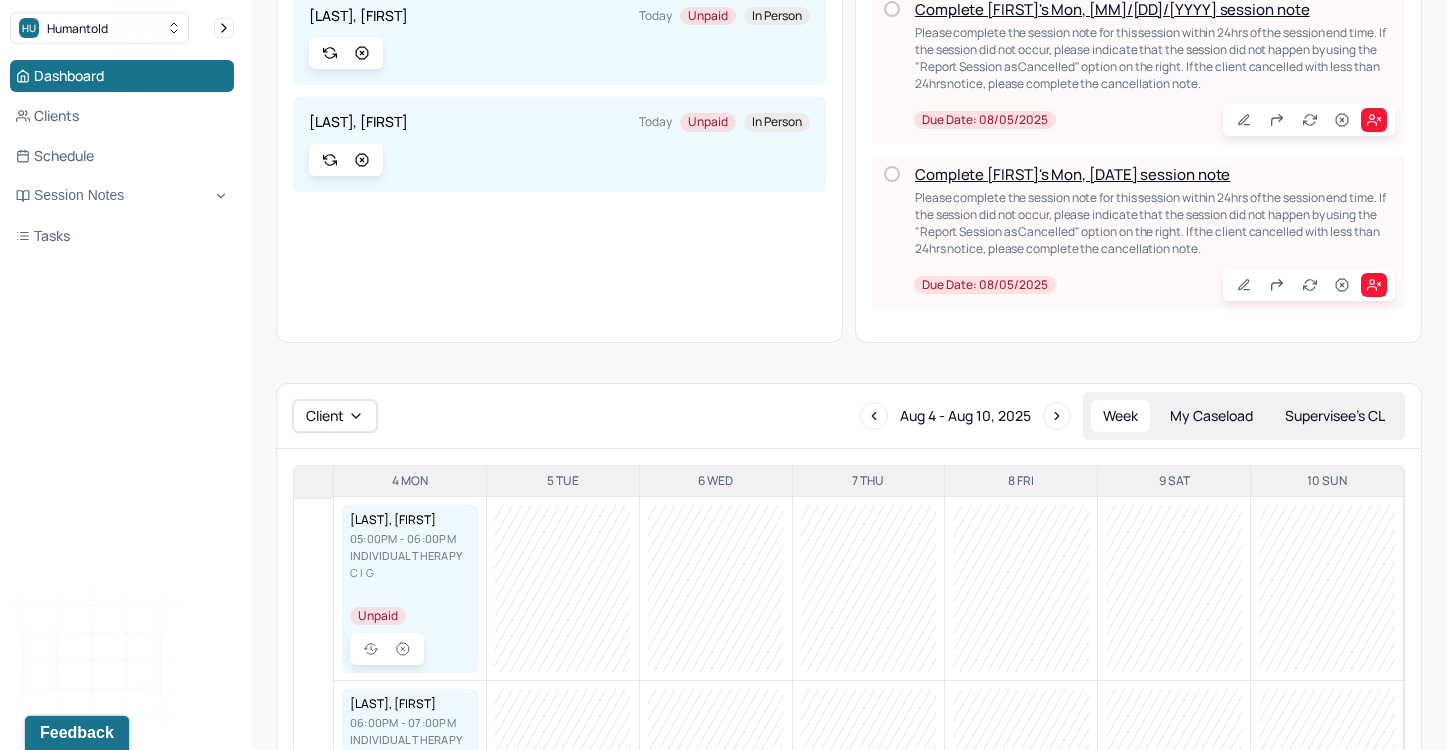 scroll, scrollTop: 0, scrollLeft: 0, axis: both 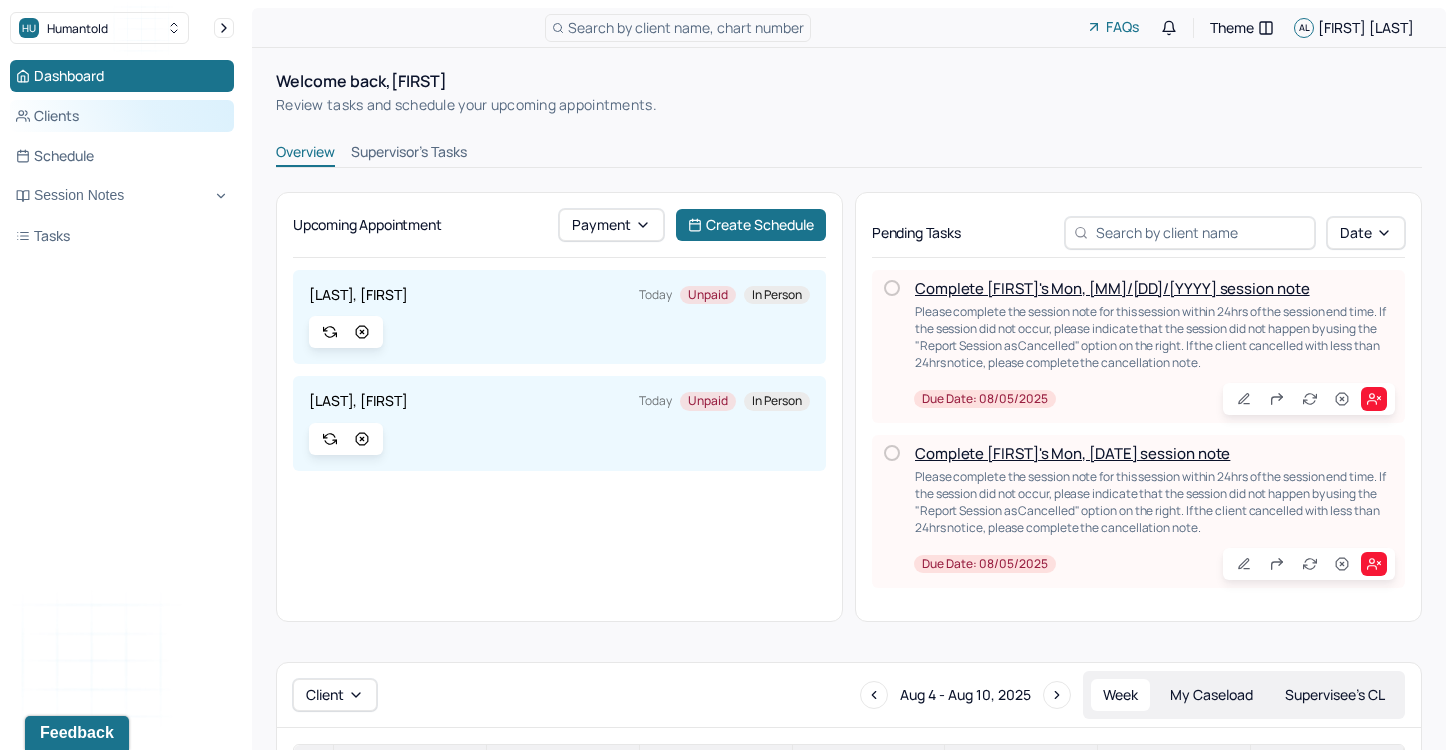 click on "Clients" at bounding box center [122, 116] 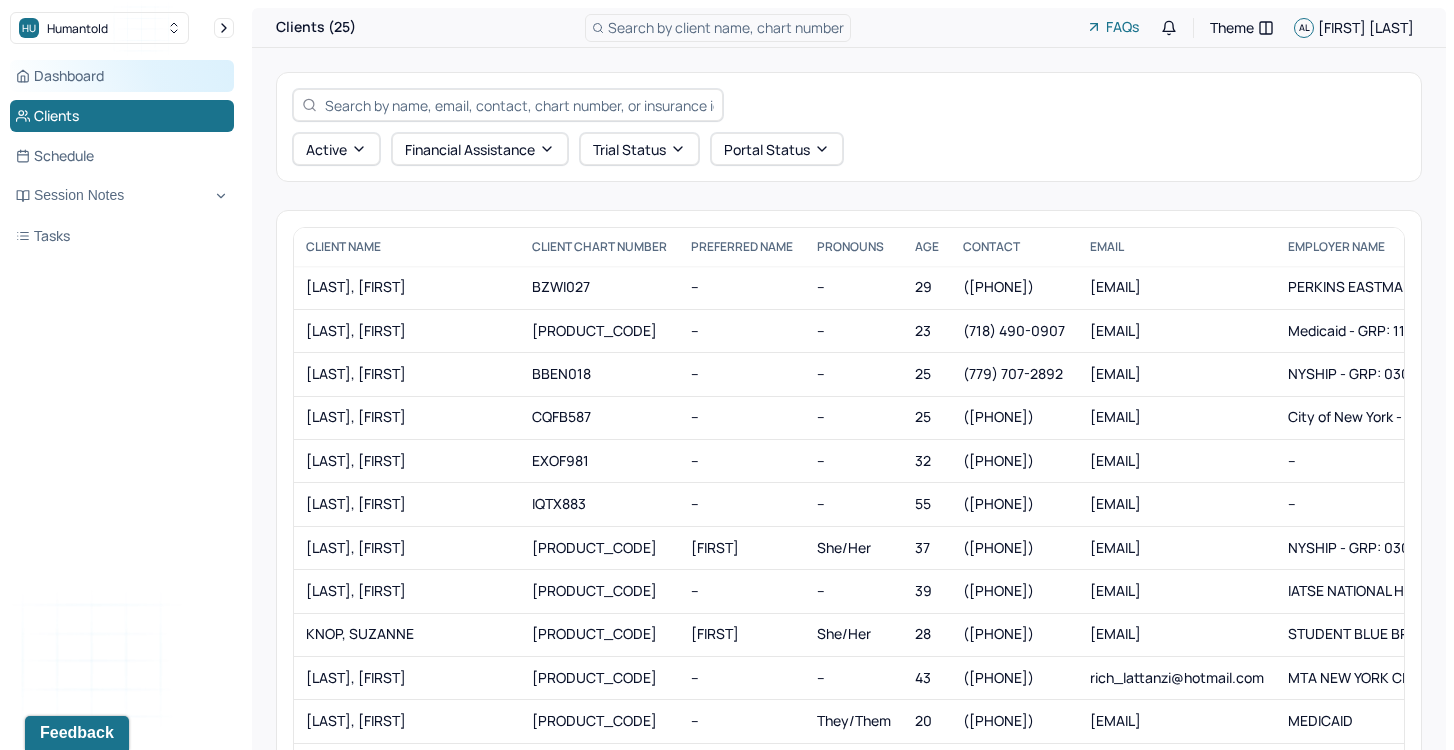 click on "Dashboard" at bounding box center [122, 76] 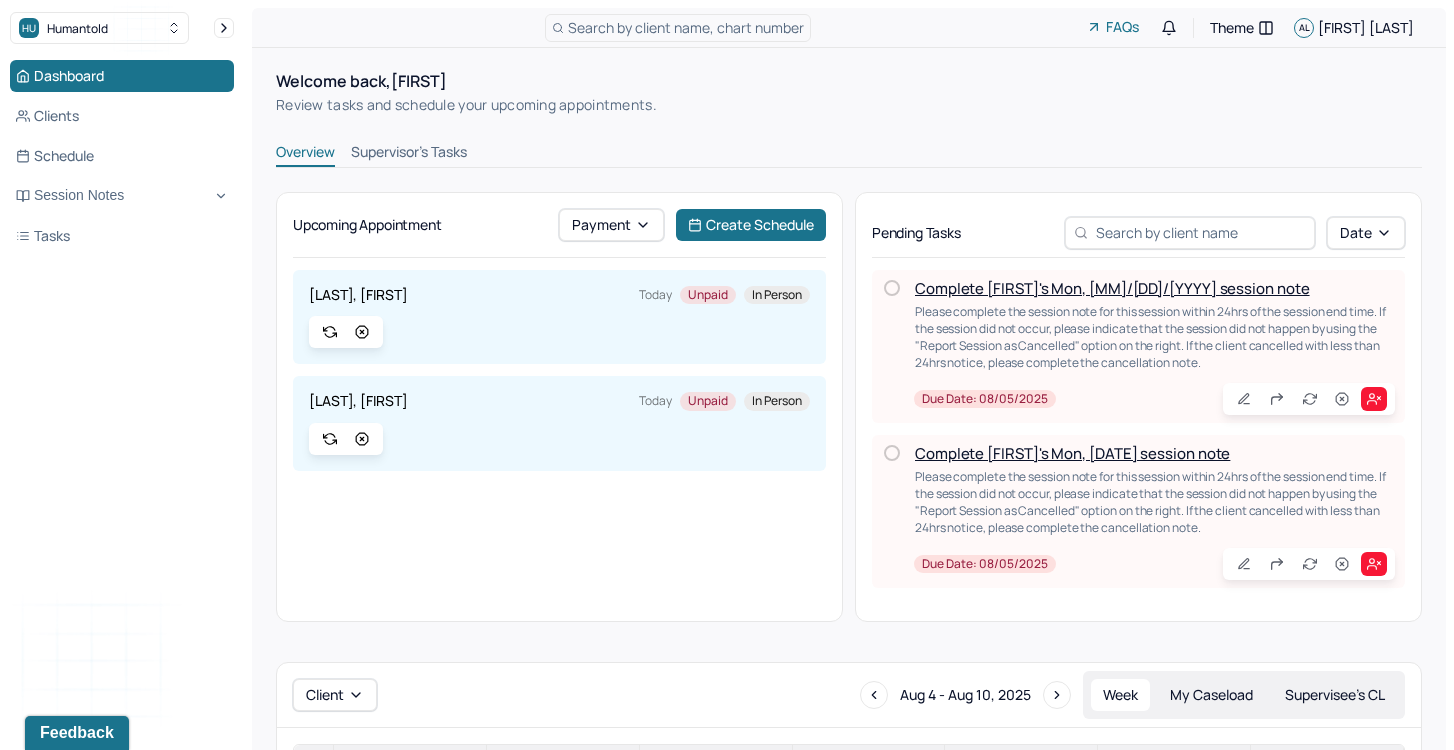 click on "Supervisor's Tasks" at bounding box center [409, 154] 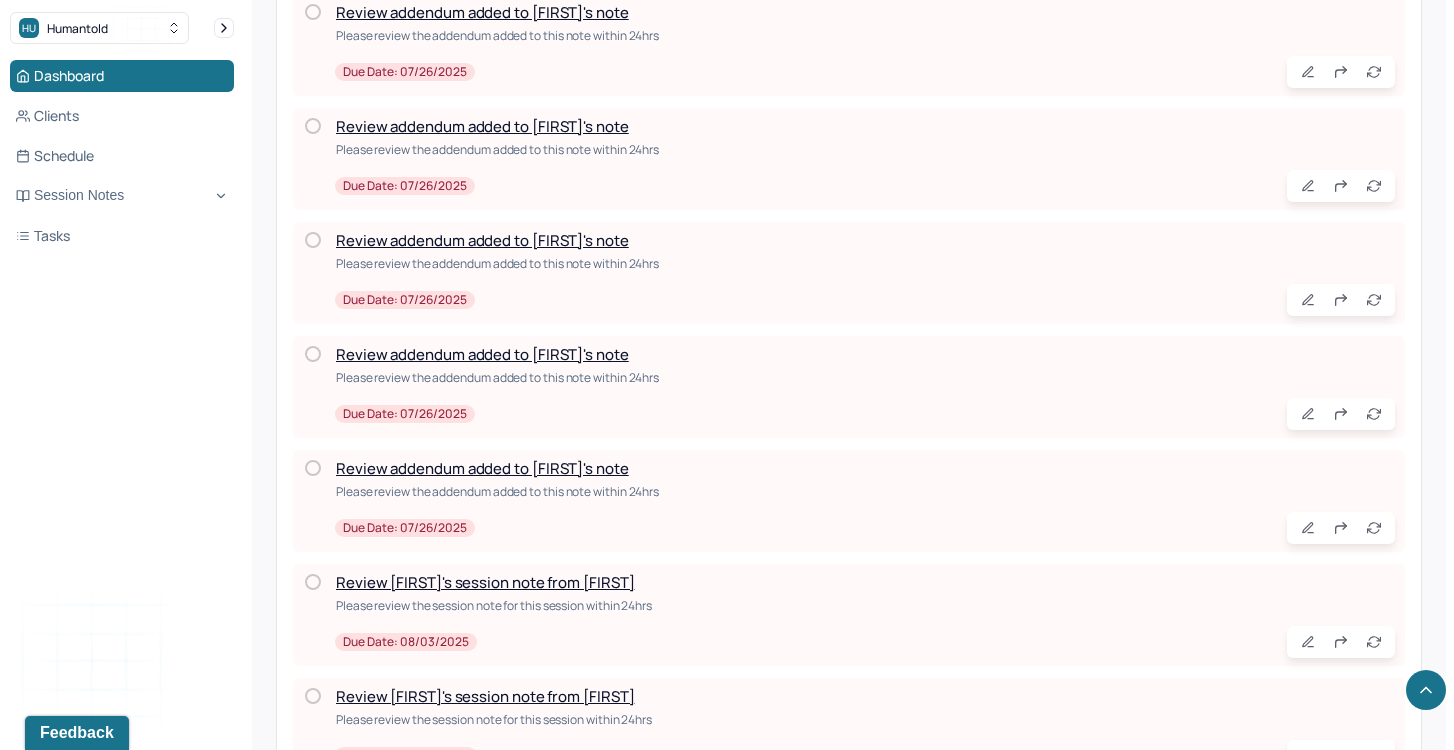 scroll, scrollTop: 661, scrollLeft: 0, axis: vertical 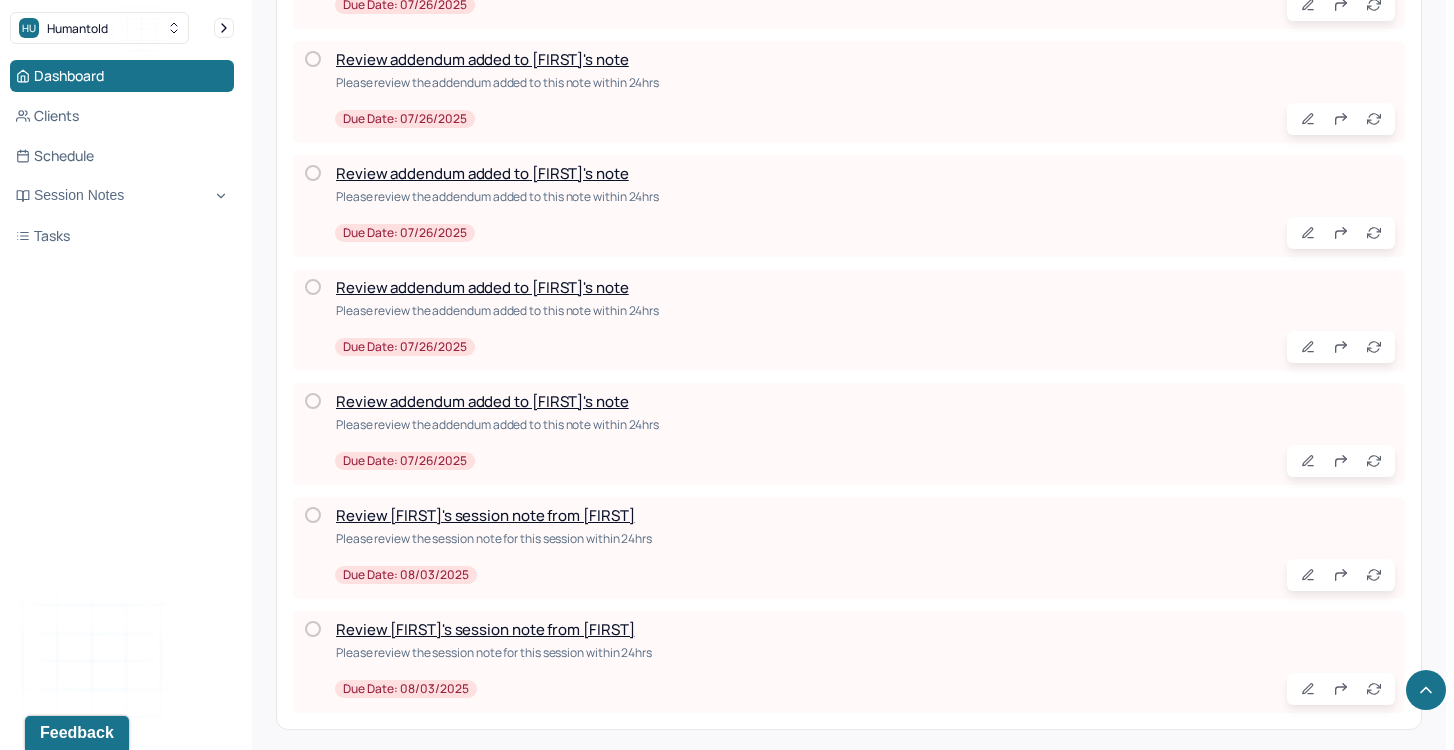 click on "Review [FIRST]'s session note from [FIRST]" at bounding box center (485, 515) 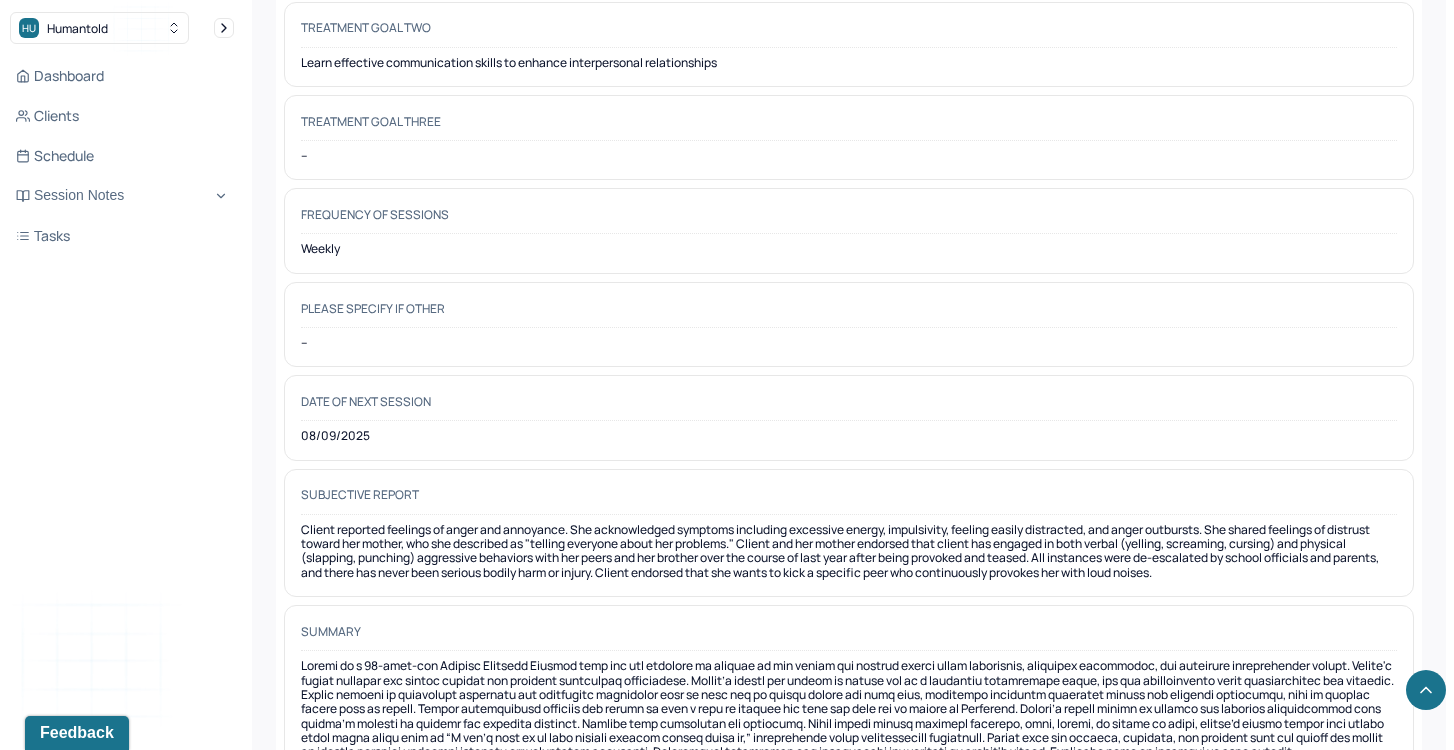 scroll, scrollTop: 10754, scrollLeft: 0, axis: vertical 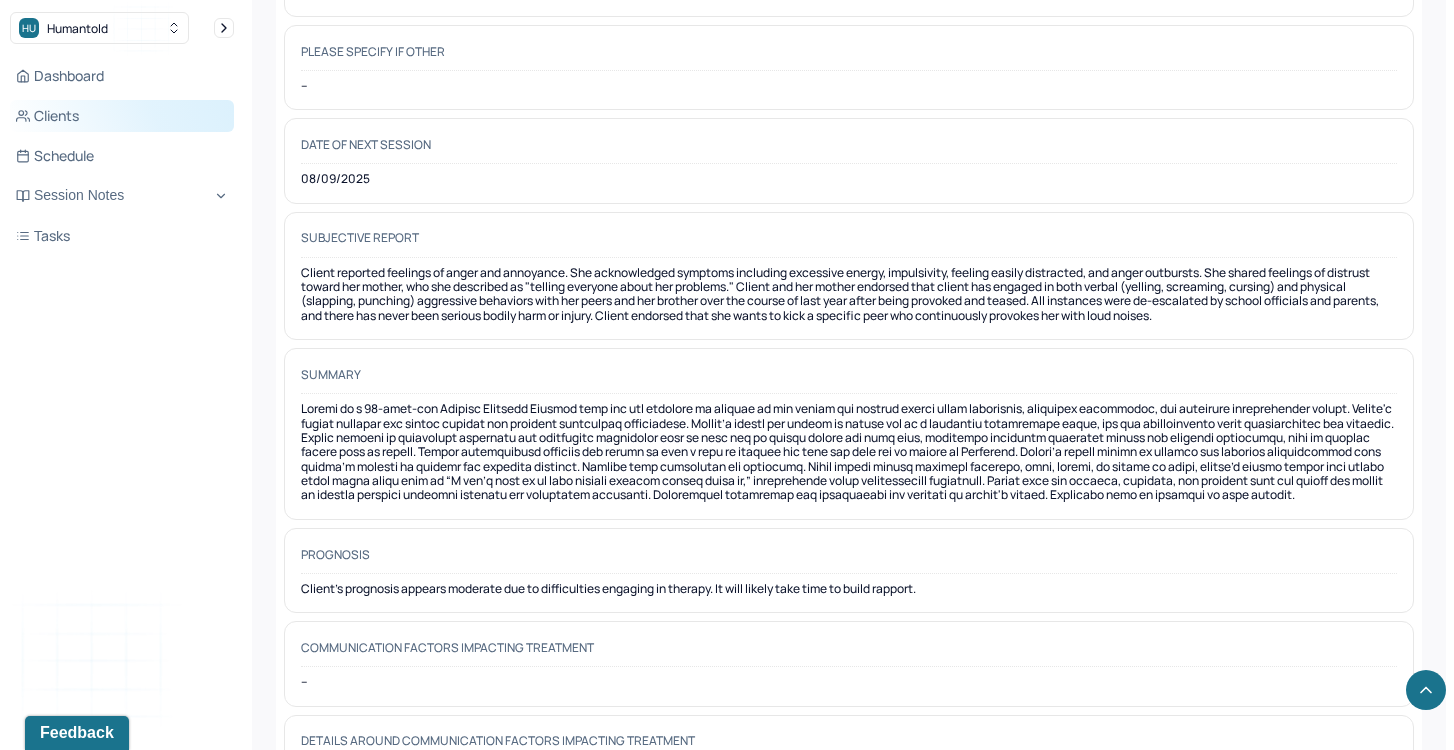 click on "Clients" at bounding box center (122, 116) 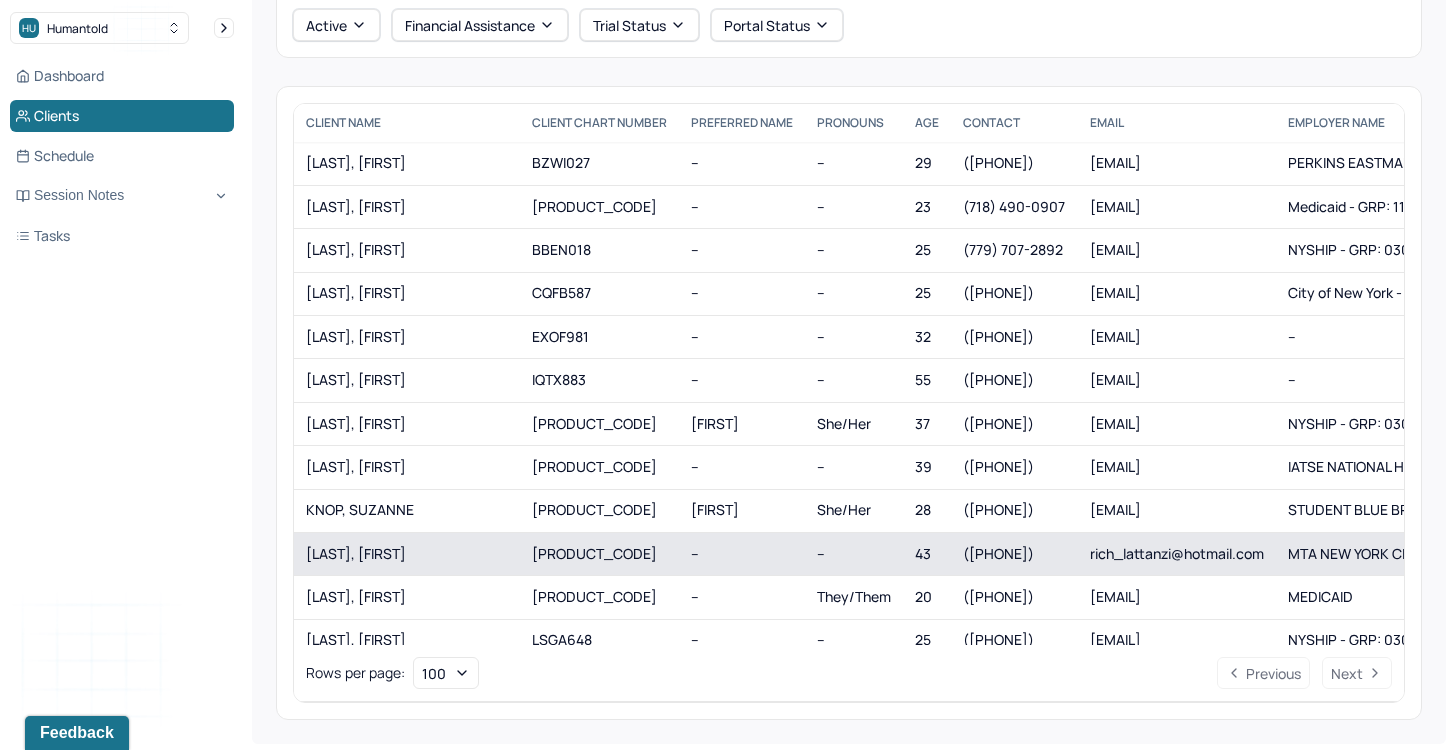 scroll, scrollTop: 581, scrollLeft: 0, axis: vertical 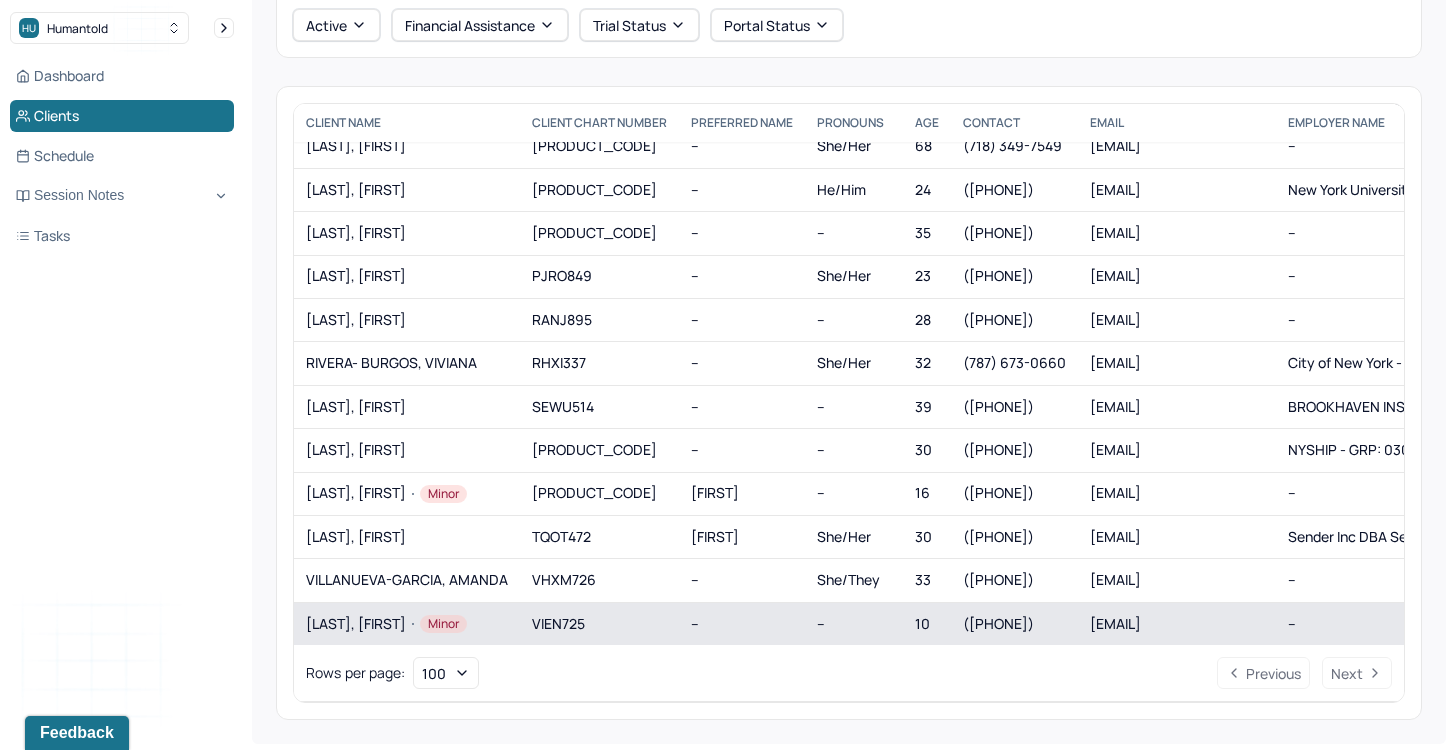 click on "Minor" at bounding box center [436, 624] 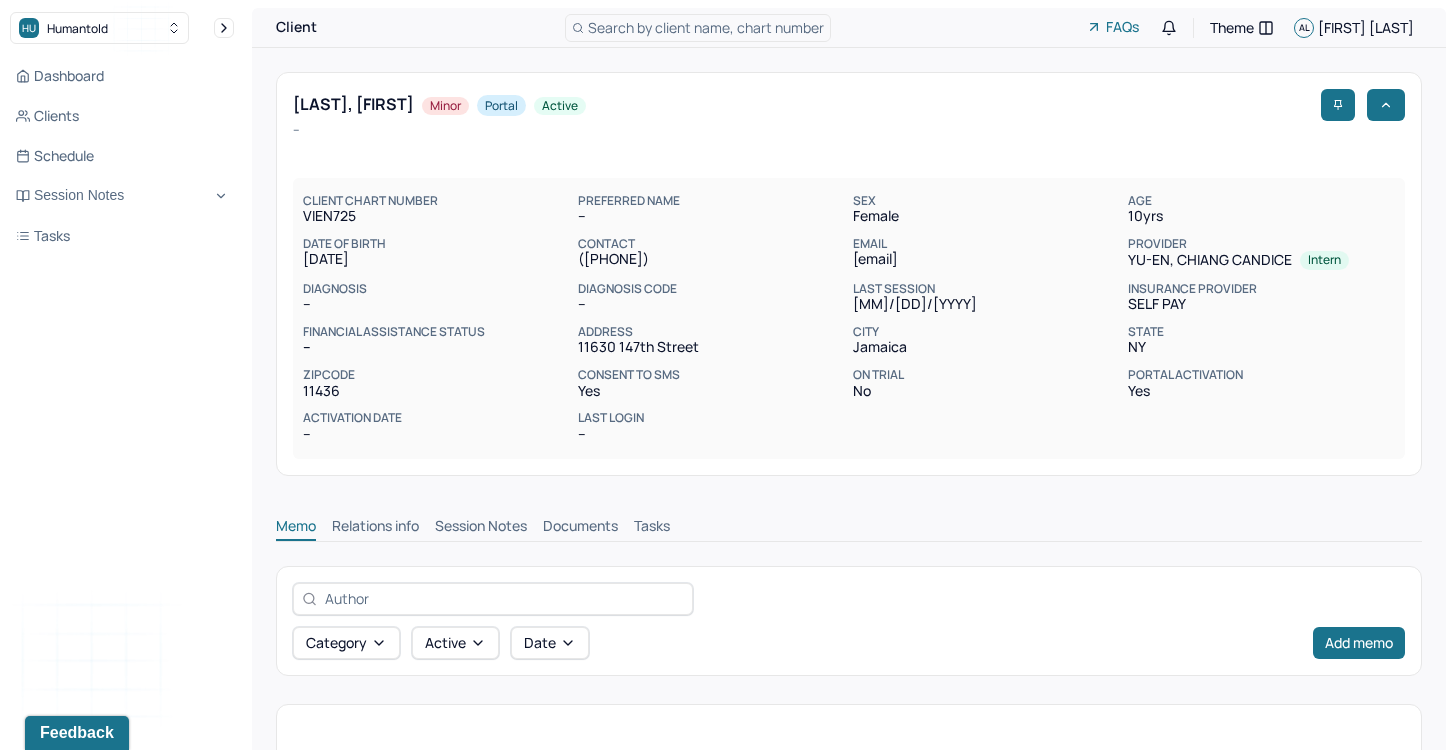 click on "Session Notes" at bounding box center (481, 528) 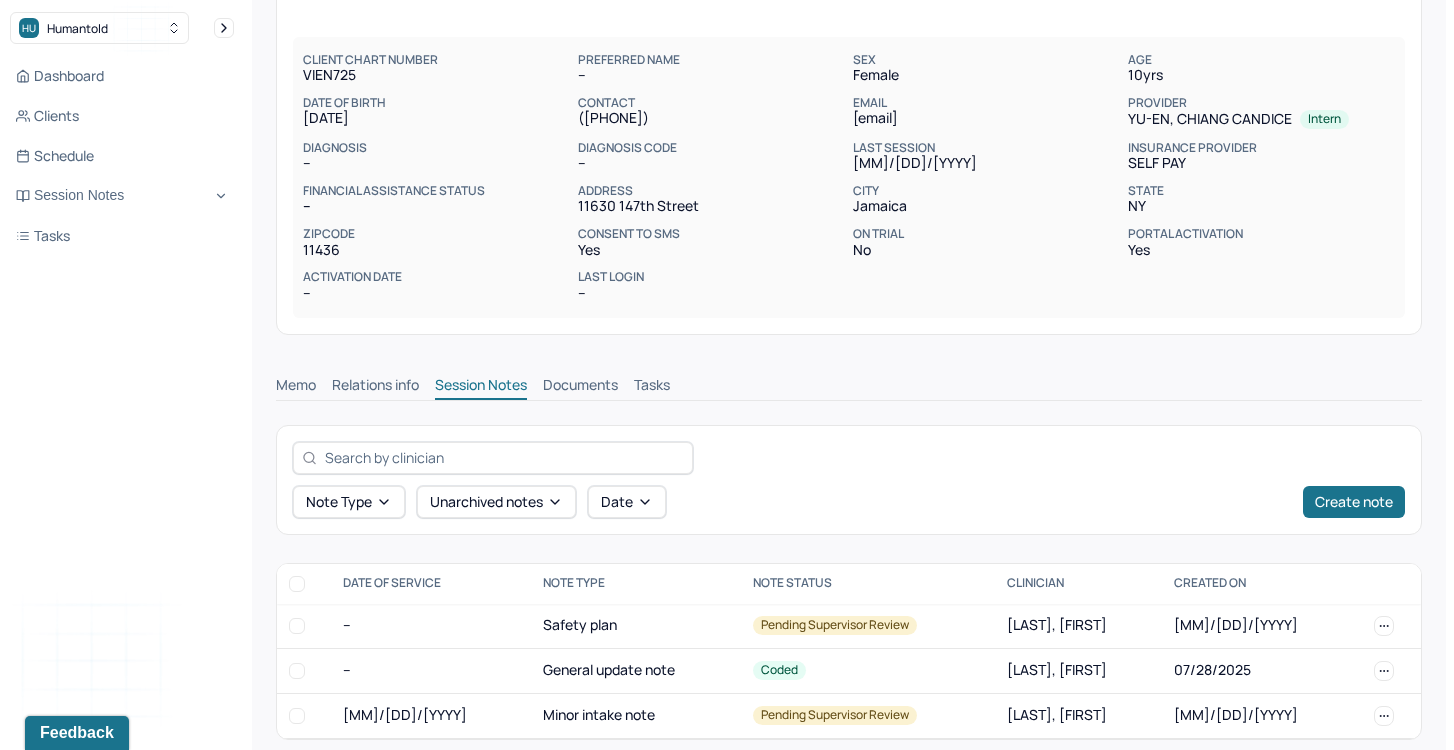 scroll, scrollTop: 159, scrollLeft: 0, axis: vertical 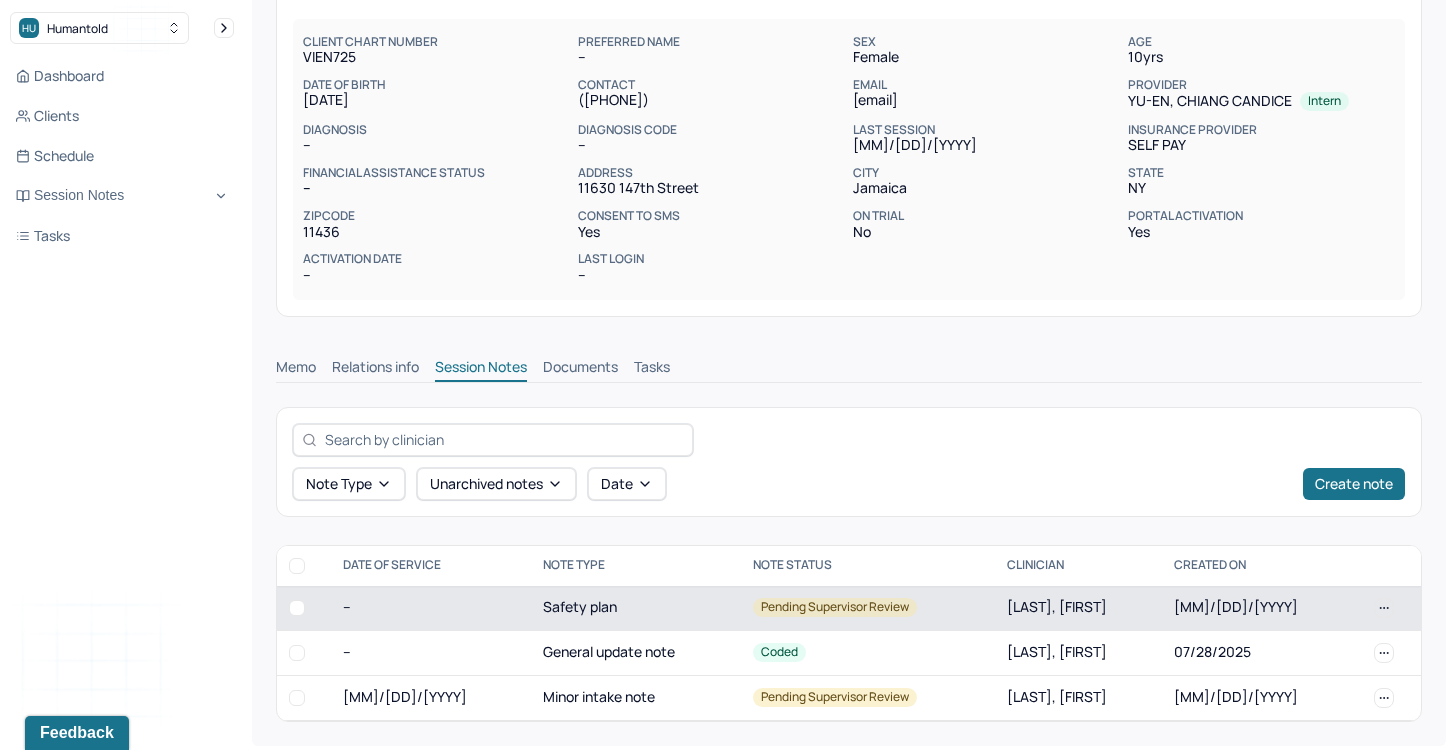click on "Safety plan" at bounding box center (636, 608) 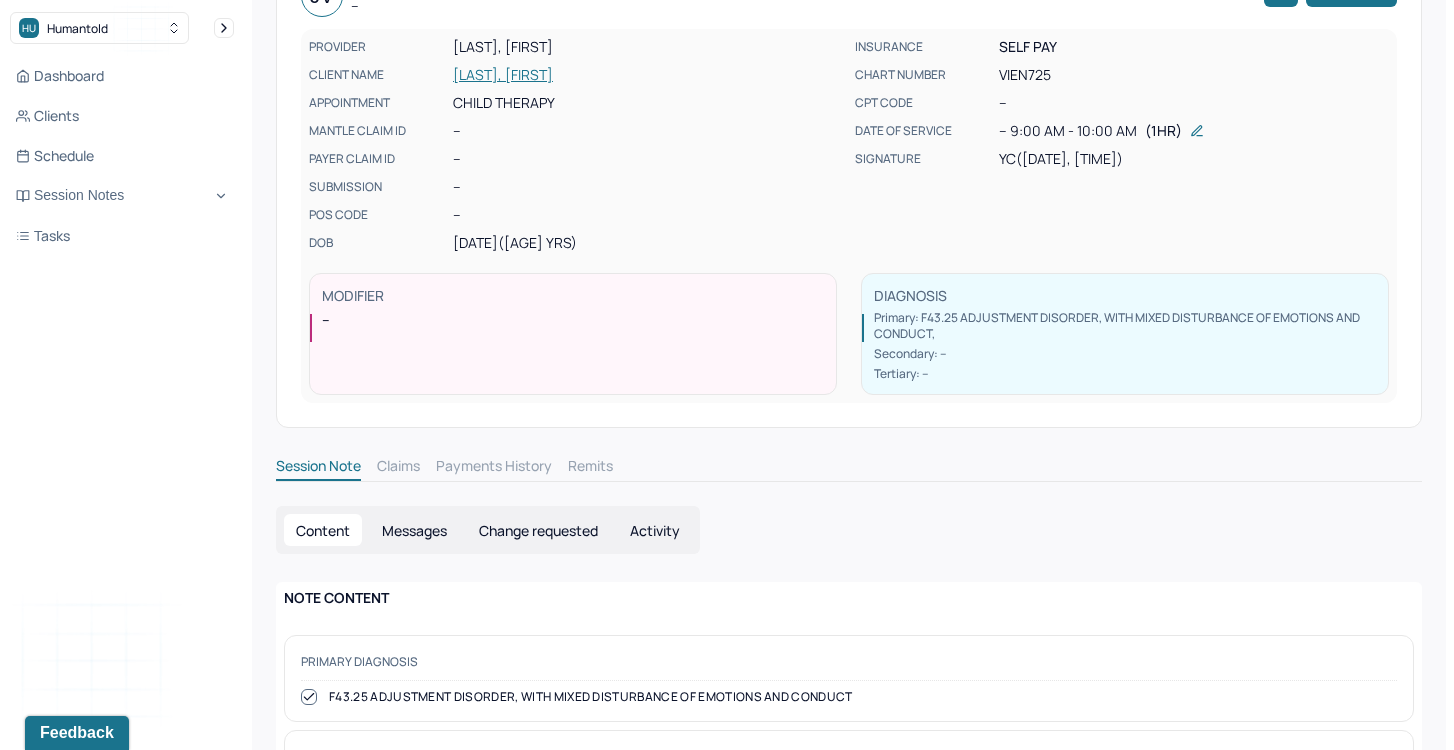 scroll, scrollTop: 0, scrollLeft: 0, axis: both 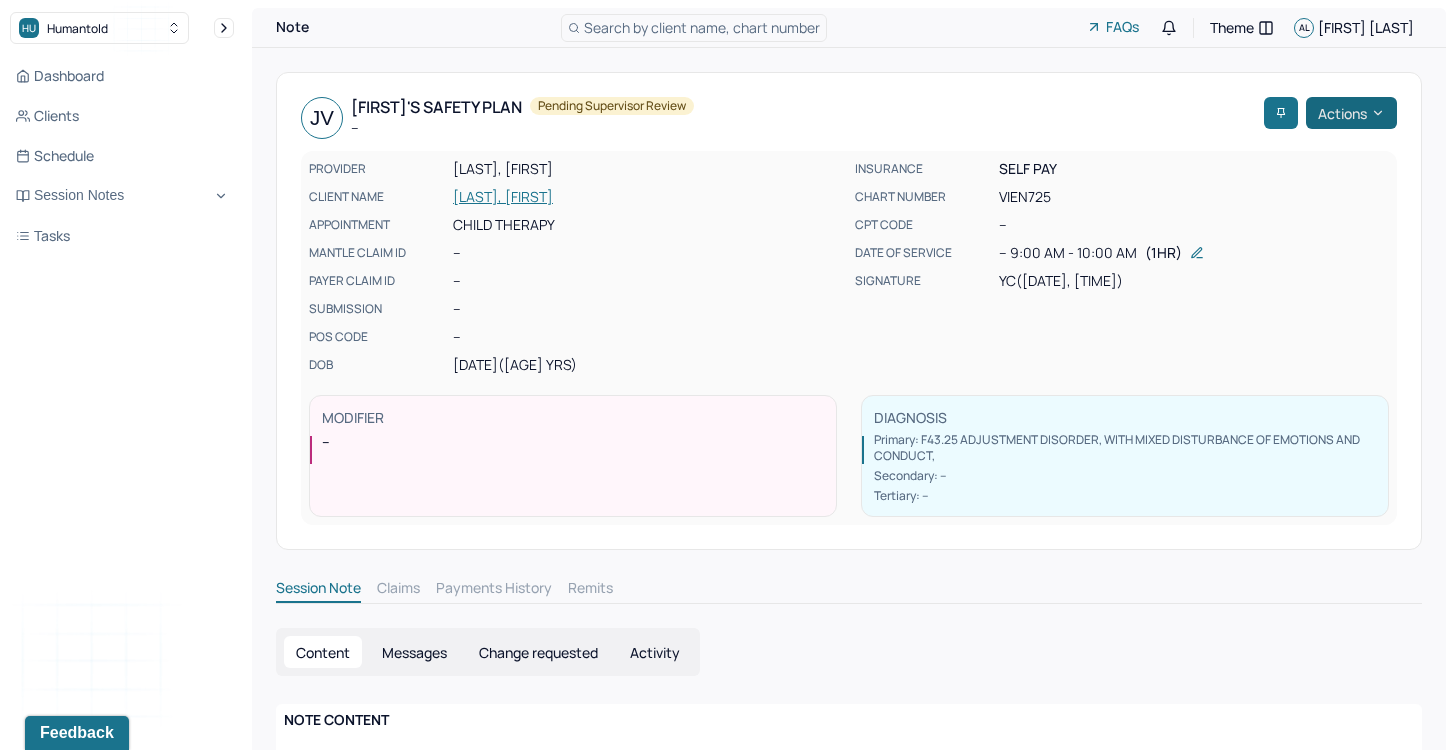 click on "Actions" at bounding box center (1351, 113) 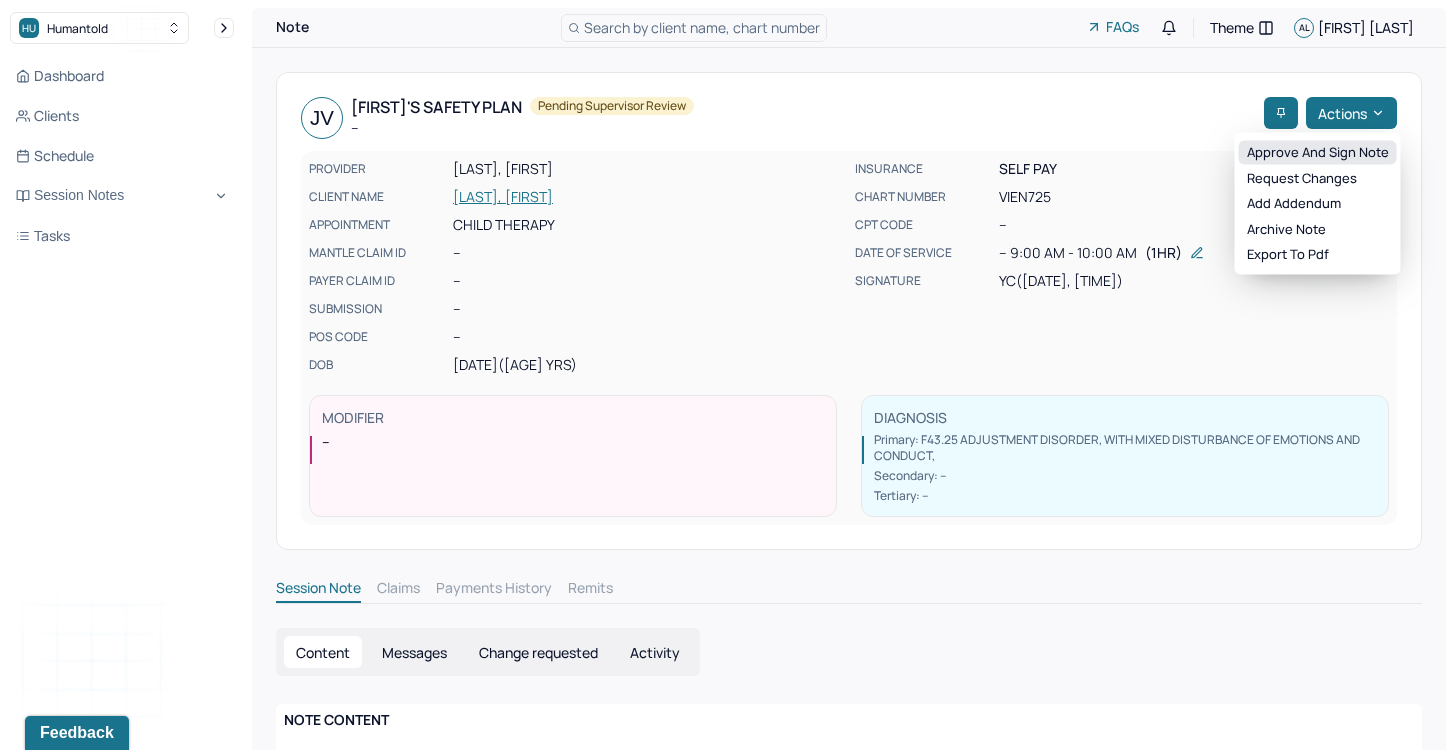 click on "Approve and sign note" at bounding box center [1318, 153] 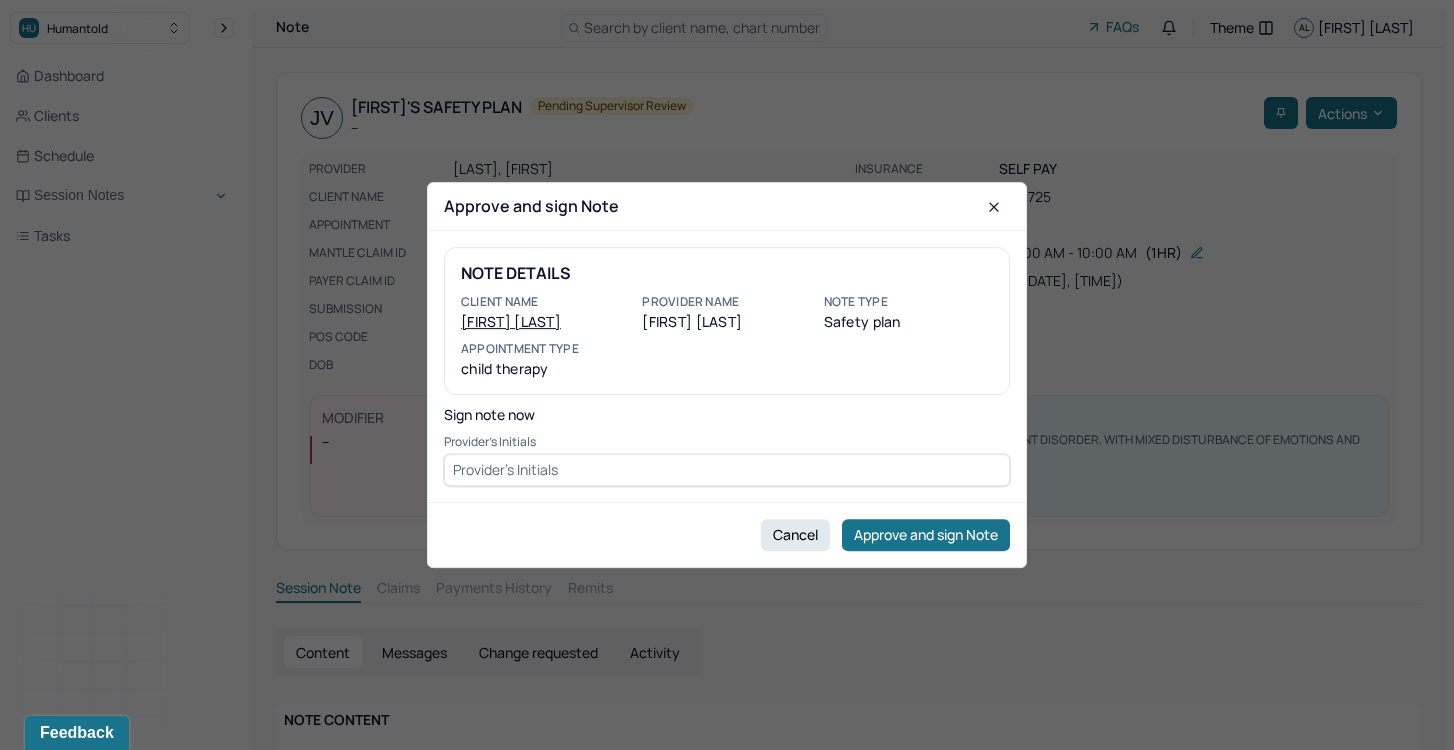 click at bounding box center (727, 470) 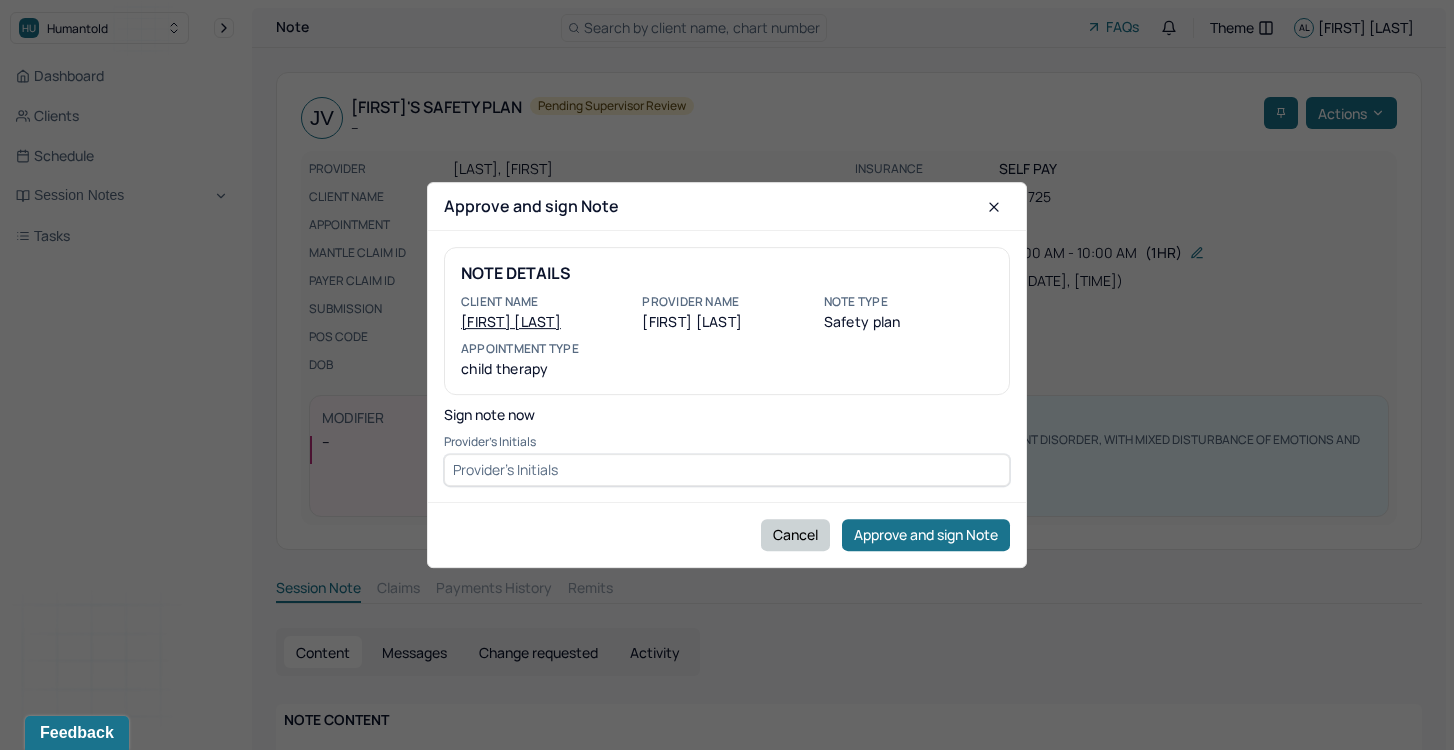 click on "Cancel" at bounding box center [795, 535] 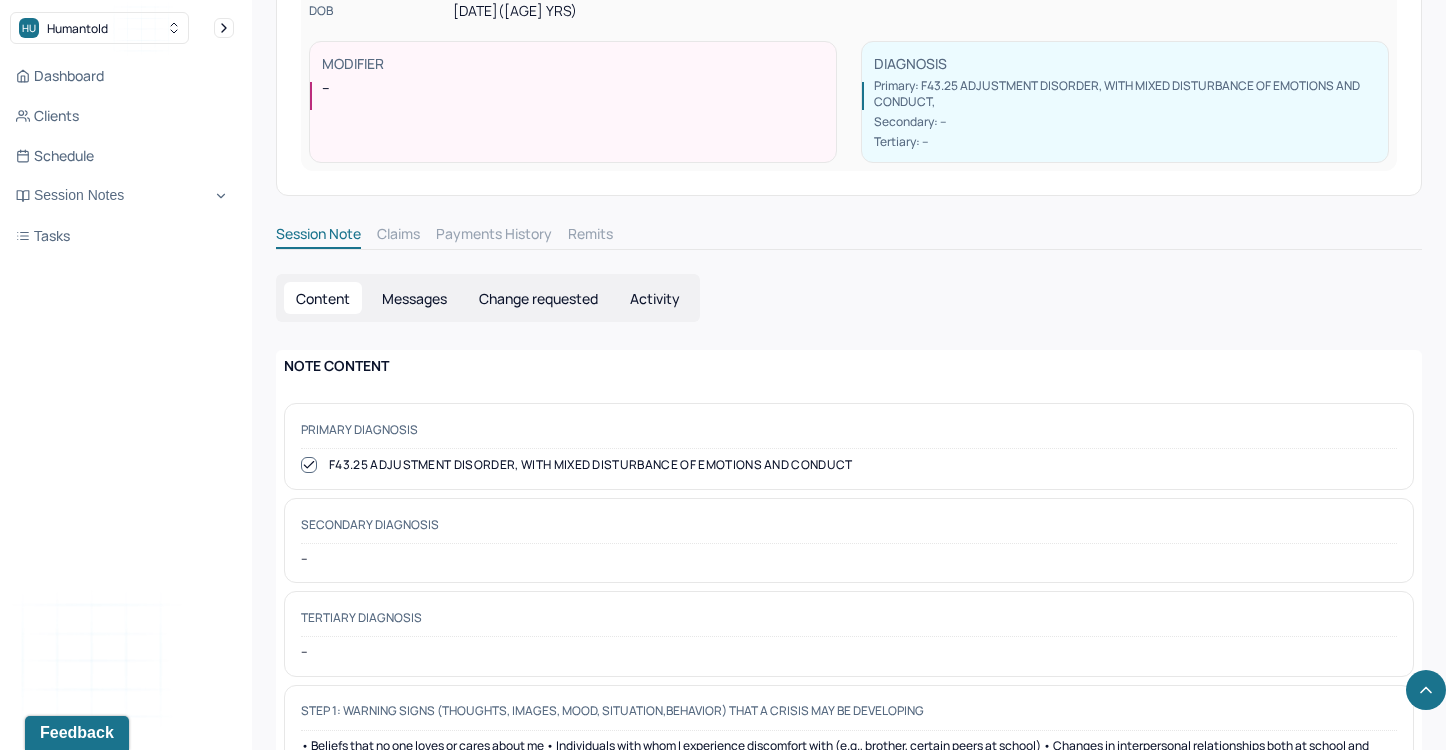 scroll, scrollTop: 0, scrollLeft: 0, axis: both 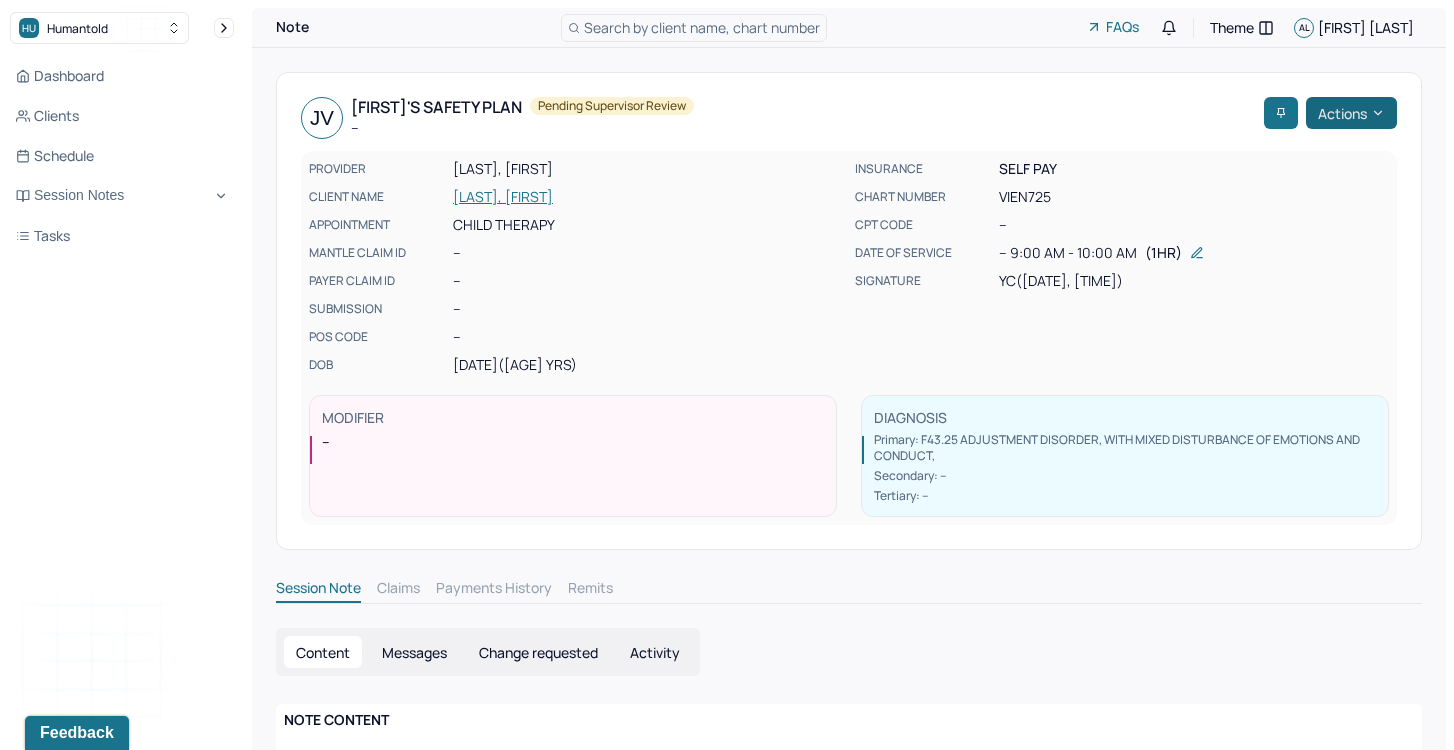 click on "Actions" at bounding box center (1351, 113) 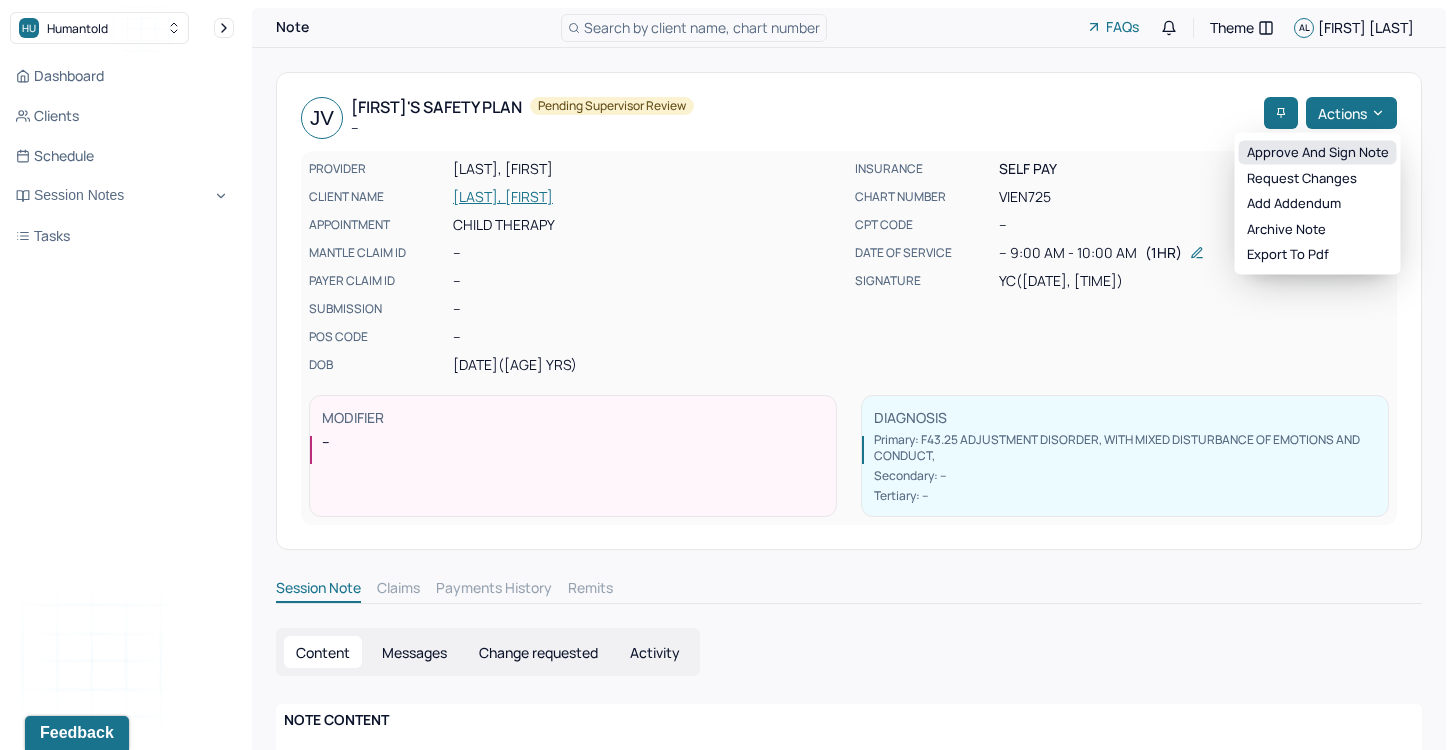 click on "Approve and sign note" at bounding box center (1318, 153) 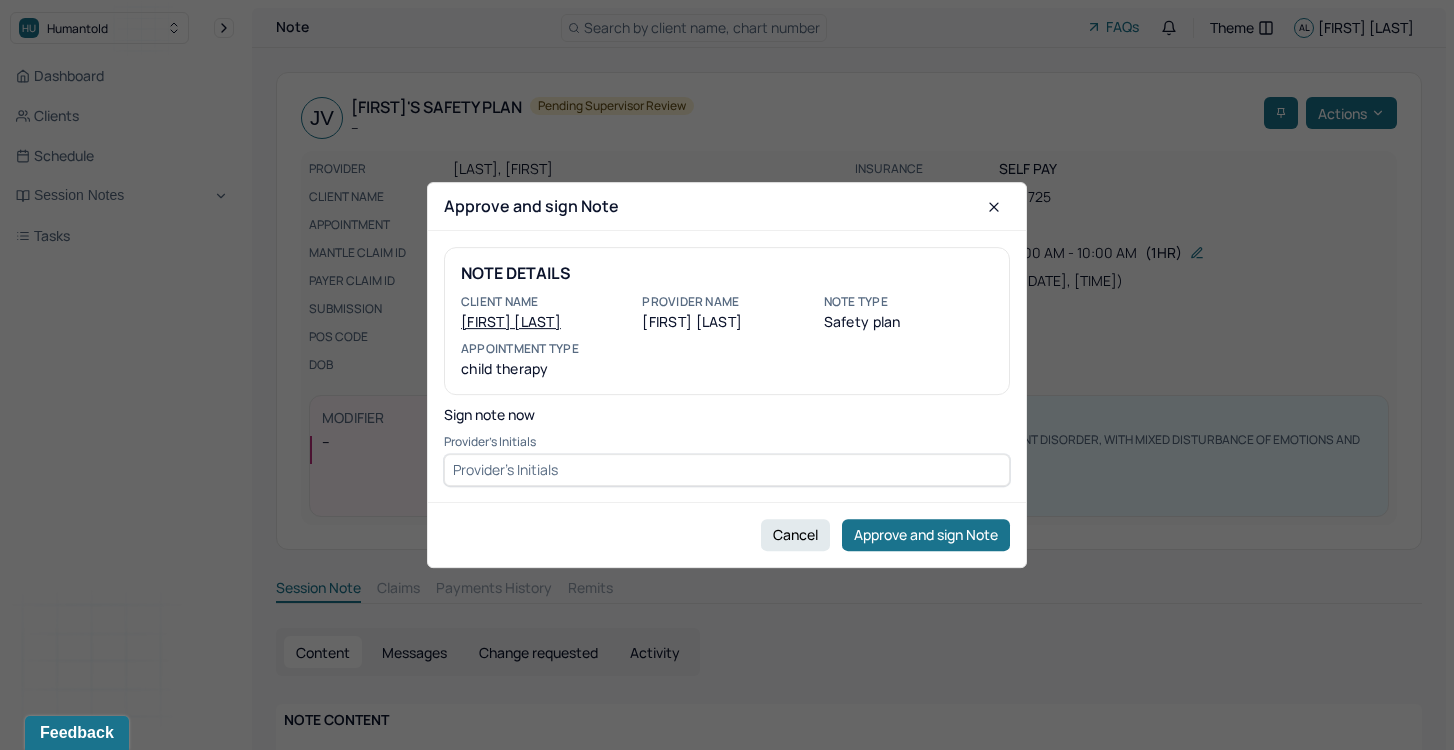 click at bounding box center [727, 470] 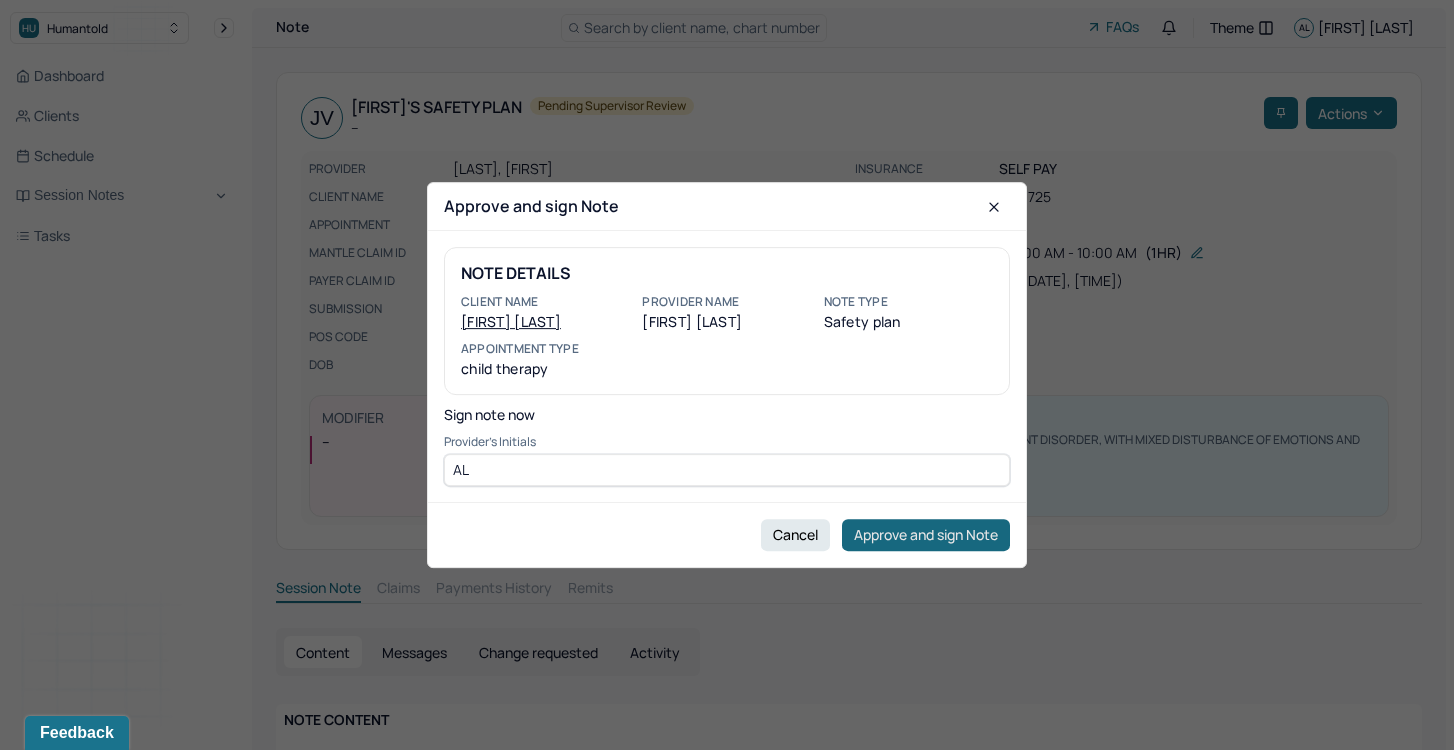 type on "AL" 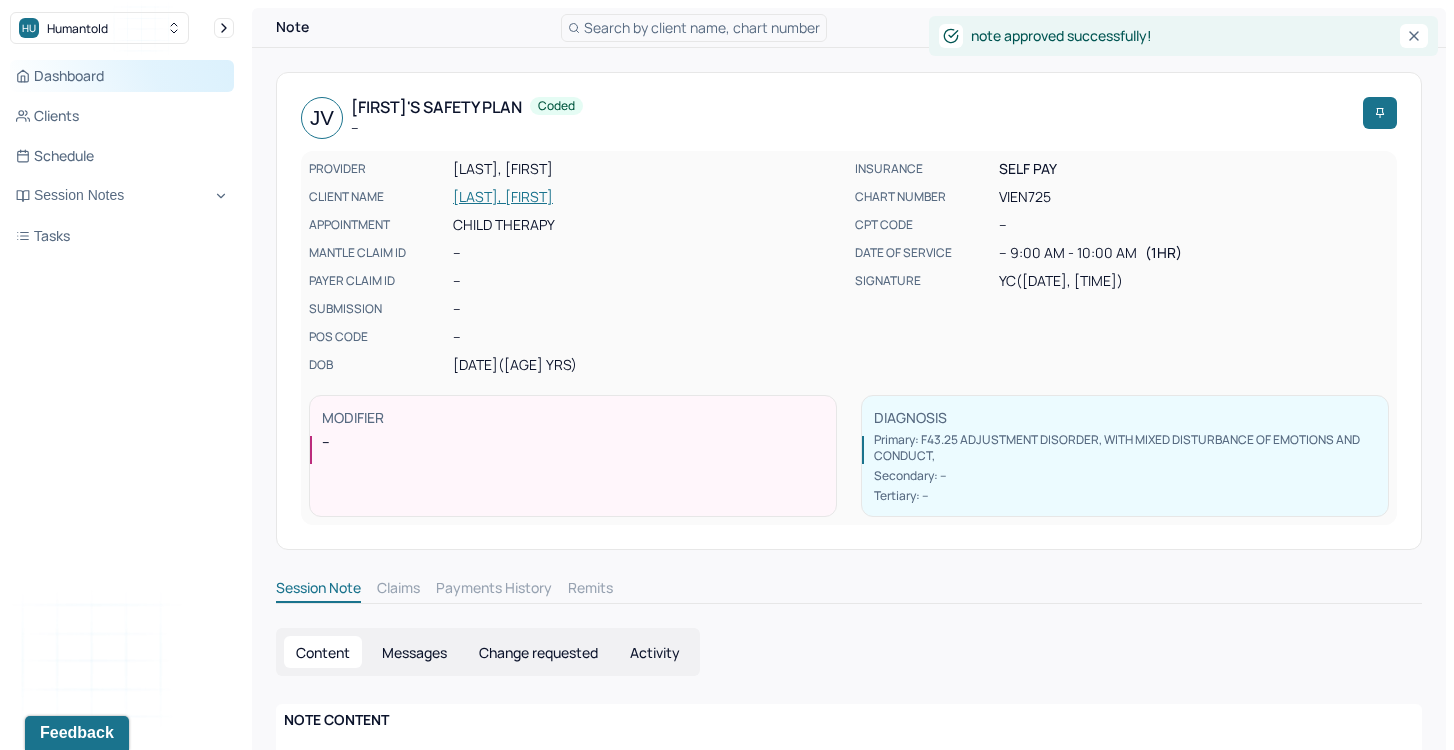 click on "Dashboard" at bounding box center [122, 76] 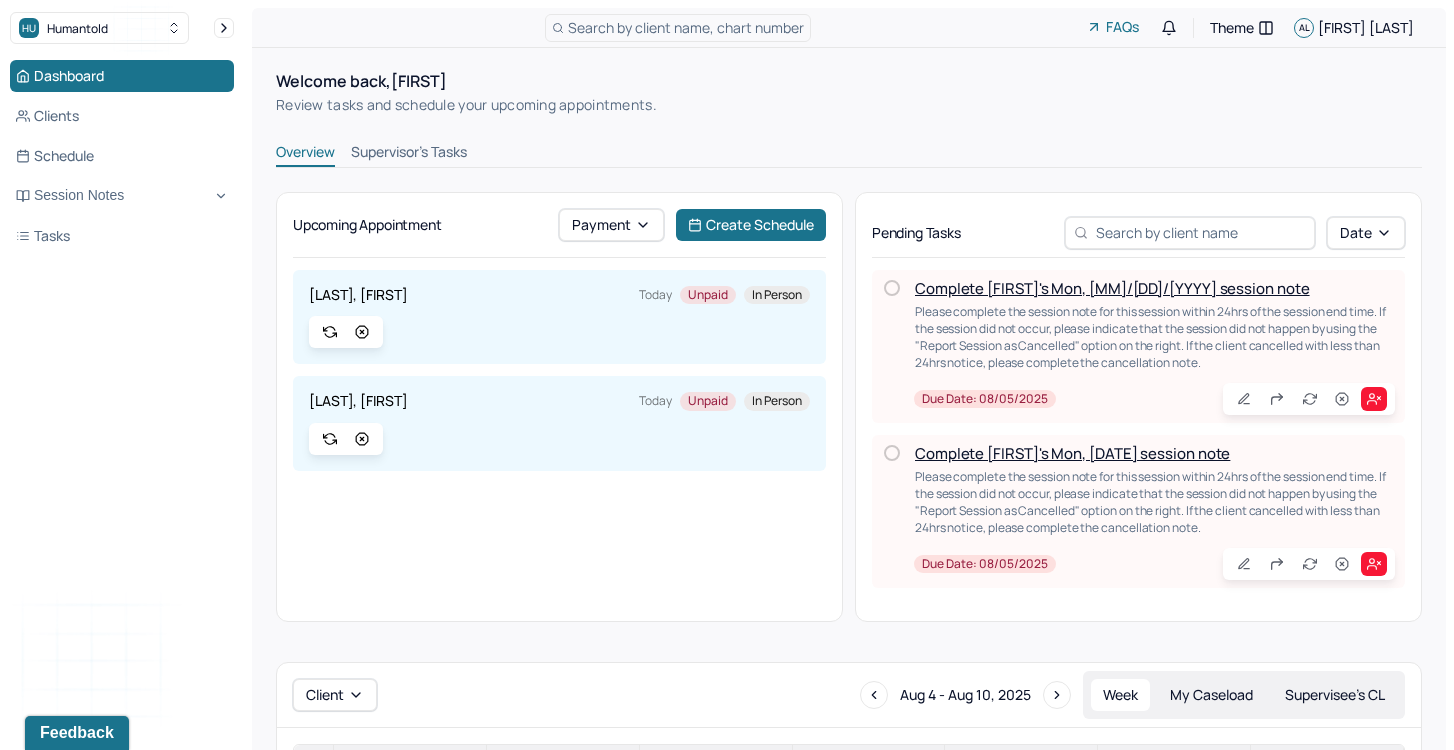 click on "Supervisor's Tasks" at bounding box center (409, 154) 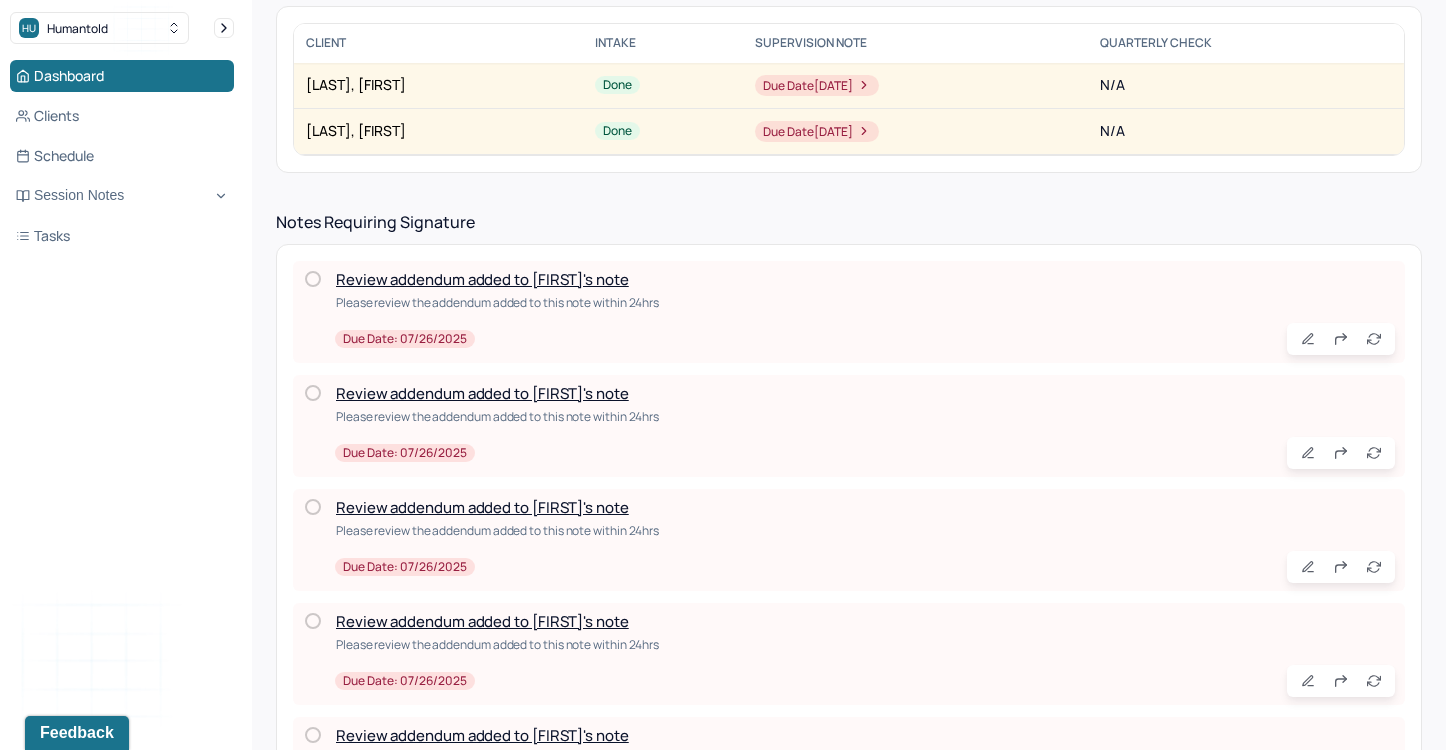 scroll, scrollTop: 548, scrollLeft: 0, axis: vertical 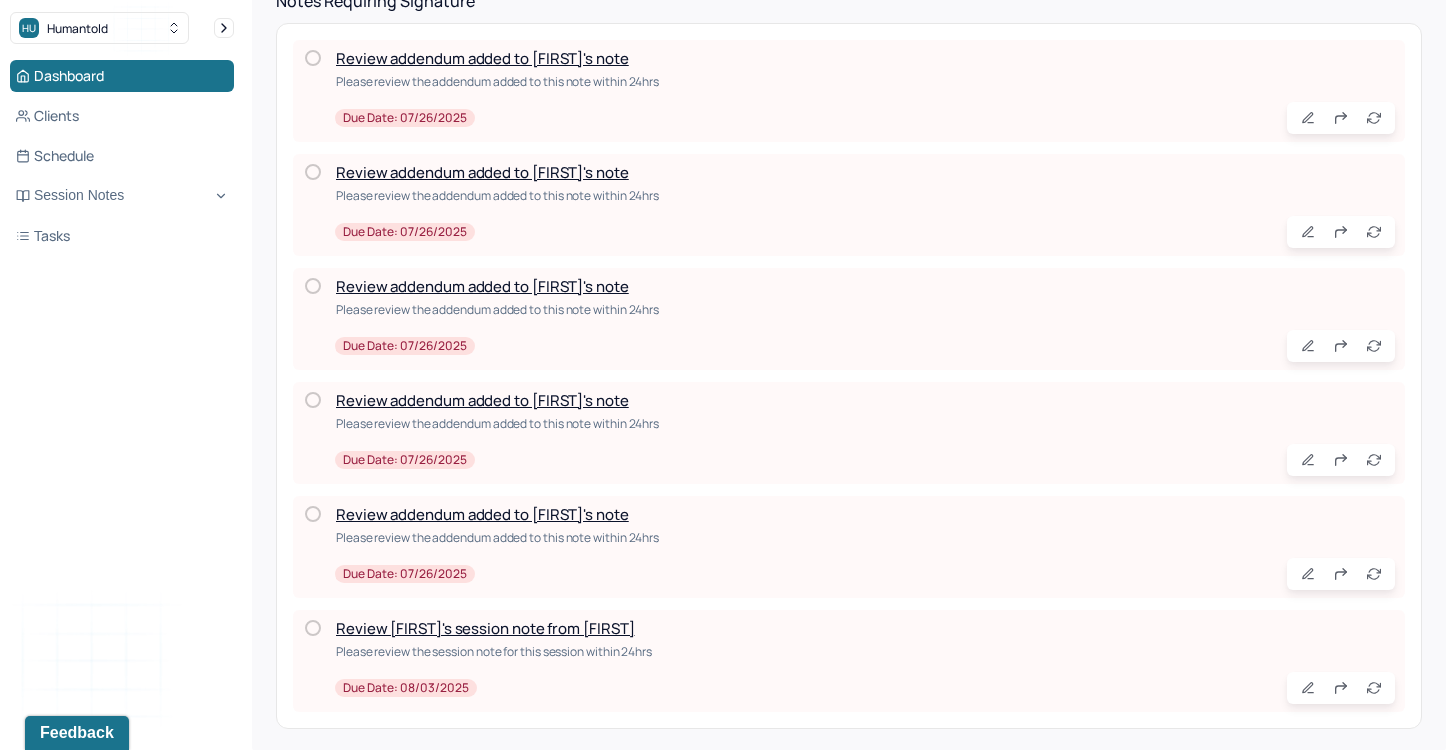 click on "Review [FIRST]'s session note from [FIRST]" at bounding box center (485, 628) 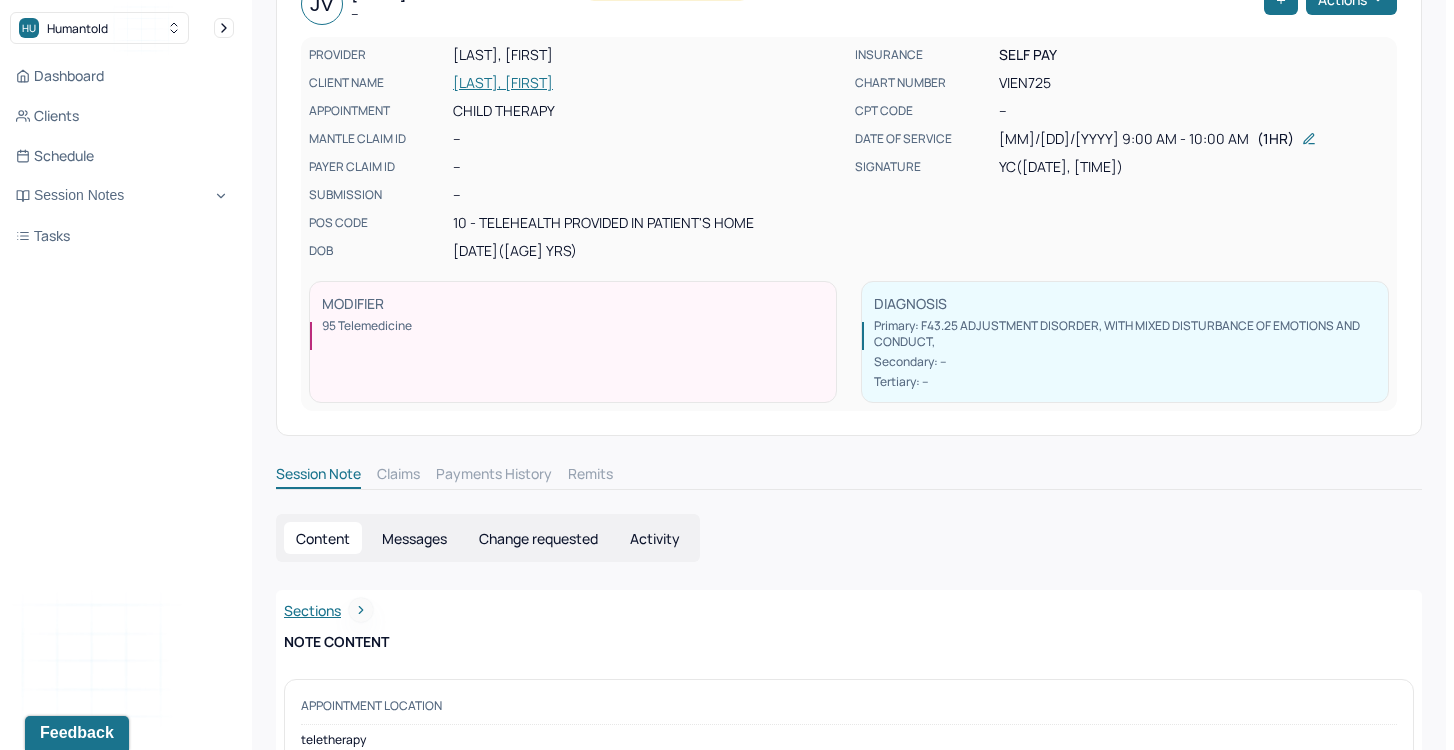 scroll, scrollTop: 23, scrollLeft: 0, axis: vertical 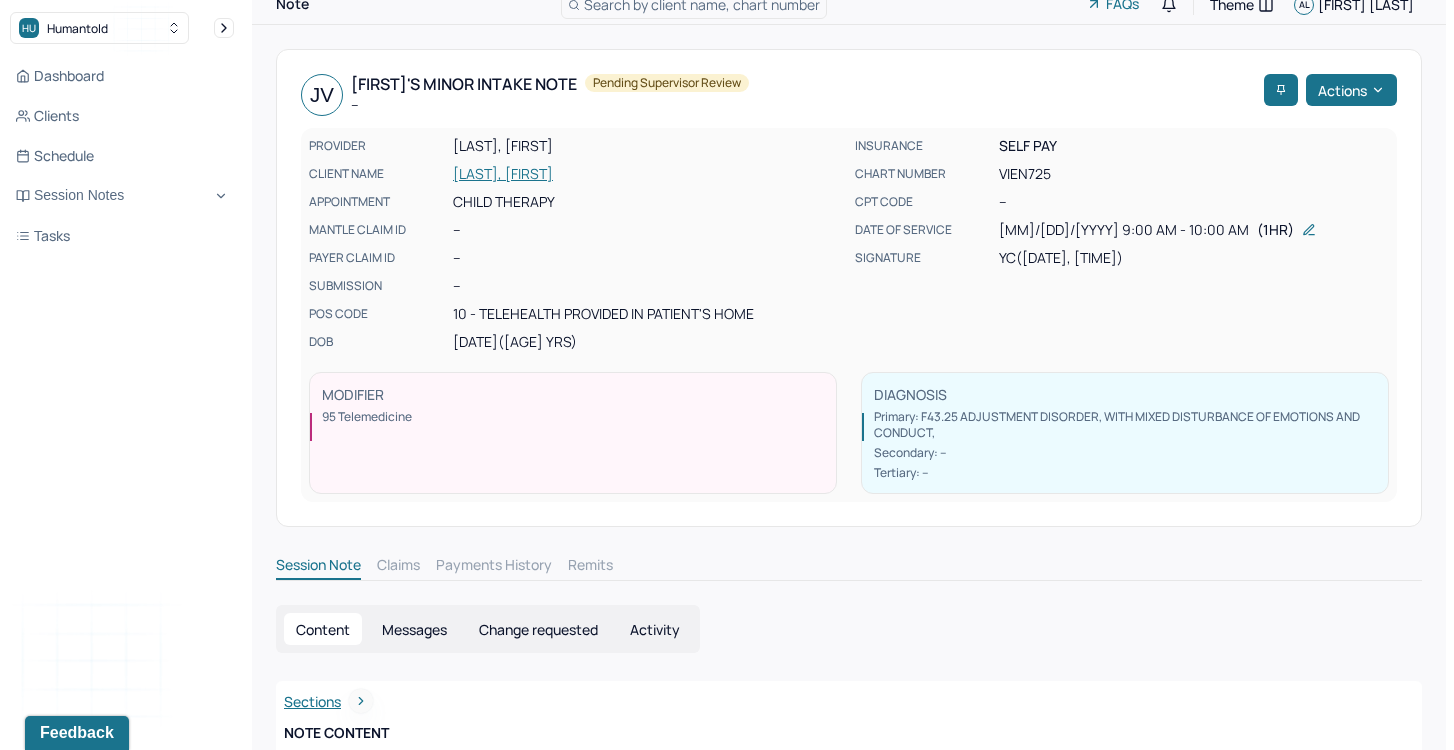 click on "[LAST], [FIRST]" at bounding box center (648, 174) 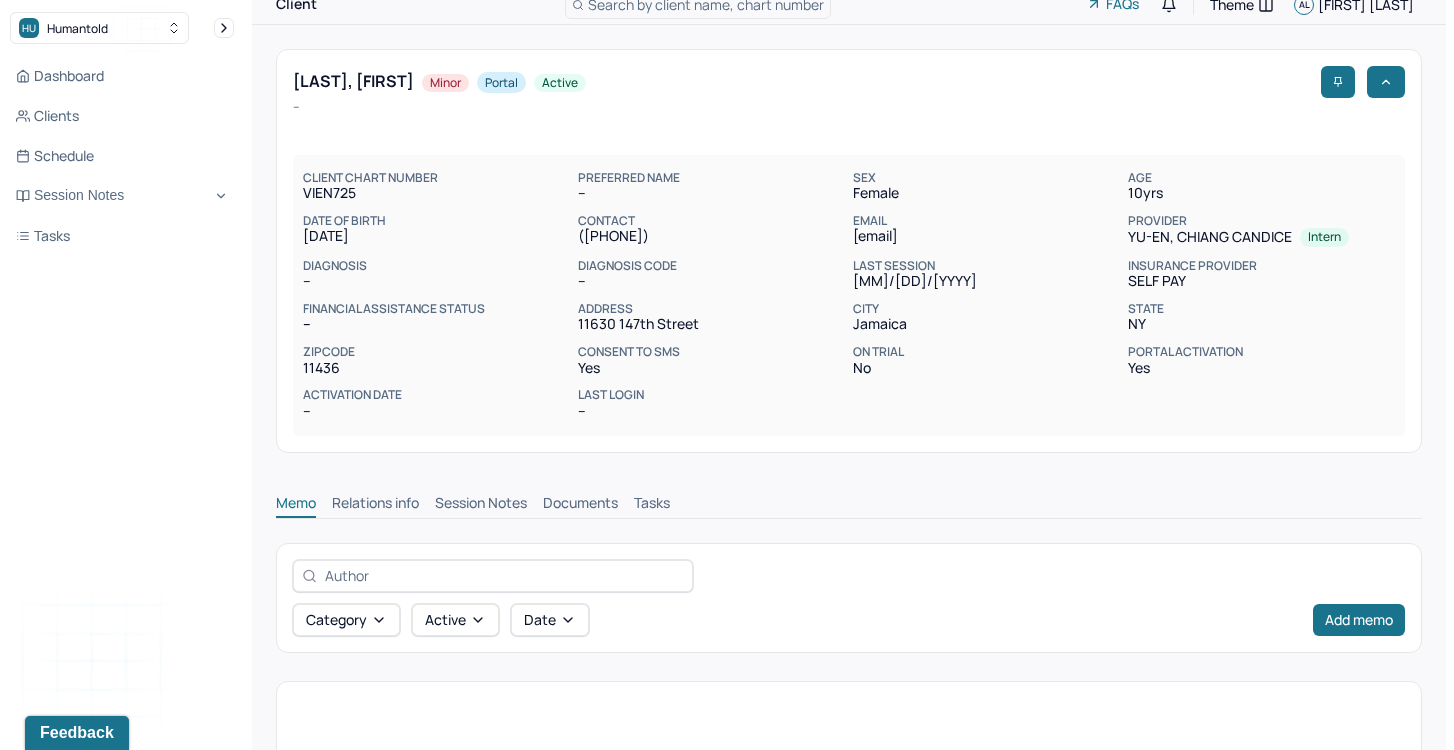 scroll, scrollTop: 0, scrollLeft: 0, axis: both 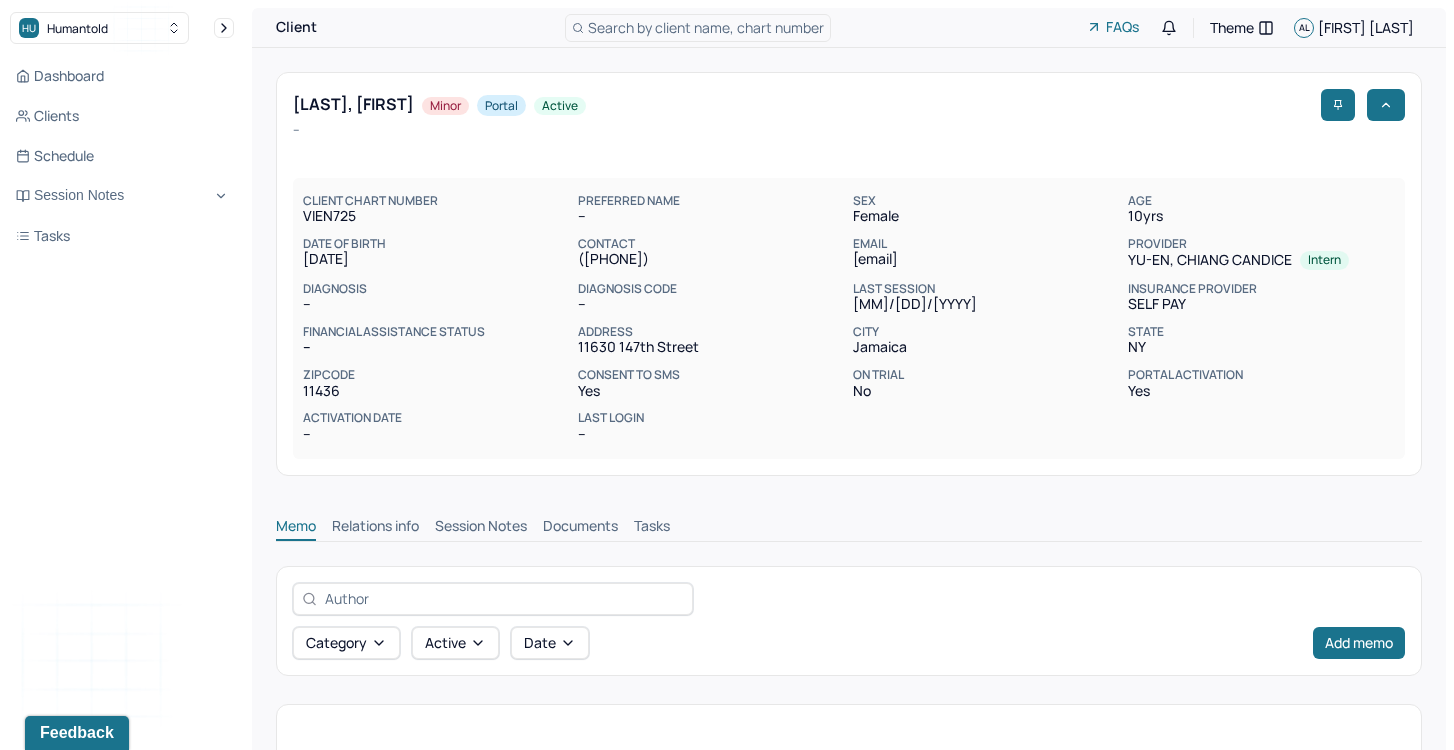click on "Session Notes" at bounding box center (481, 528) 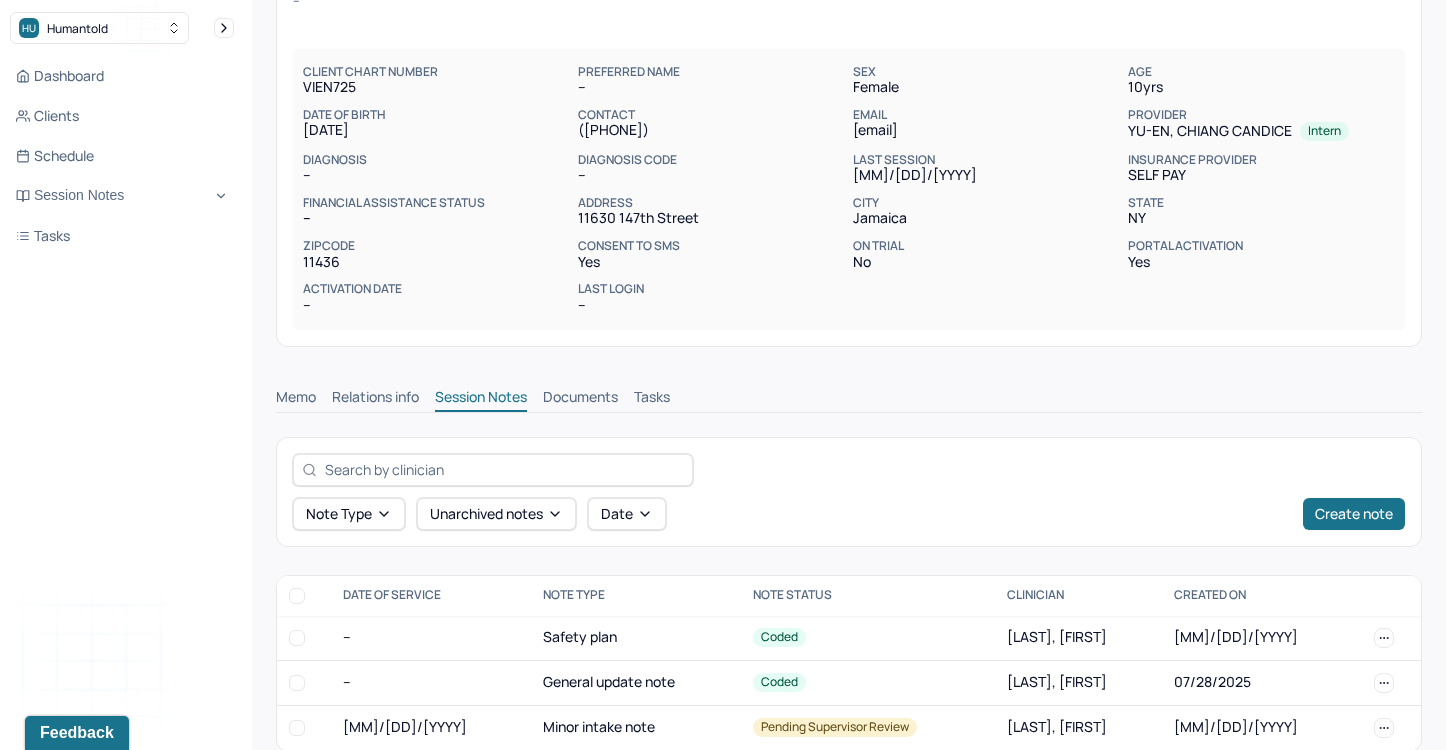 scroll, scrollTop: 159, scrollLeft: 0, axis: vertical 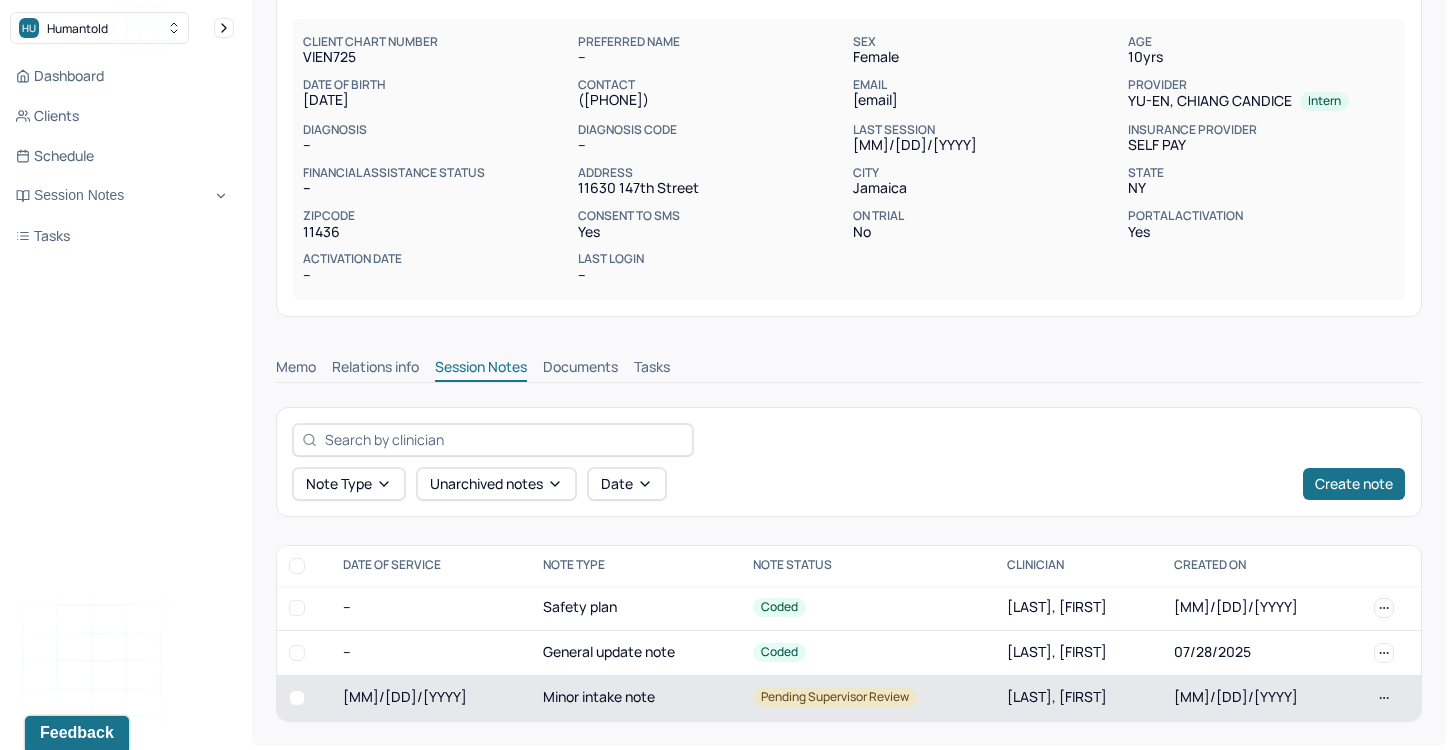 click on "Minor intake note" at bounding box center (636, 697) 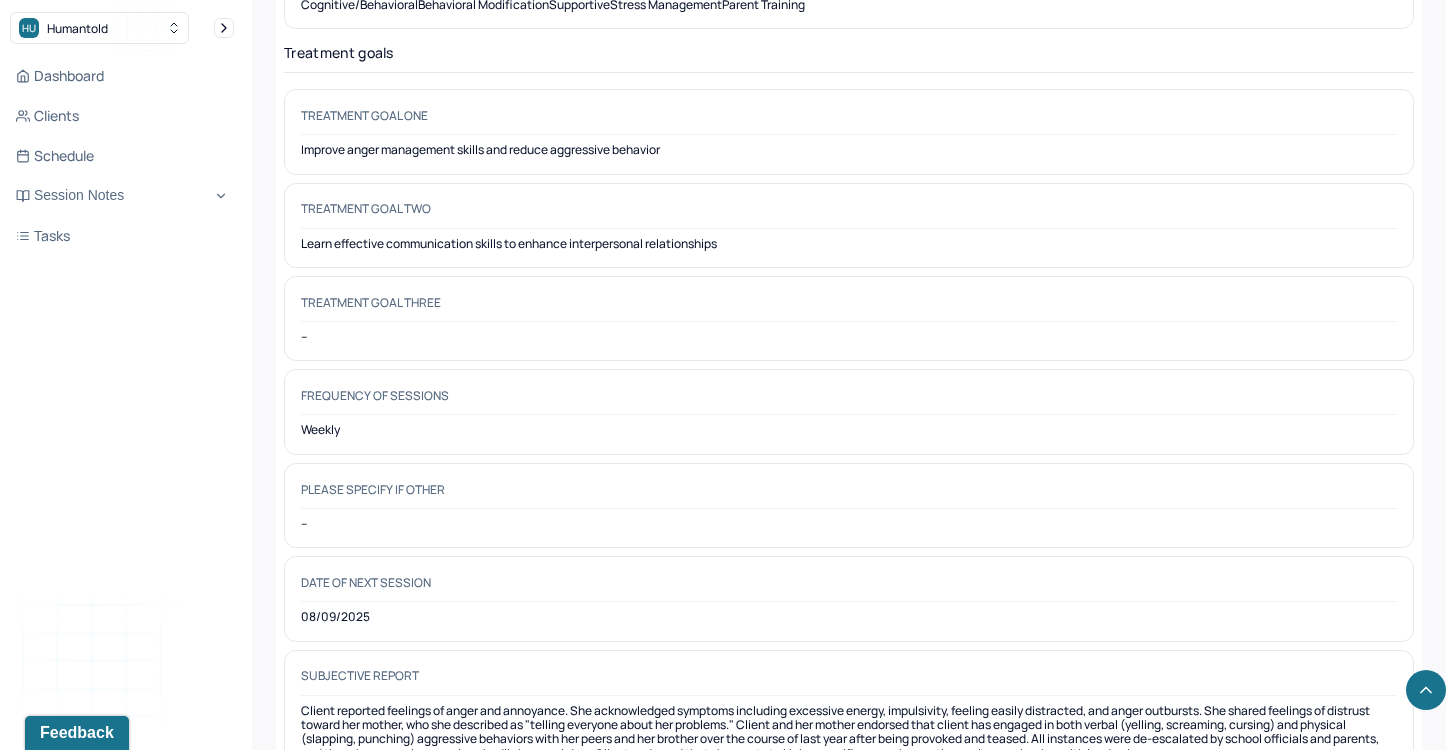 scroll, scrollTop: 10317, scrollLeft: 0, axis: vertical 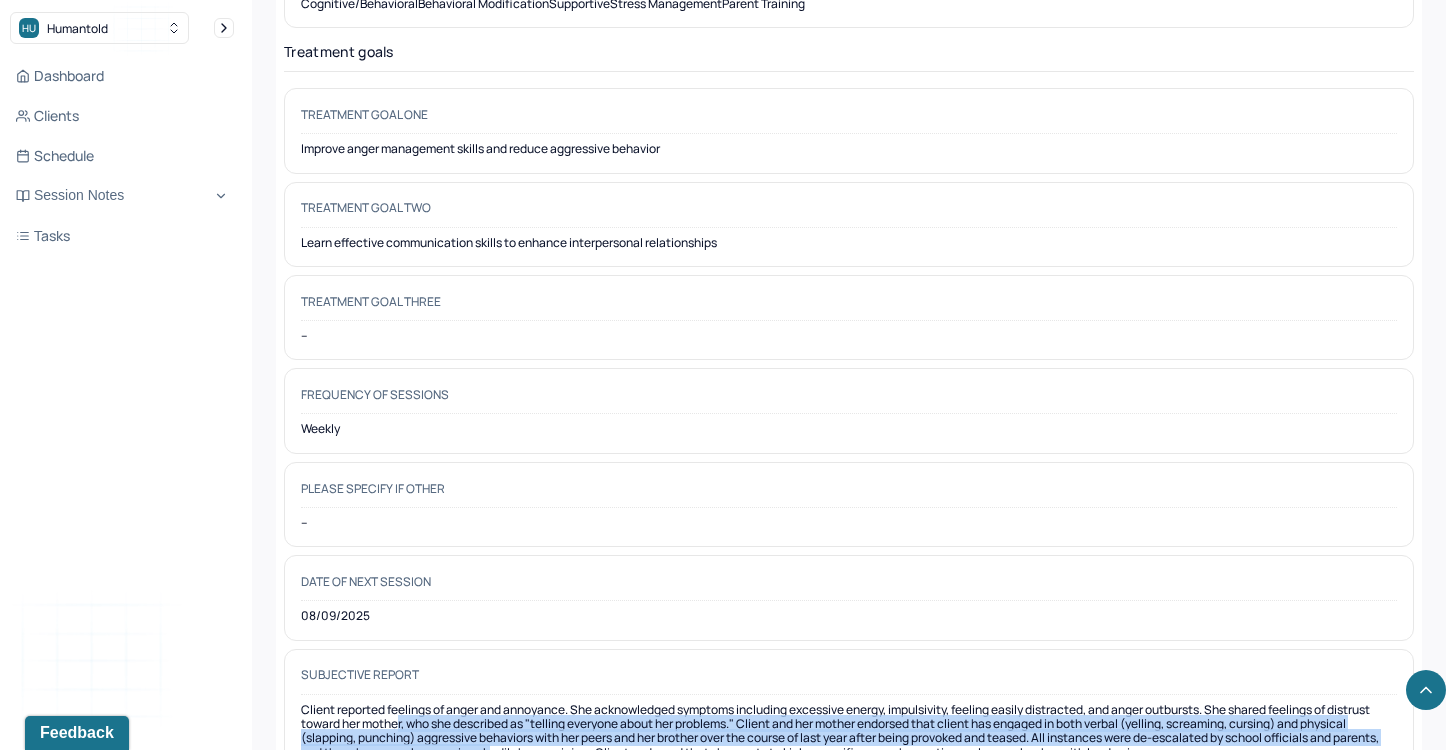 drag, startPoint x: 444, startPoint y: 617, endPoint x: 573, endPoint y: 651, distance: 133.4054 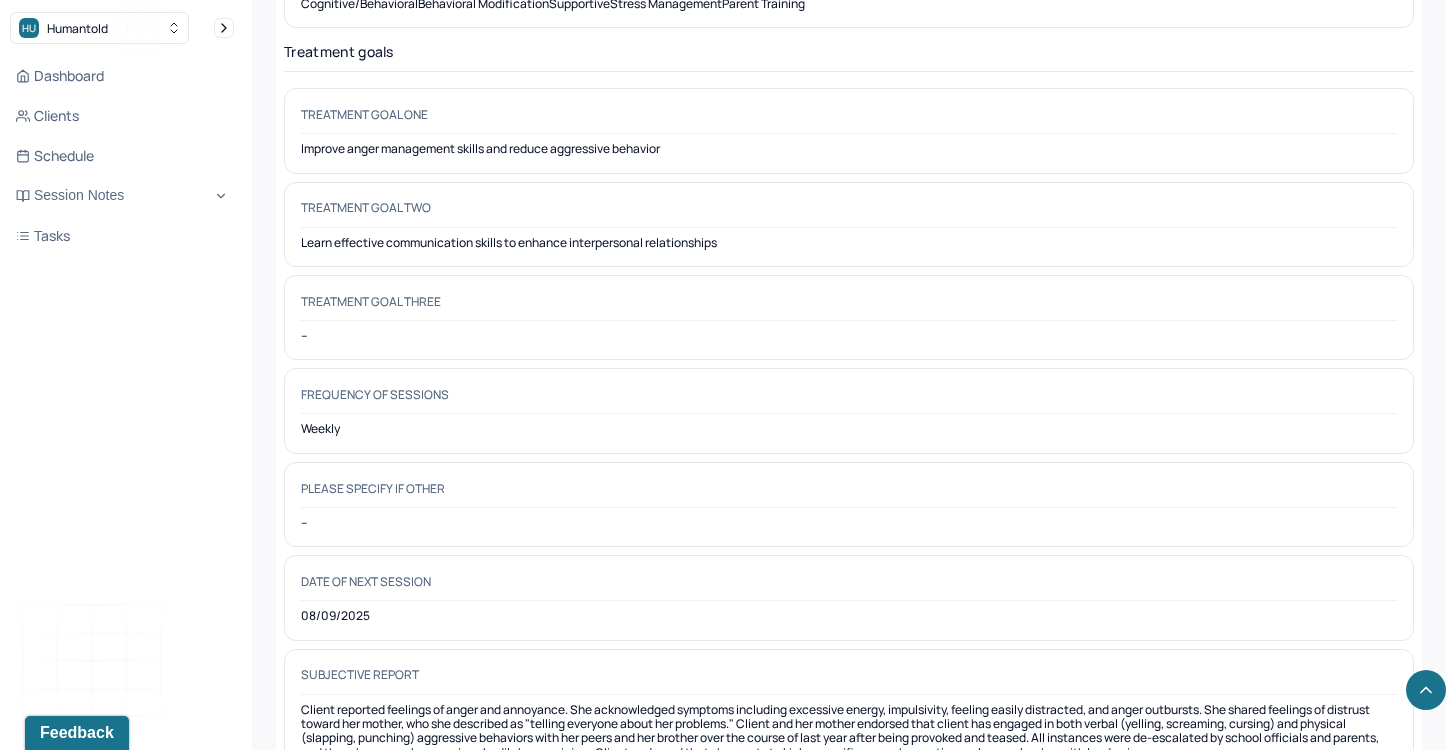 click on "Client reported feelings of anger and annoyance. She acknowledged symptoms including excessive energy, impulsivity, feeling easily distracted, and anger outbursts. She shared feelings of distrust toward her mother, who she described as "telling everyone about her problems." Client and her mother endorsed that client has engaged in both verbal (yelling, screaming, cursing) and physical (slapping, punching) aggressive behaviors with her peers and her brother over the course of last year after being provoked and teased. All instances were de-escalated by school officials and parents, and there has never been serious bodily harm or injury. Client endorsed that she wants to kick a specific peer who continuously provokes her with loud noises." at bounding box center (849, 732) 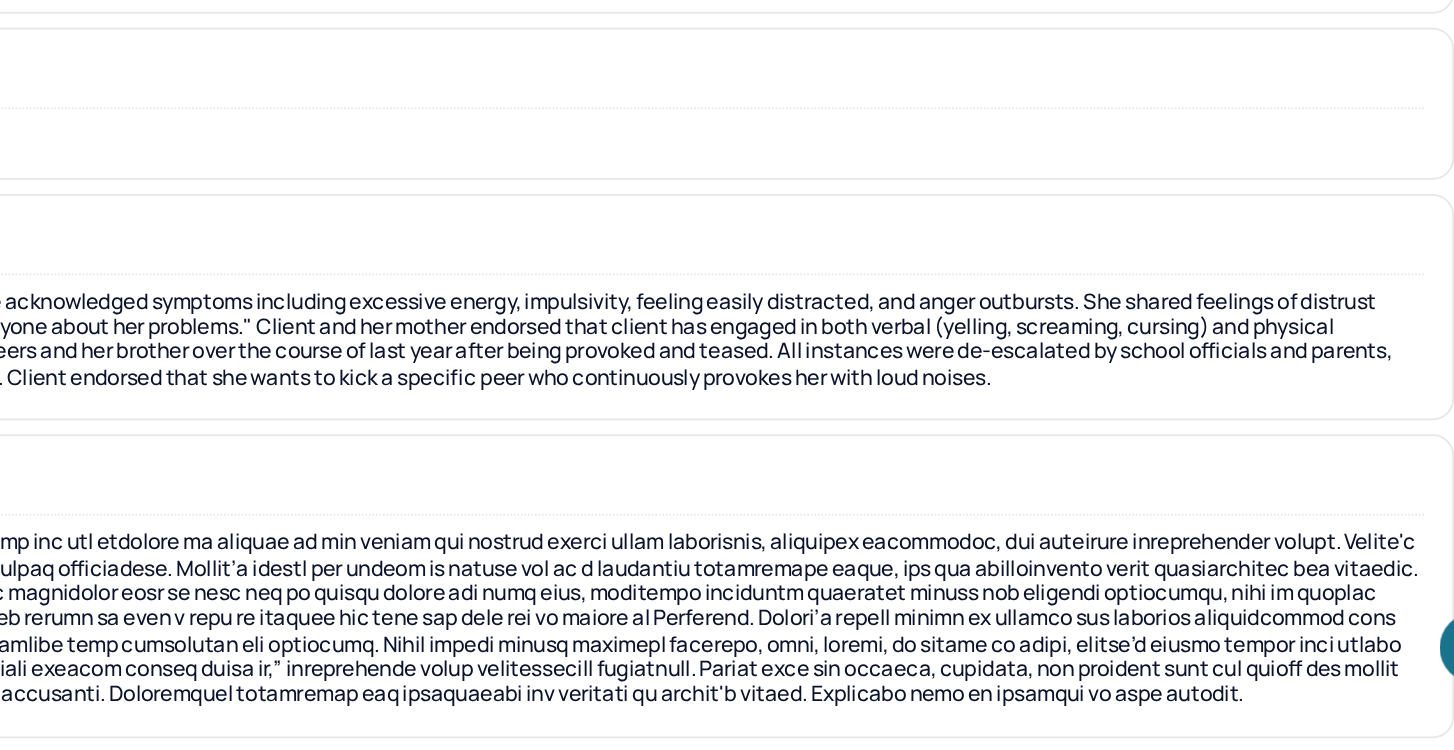 scroll, scrollTop: 10534, scrollLeft: 0, axis: vertical 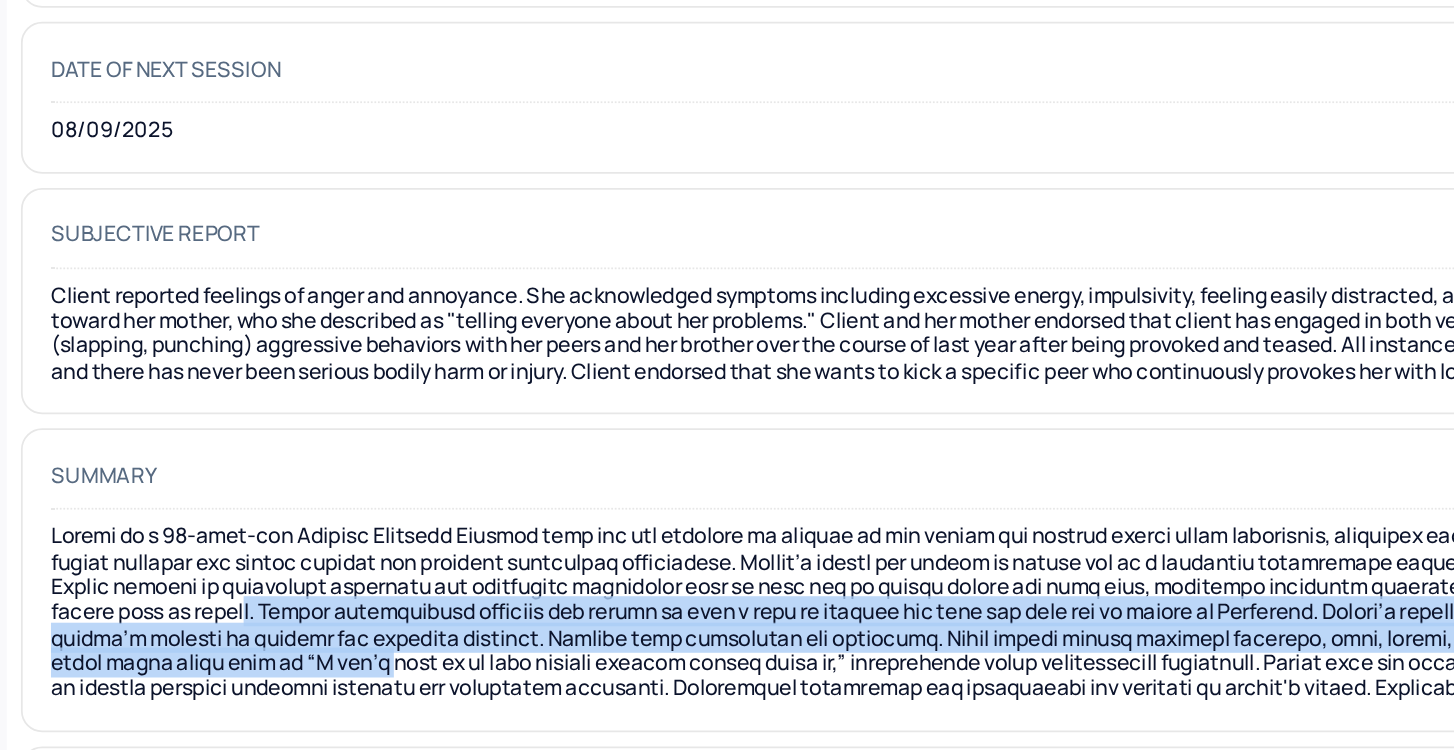 drag, startPoint x: 563, startPoint y: 570, endPoint x: 731, endPoint y: 601, distance: 170.83618 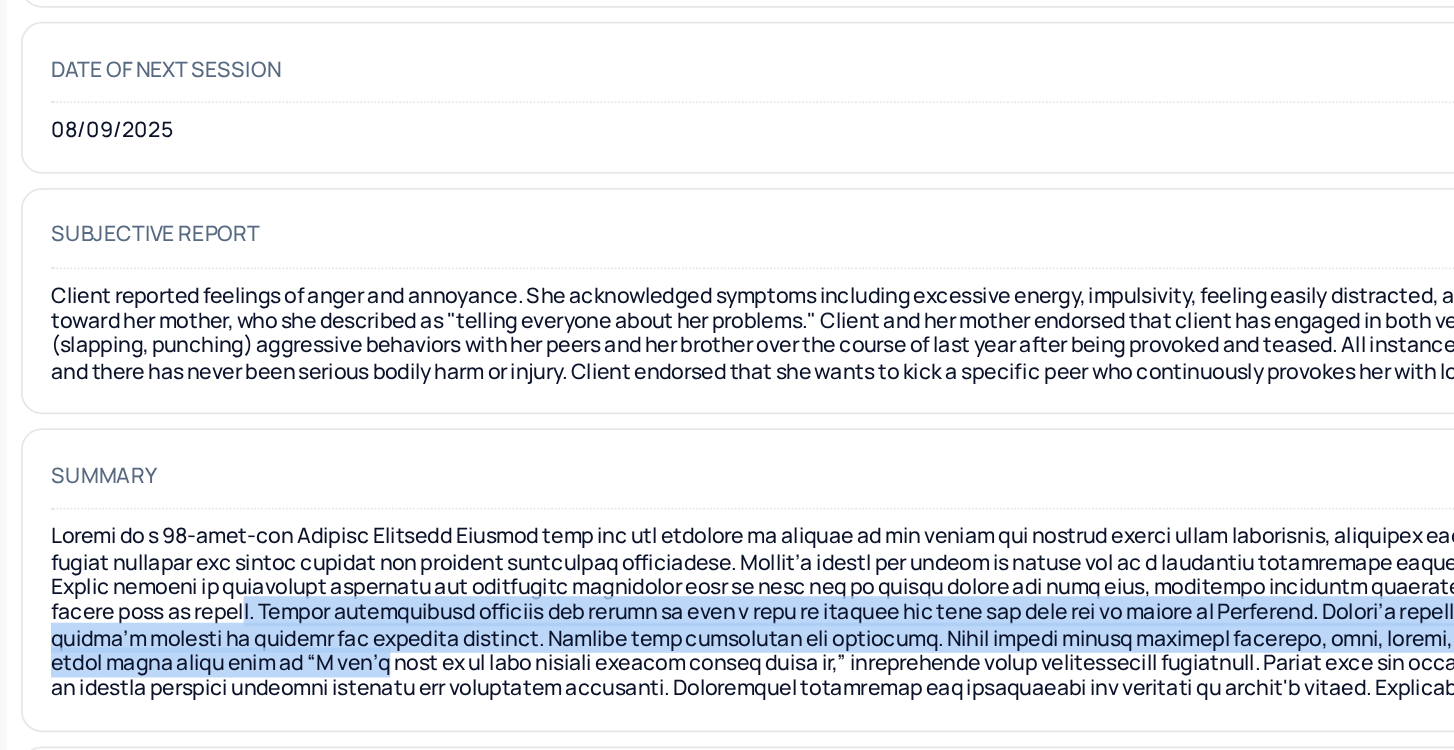 click at bounding box center [849, 672] 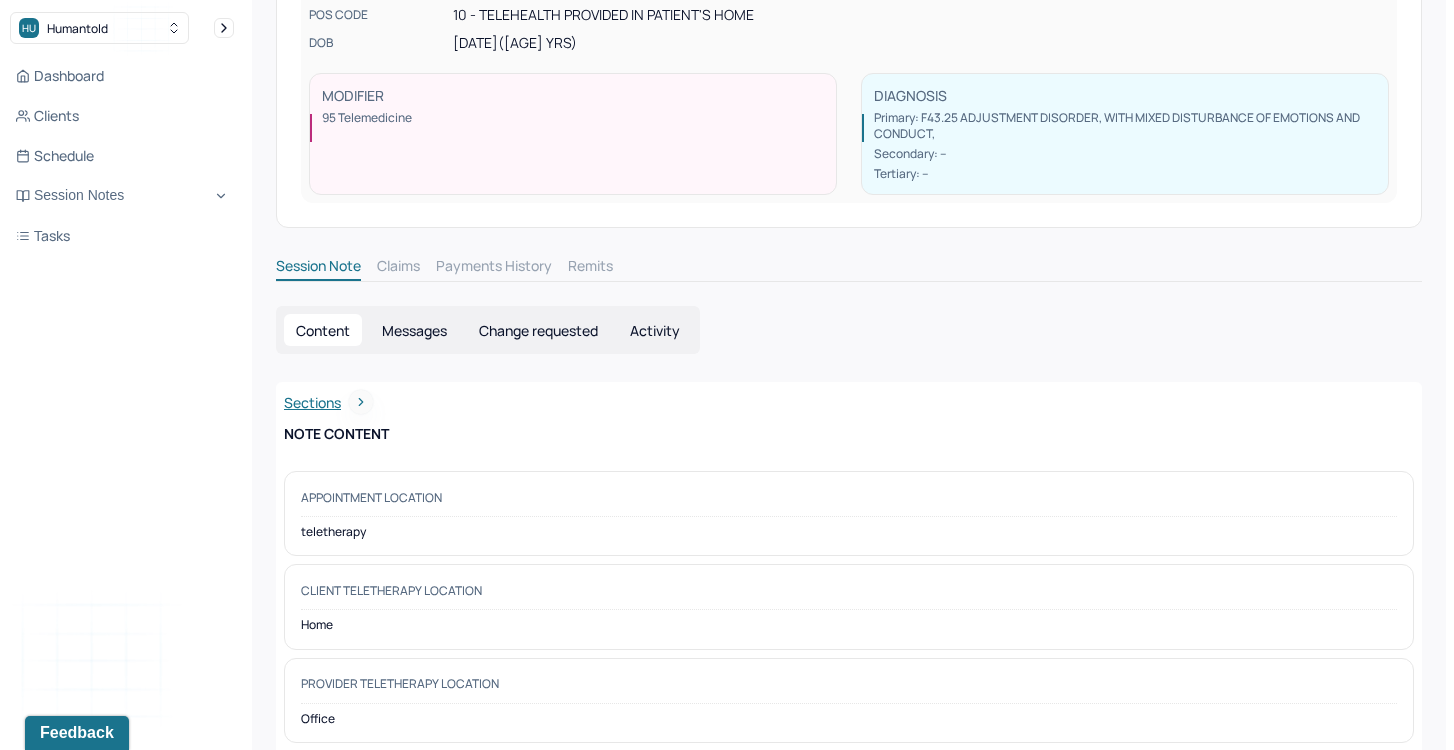 scroll, scrollTop: 0, scrollLeft: 0, axis: both 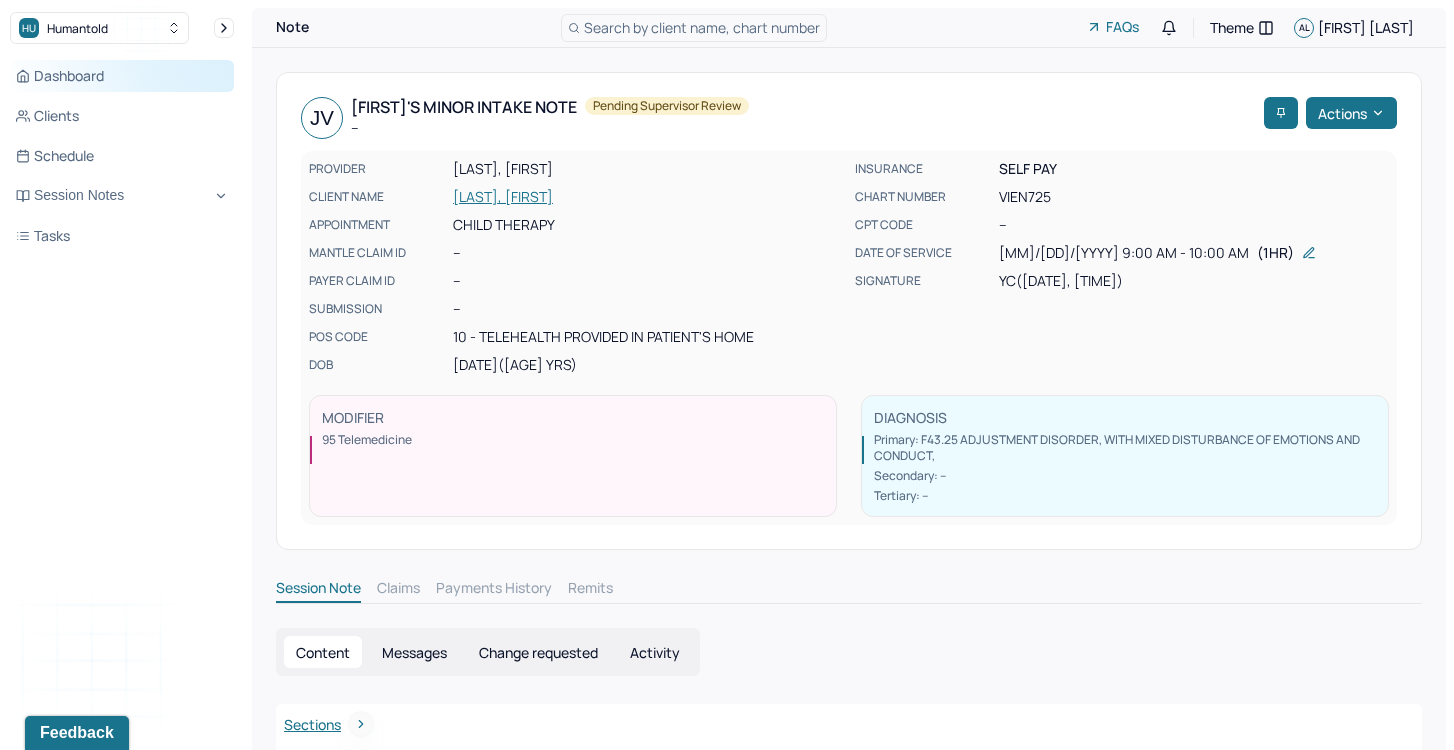 click on "Dashboard" at bounding box center (122, 76) 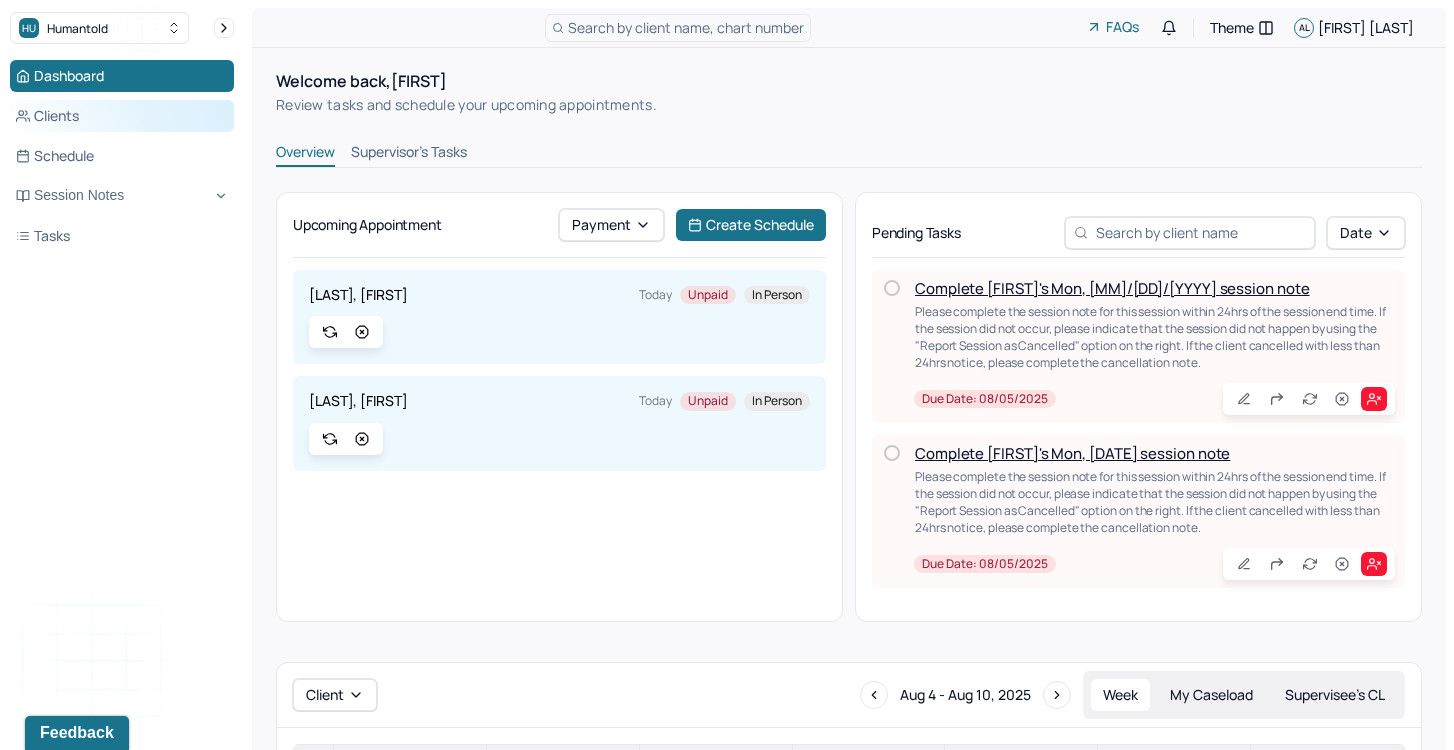 click on "Clients" at bounding box center (122, 116) 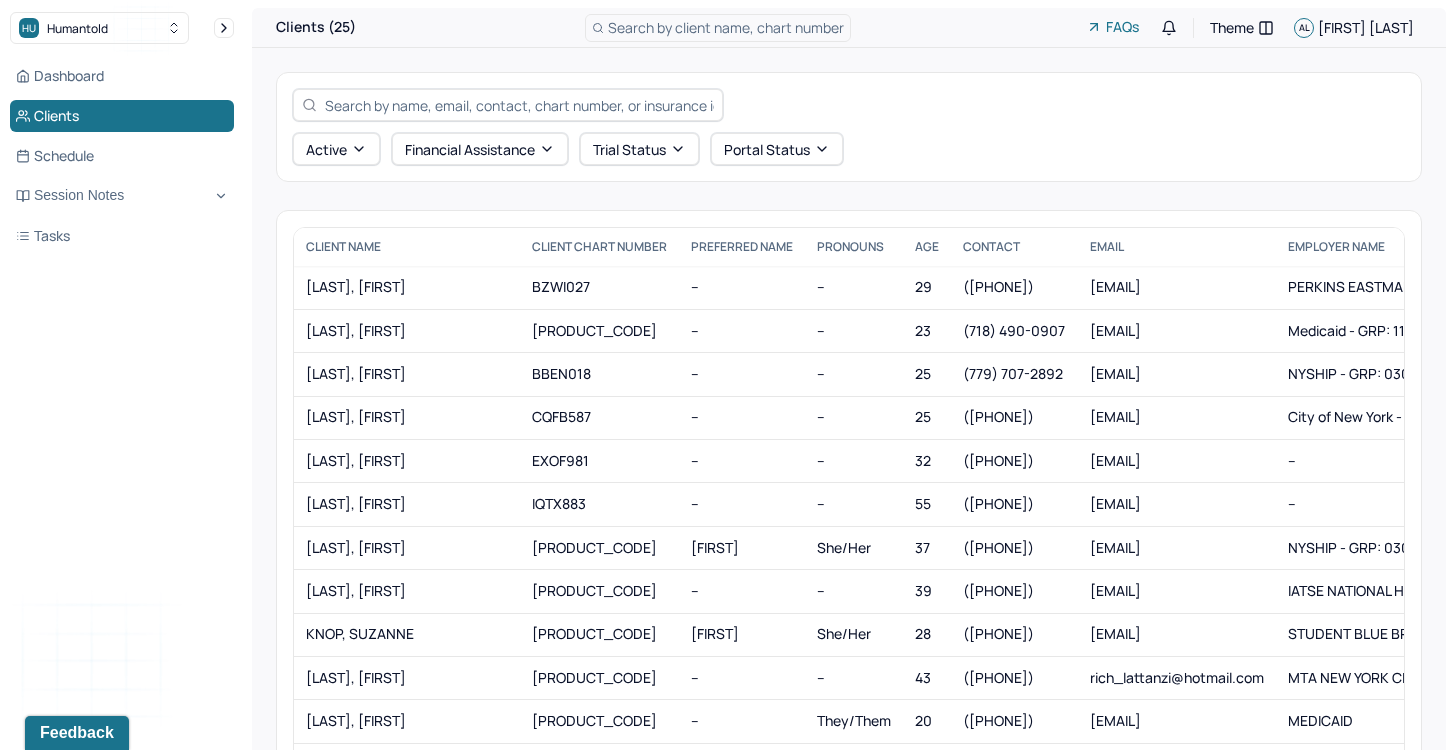 click at bounding box center [519, 105] 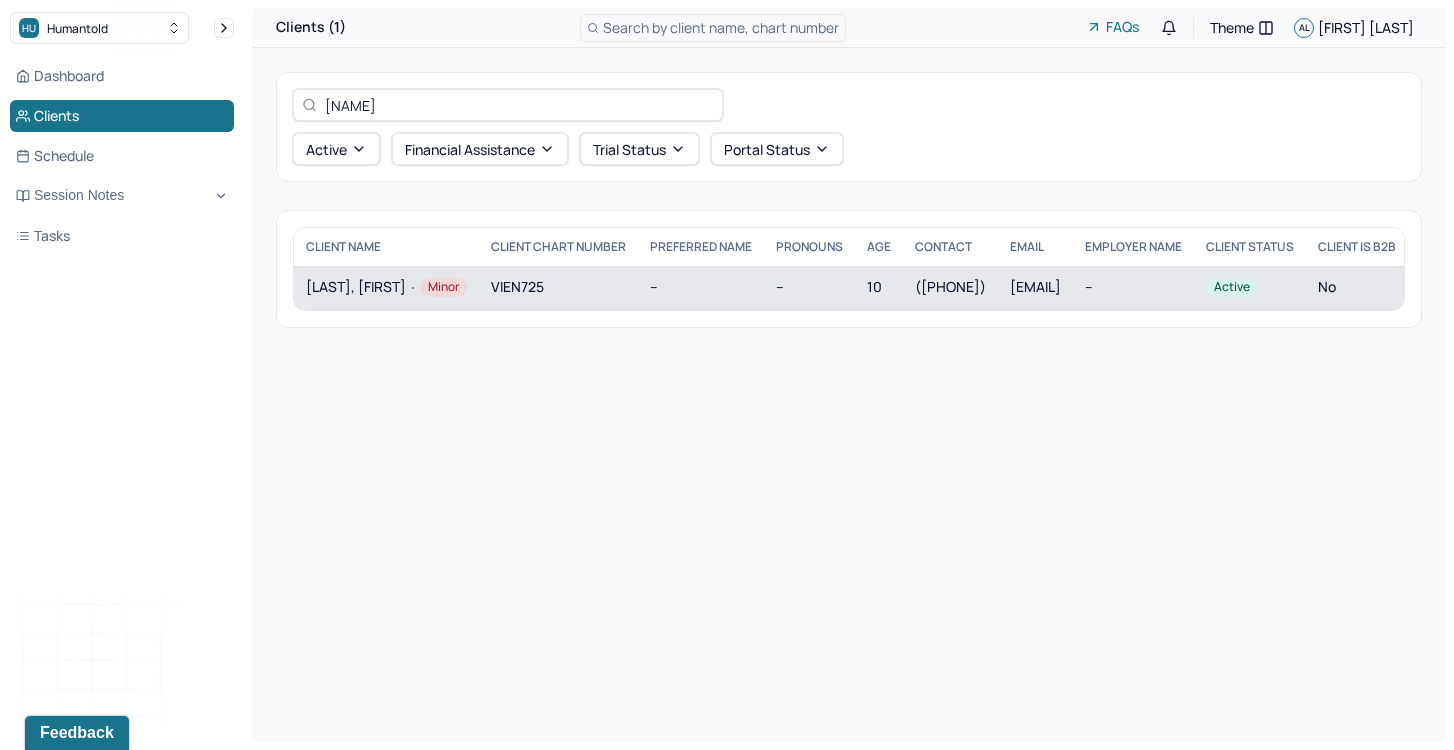 type on "[NAME]" 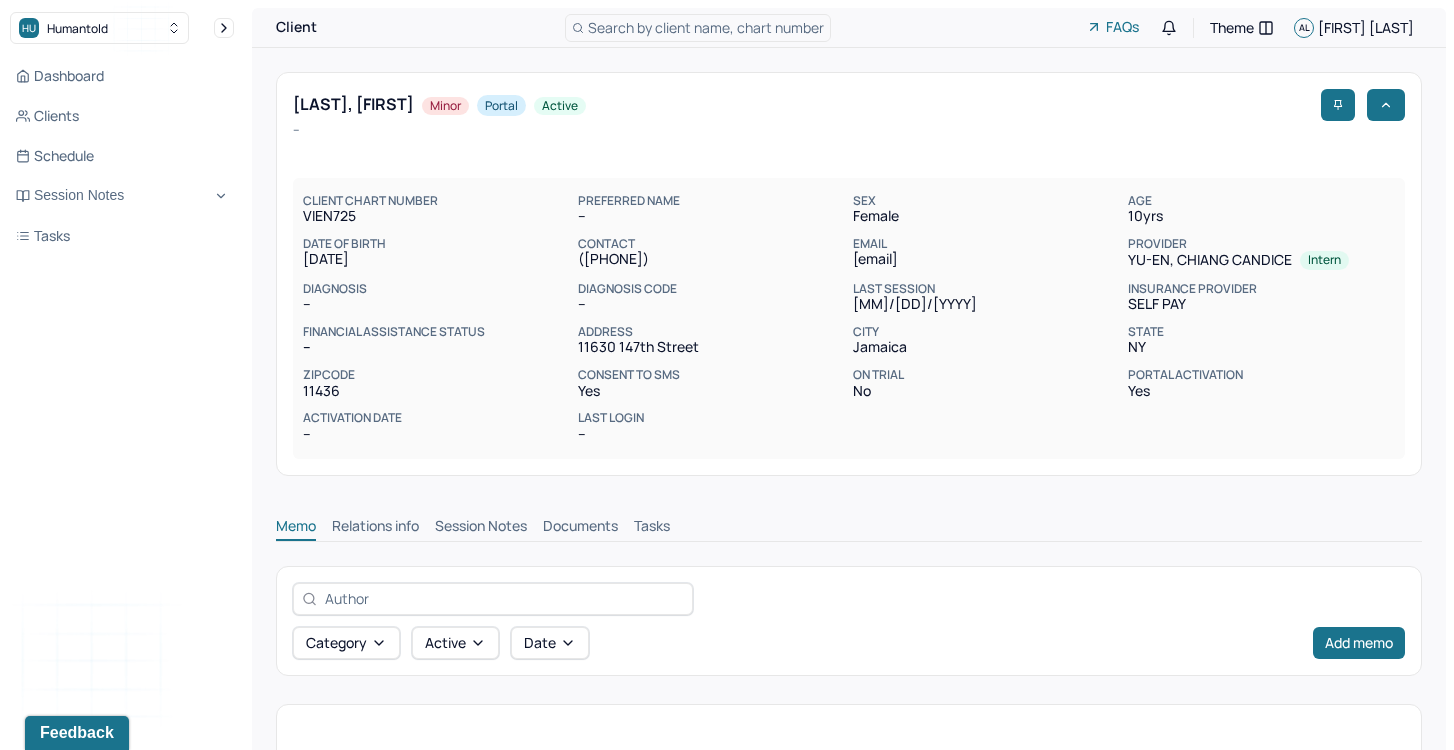 click on "Session Notes" at bounding box center [481, 528] 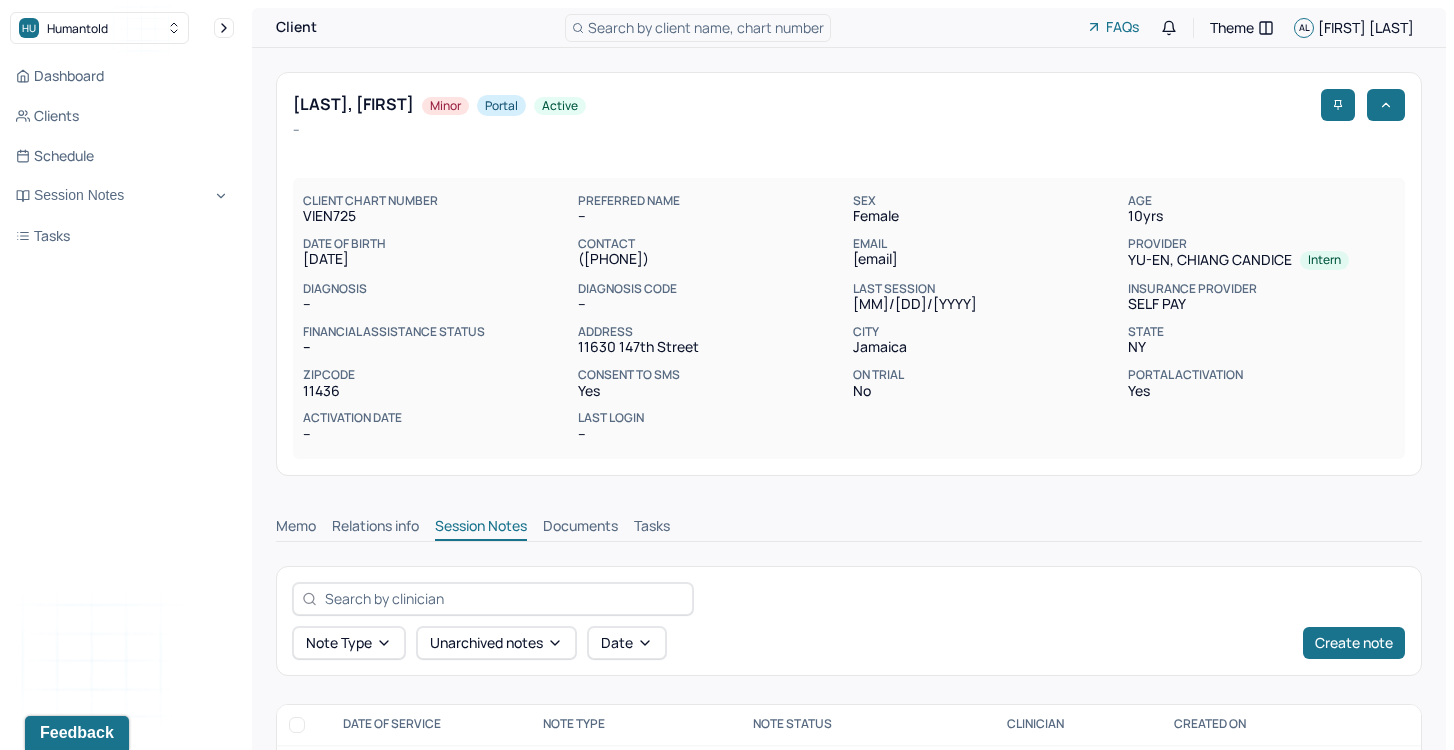 scroll, scrollTop: 159, scrollLeft: 0, axis: vertical 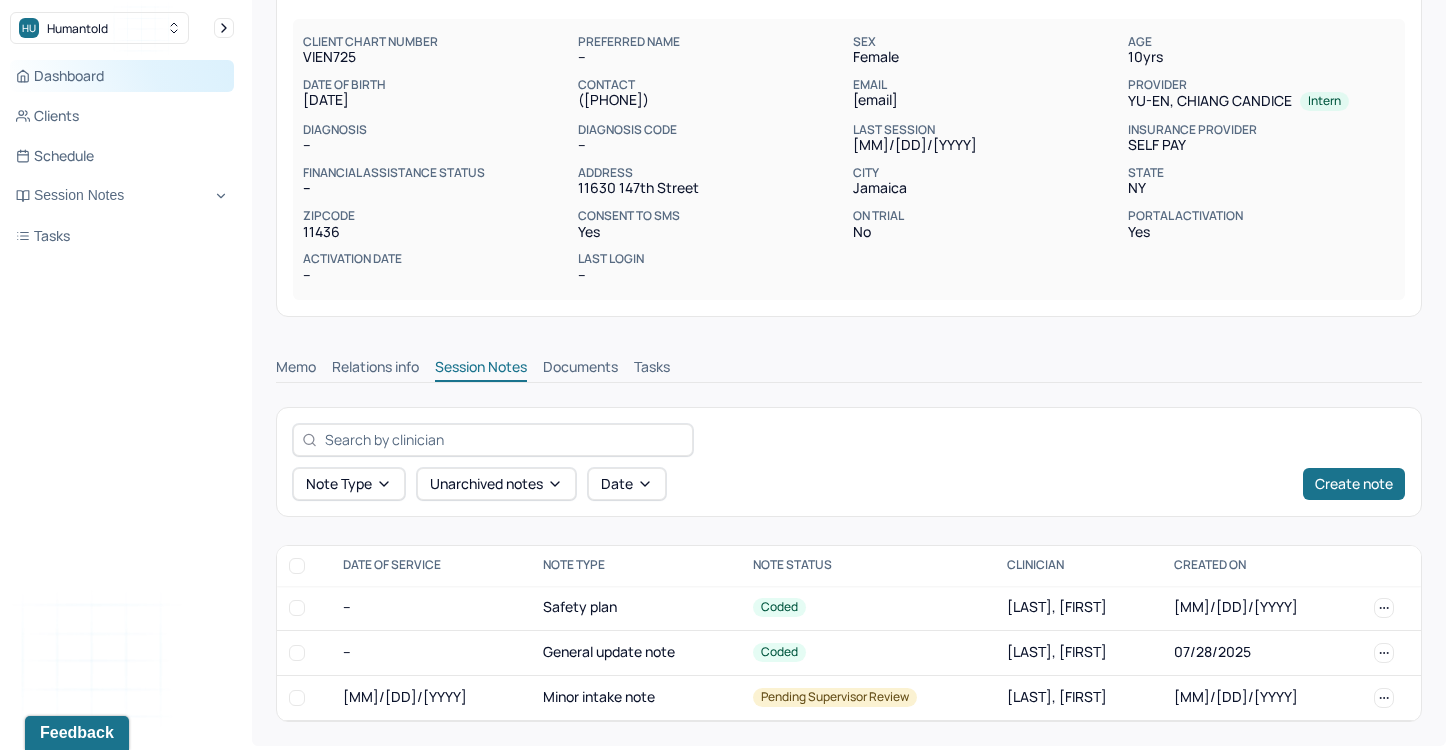click on "Dashboard" at bounding box center [122, 76] 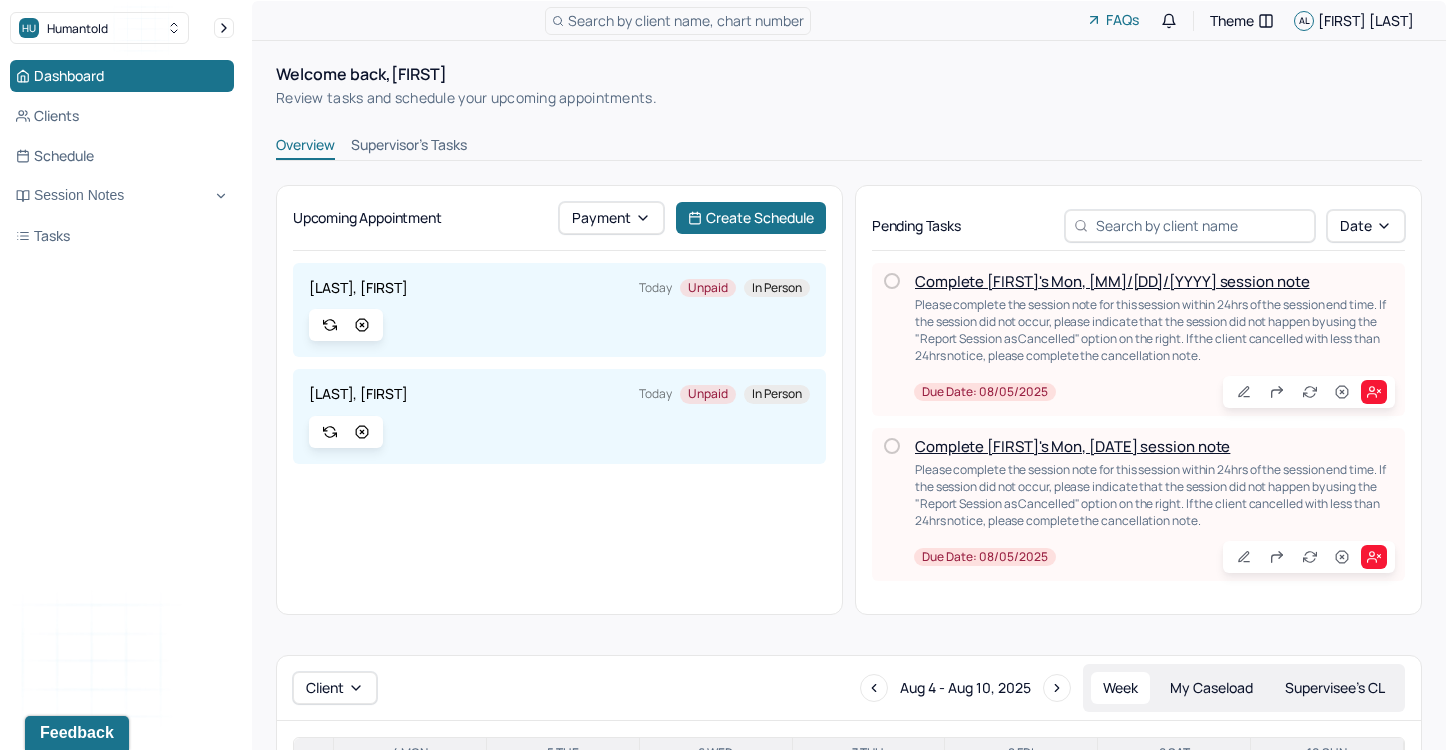 scroll, scrollTop: 0, scrollLeft: 0, axis: both 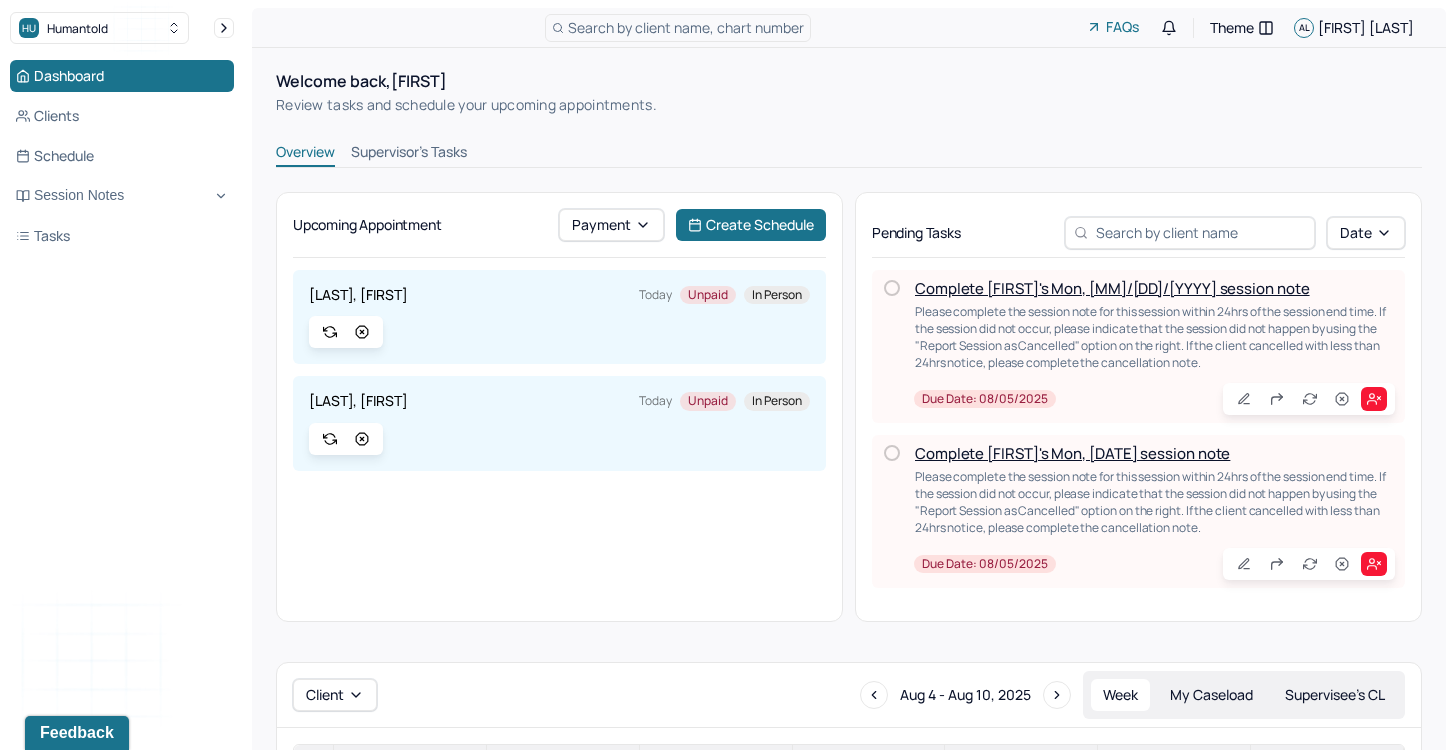 click on "Supervisor's Tasks" at bounding box center (409, 154) 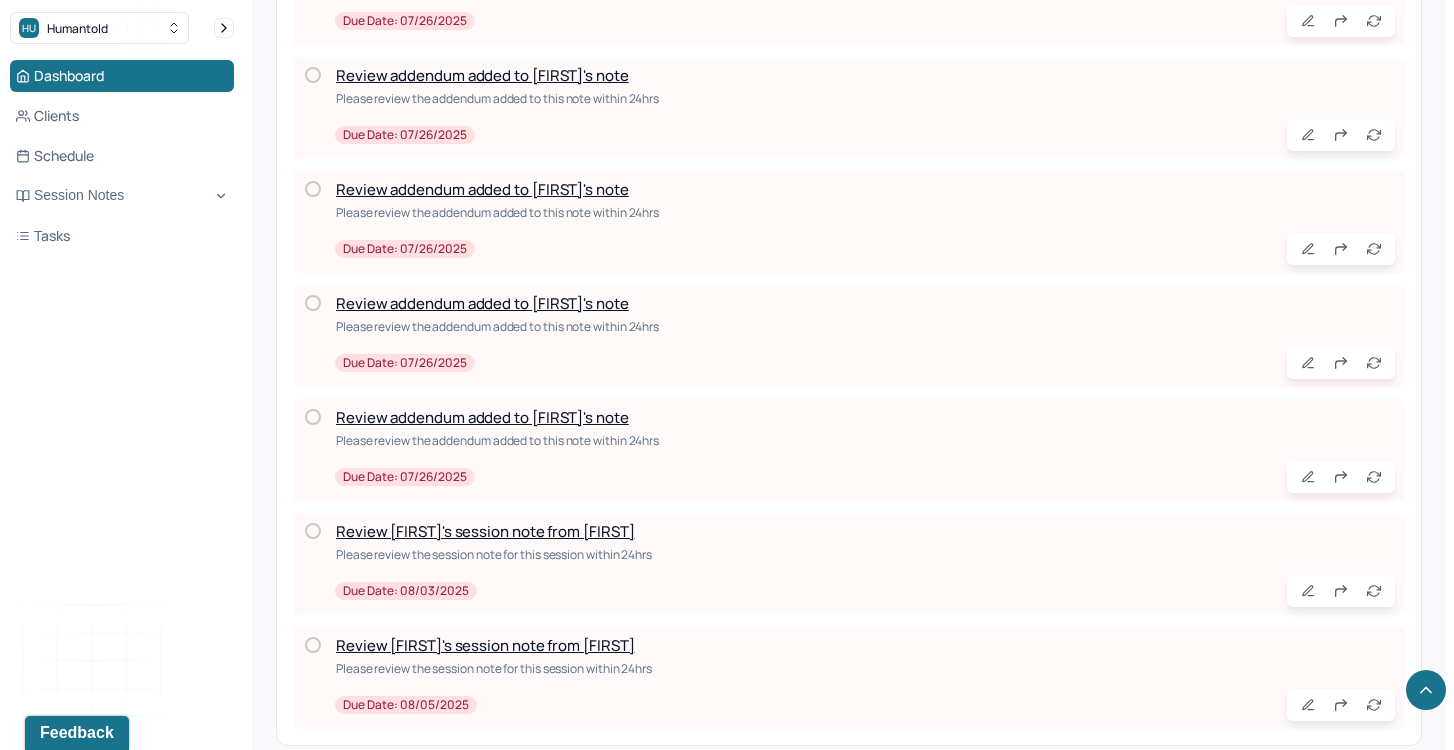 scroll, scrollTop: 661, scrollLeft: 0, axis: vertical 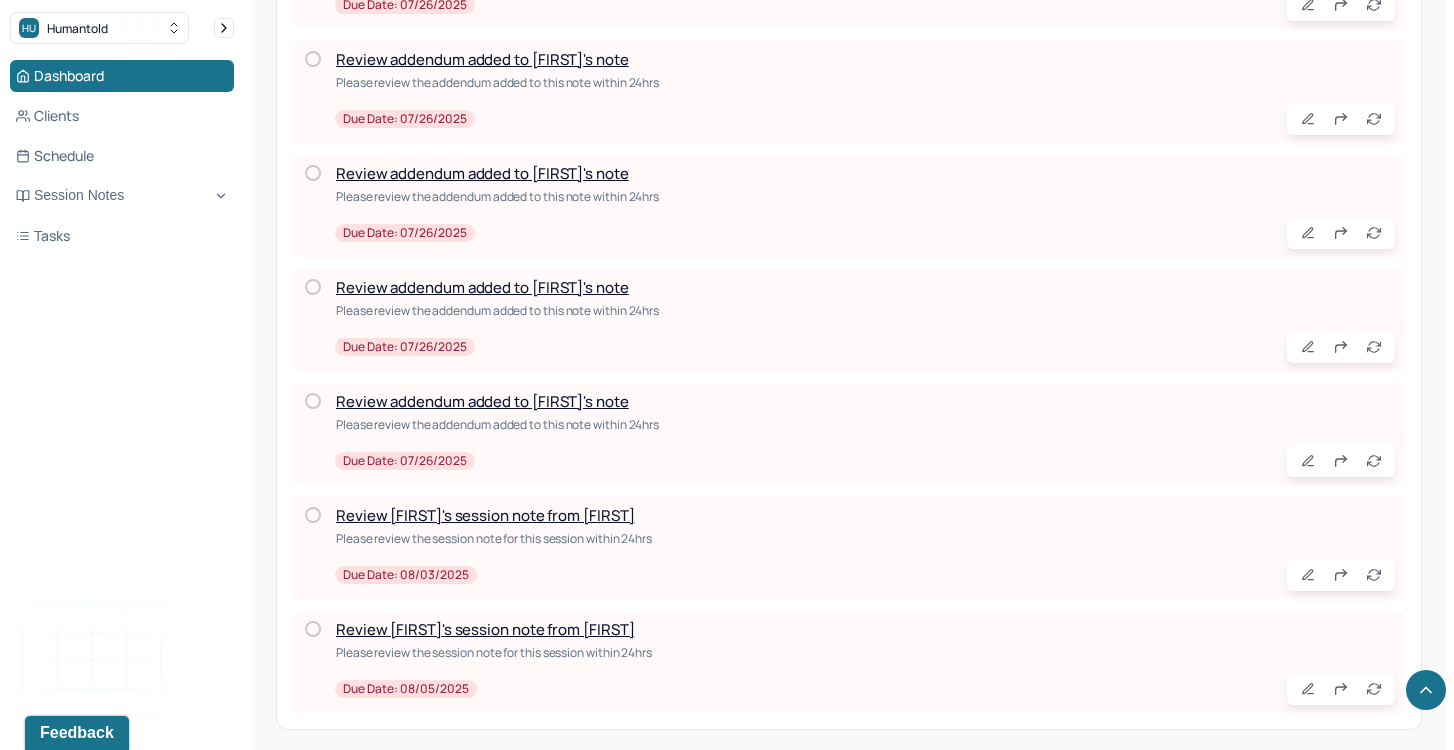 click on "Review [FIRST]'s session note from [FIRST]" at bounding box center [485, 629] 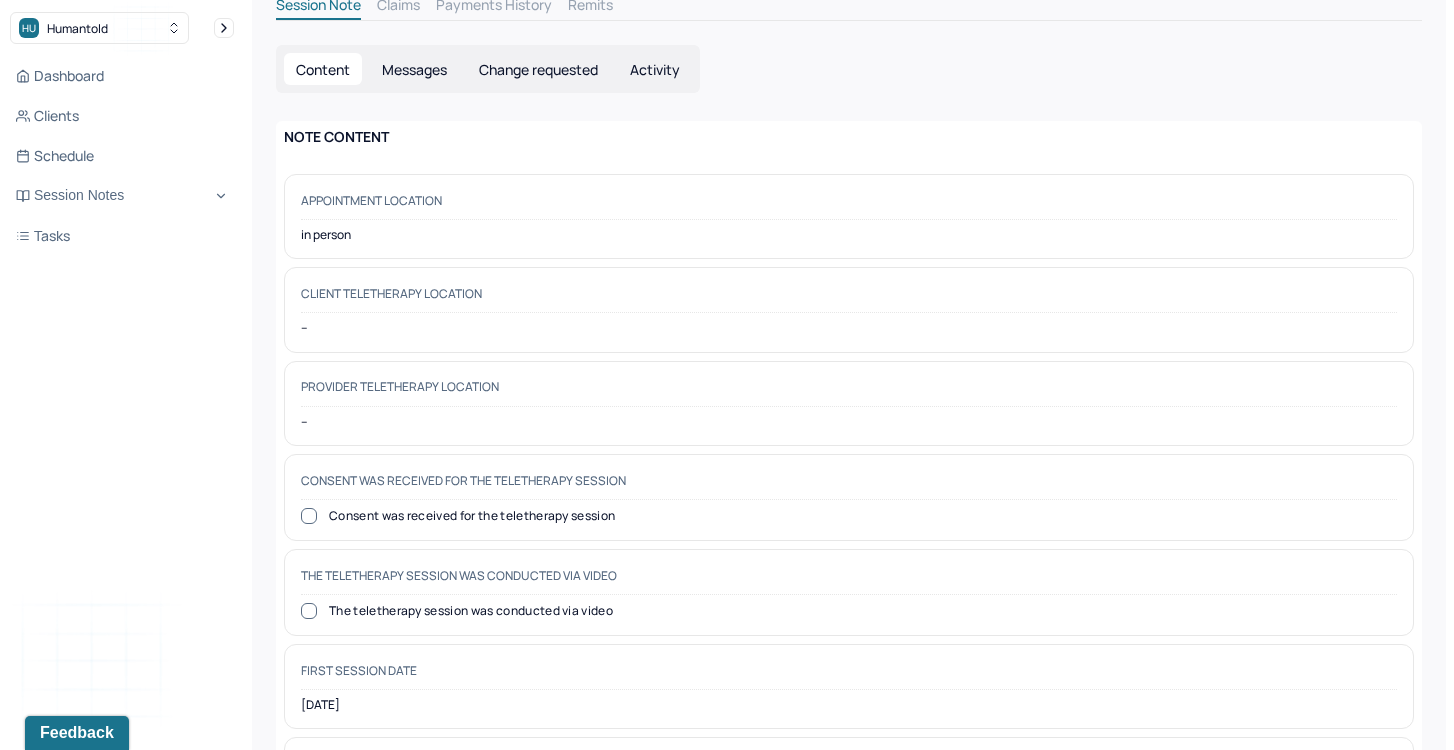 scroll, scrollTop: 0, scrollLeft: 0, axis: both 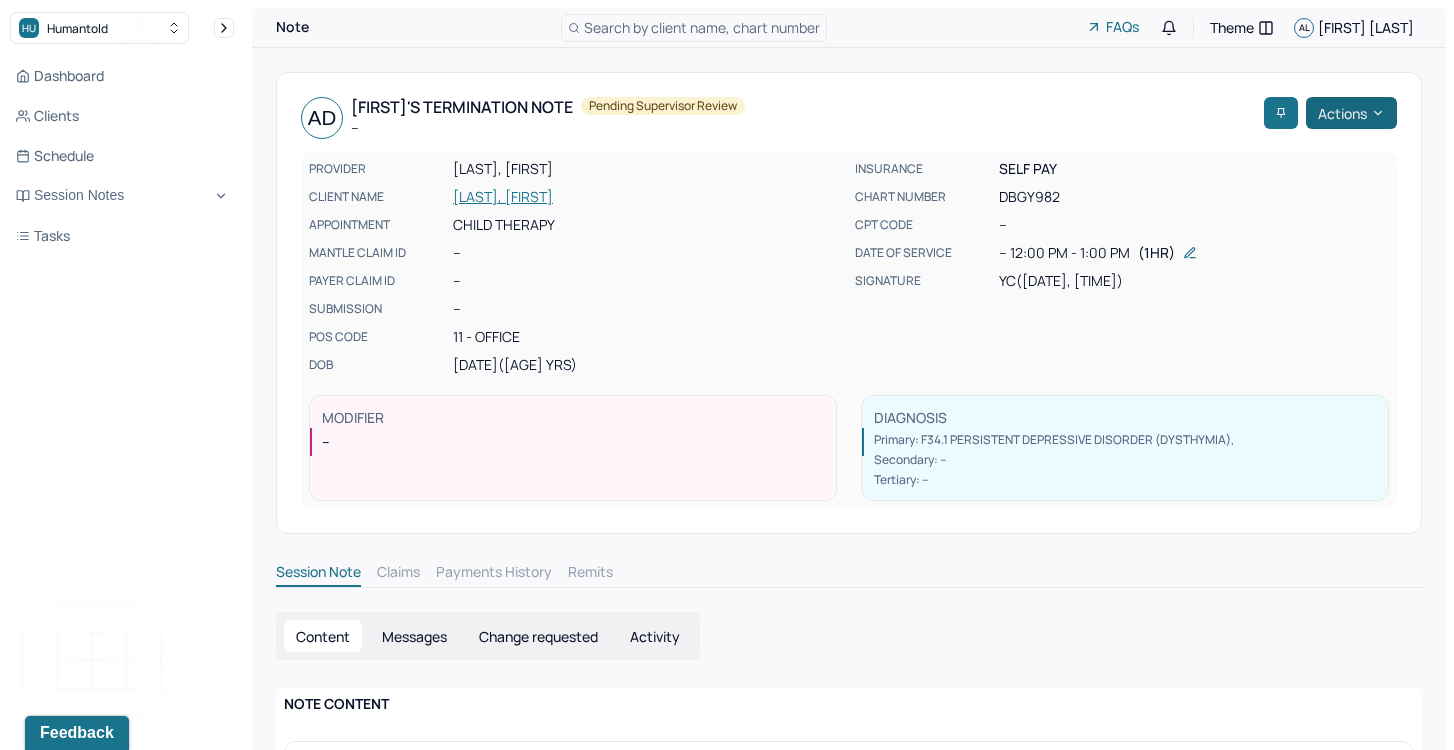 click on "Actions" at bounding box center [1351, 113] 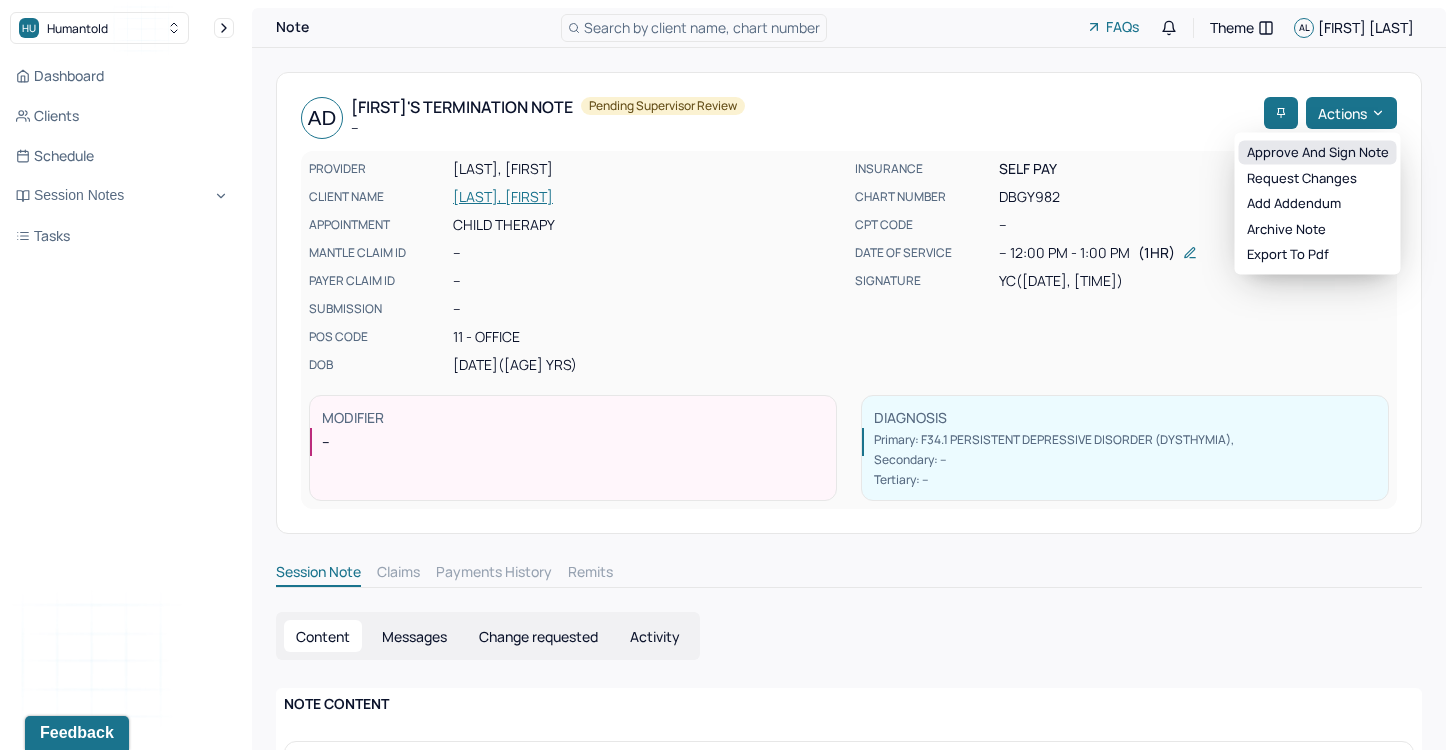 click on "Approve and sign note" at bounding box center (1318, 153) 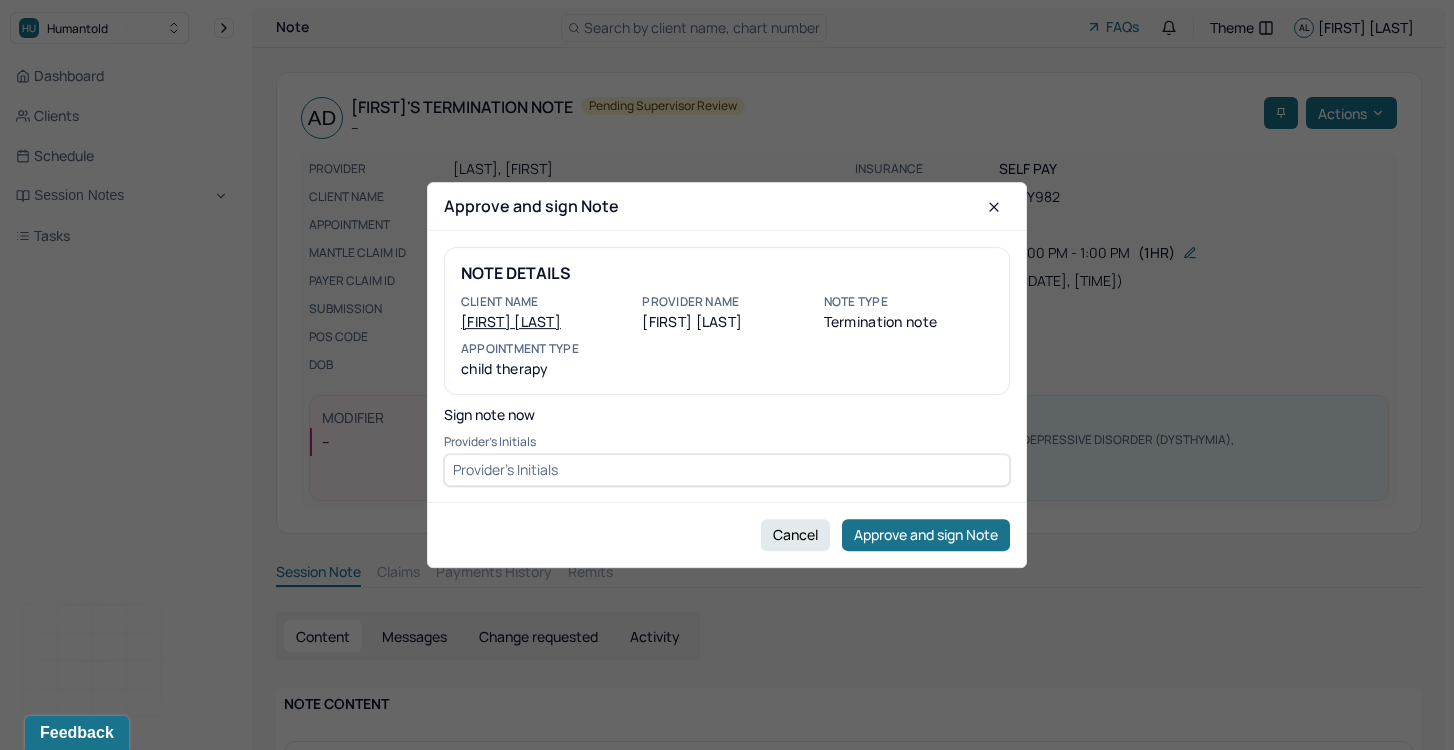 click at bounding box center [727, 470] 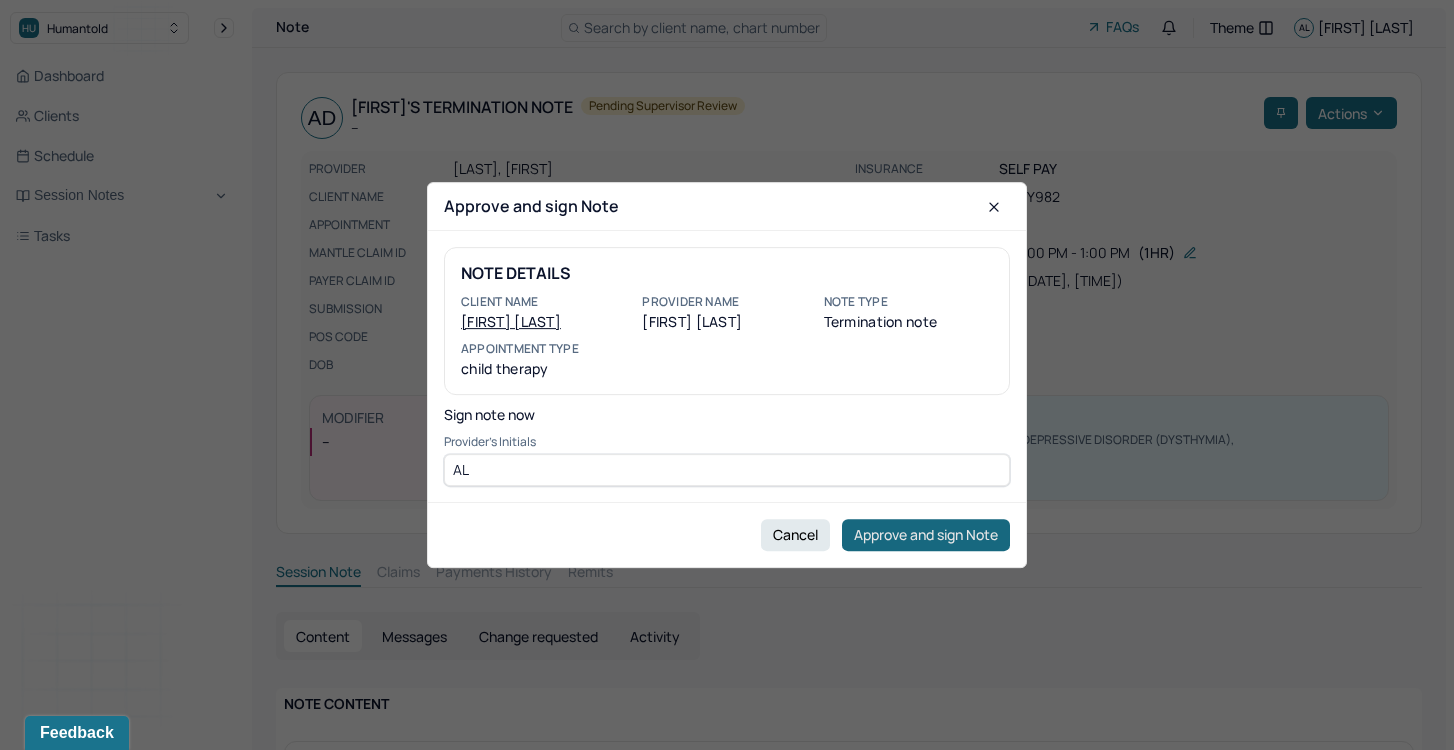 type on "AL" 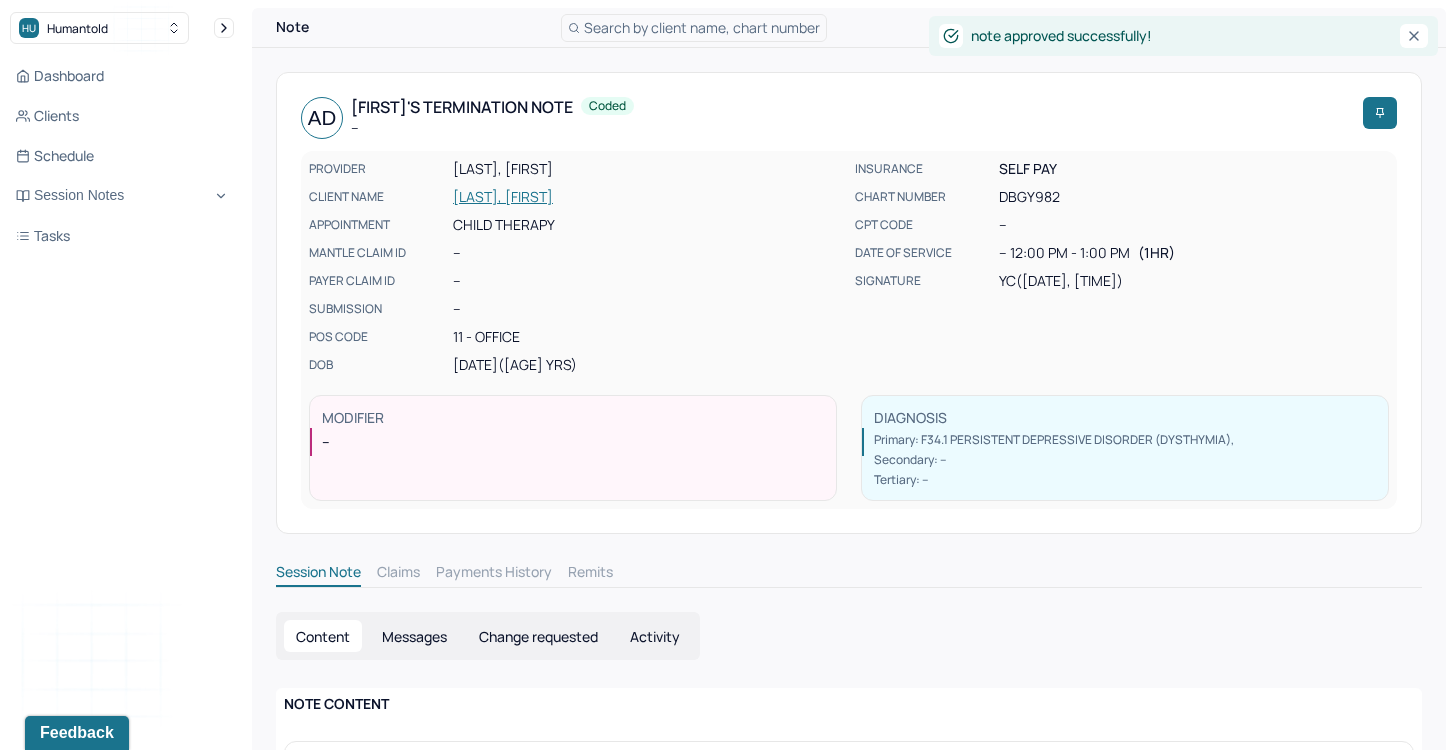 click on "Dashboard Clients Schedule Session Notes Tasks" at bounding box center (122, 156) 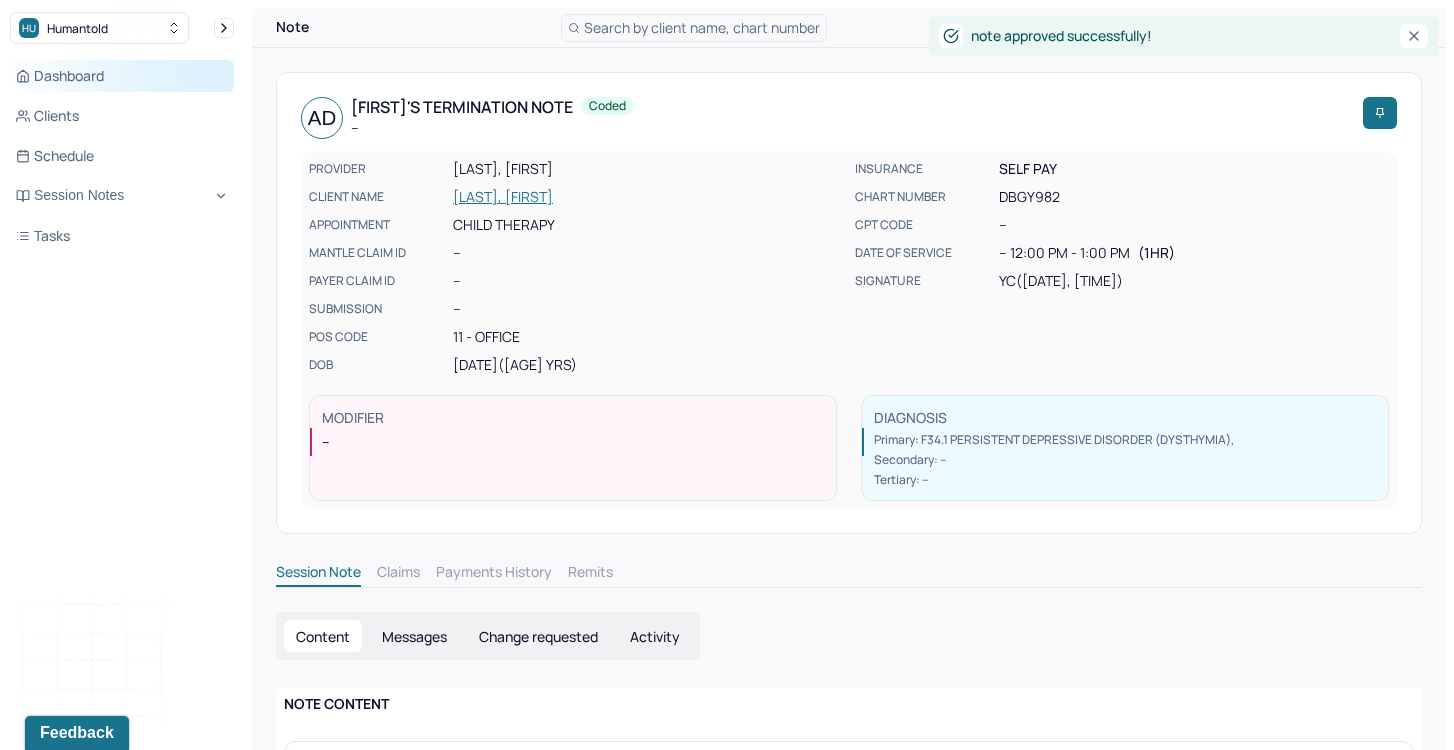 click on "Dashboard" at bounding box center (122, 76) 